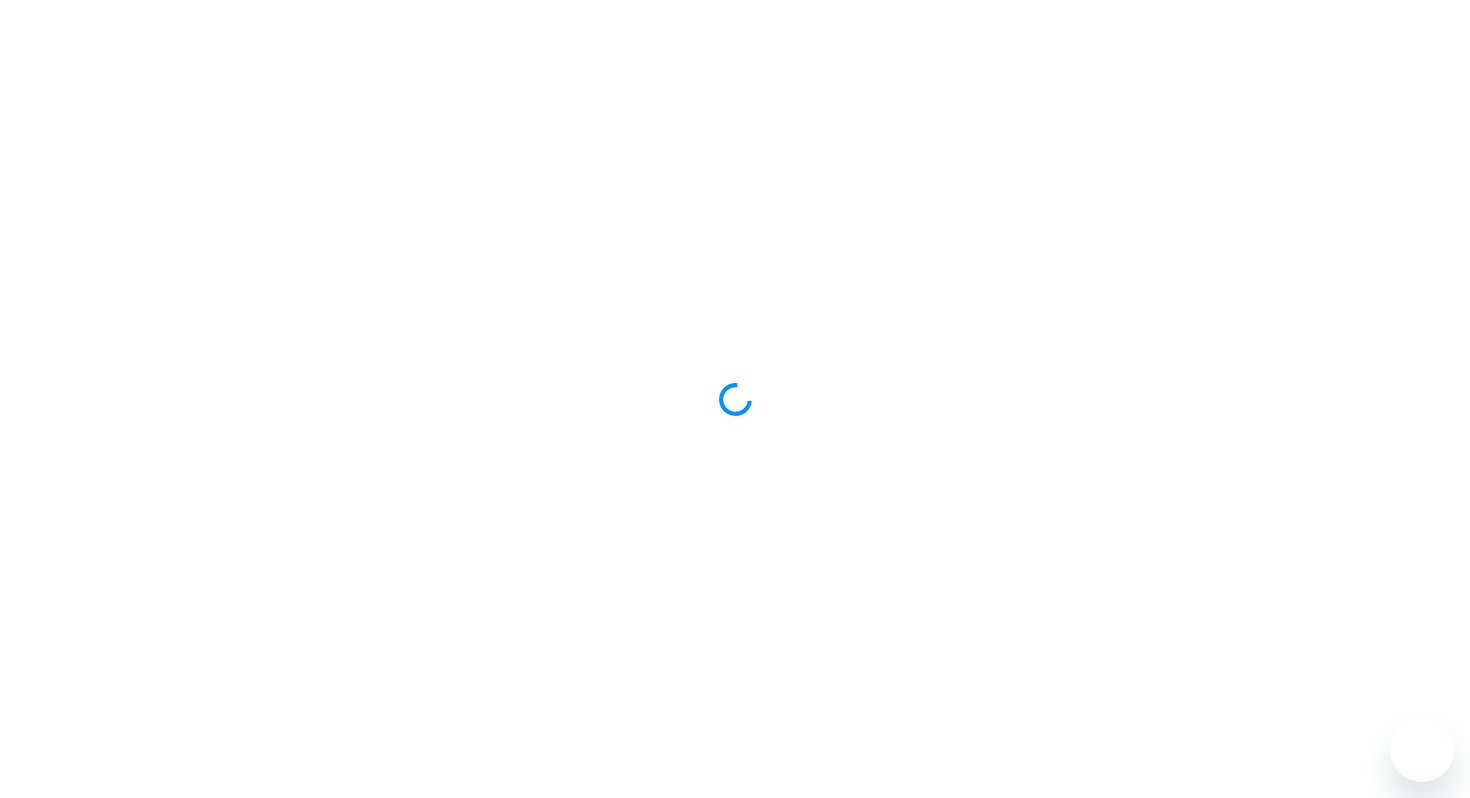 scroll, scrollTop: 0, scrollLeft: 0, axis: both 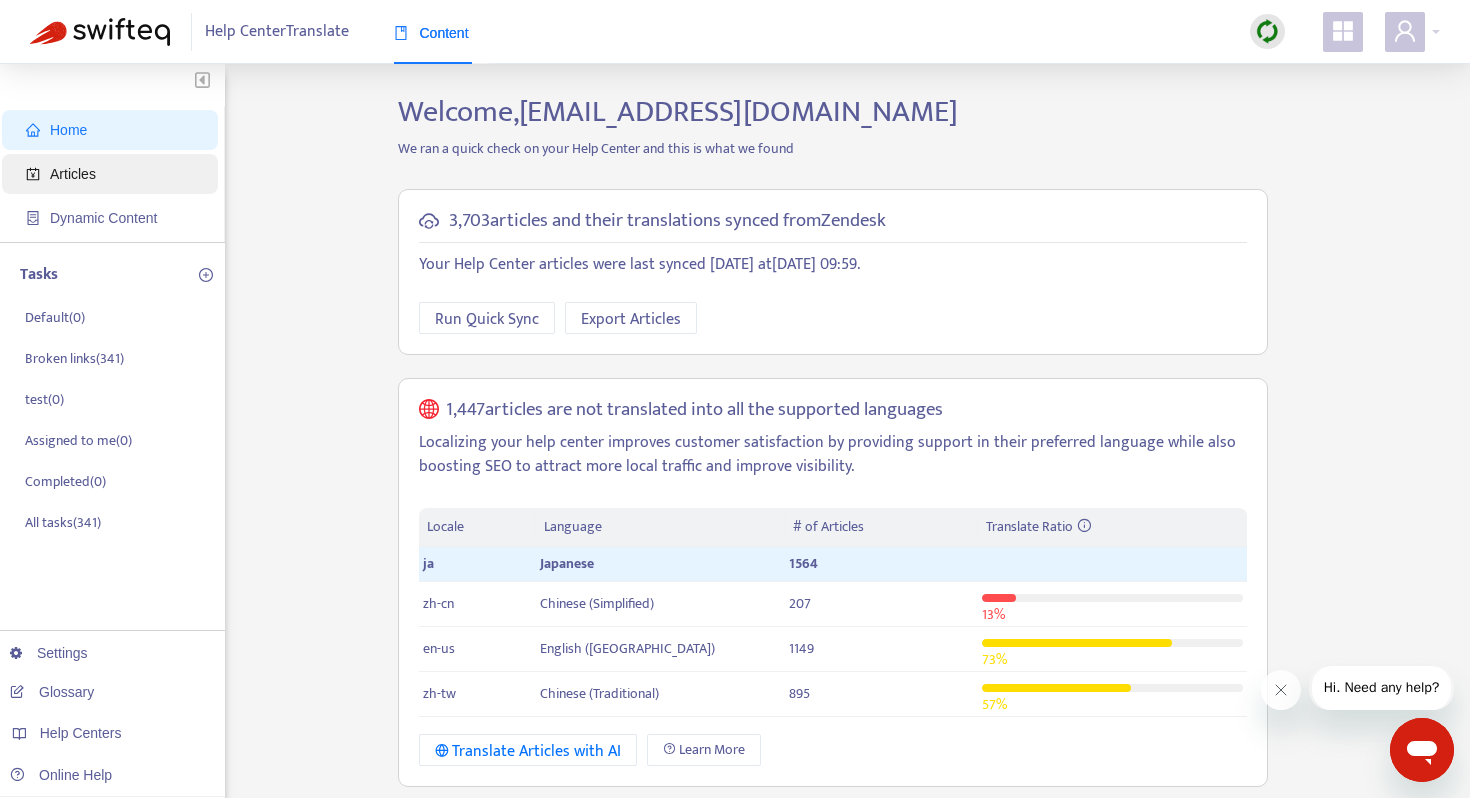 click on "Articles" at bounding box center (73, 174) 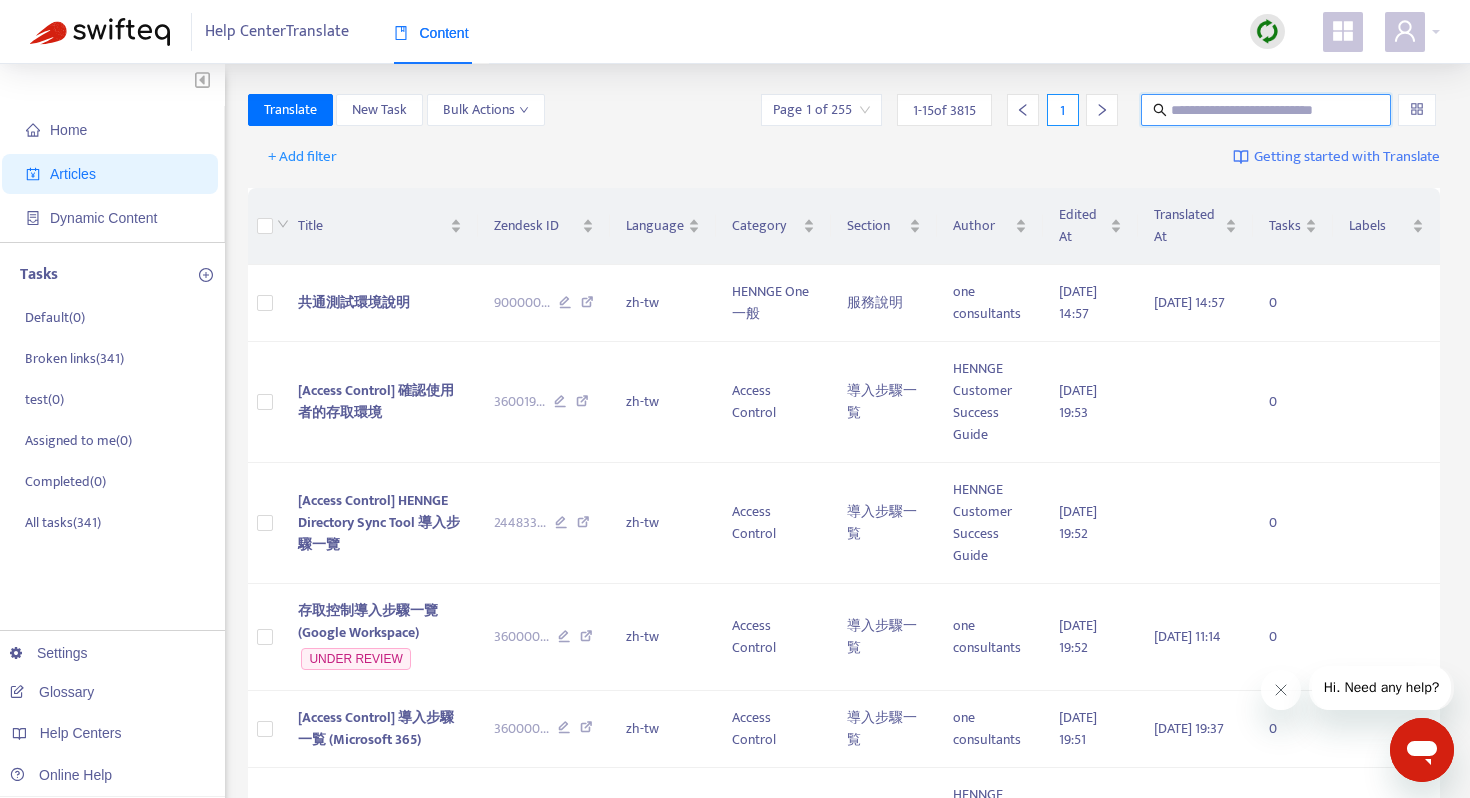 click at bounding box center (1267, 110) 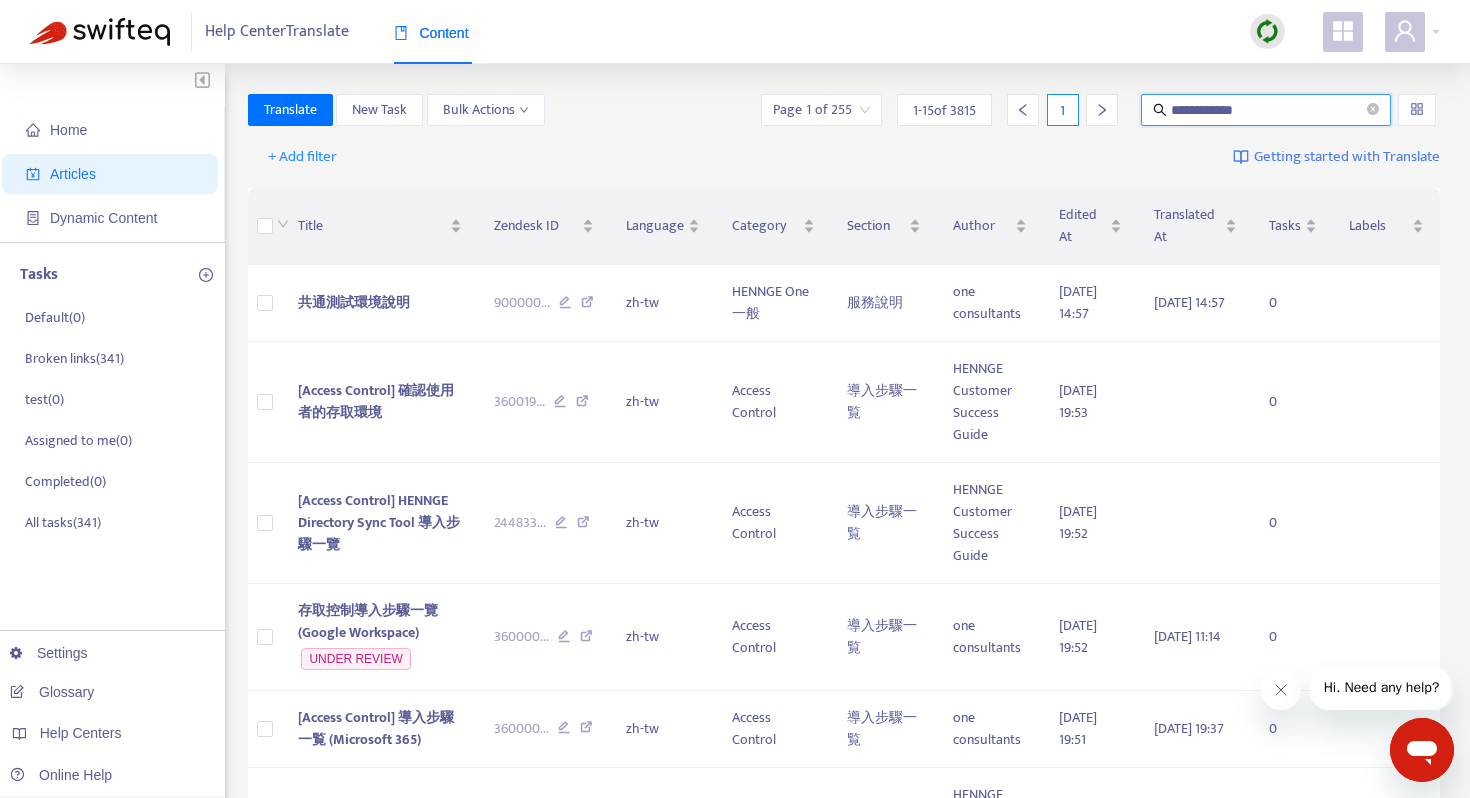 type on "**********" 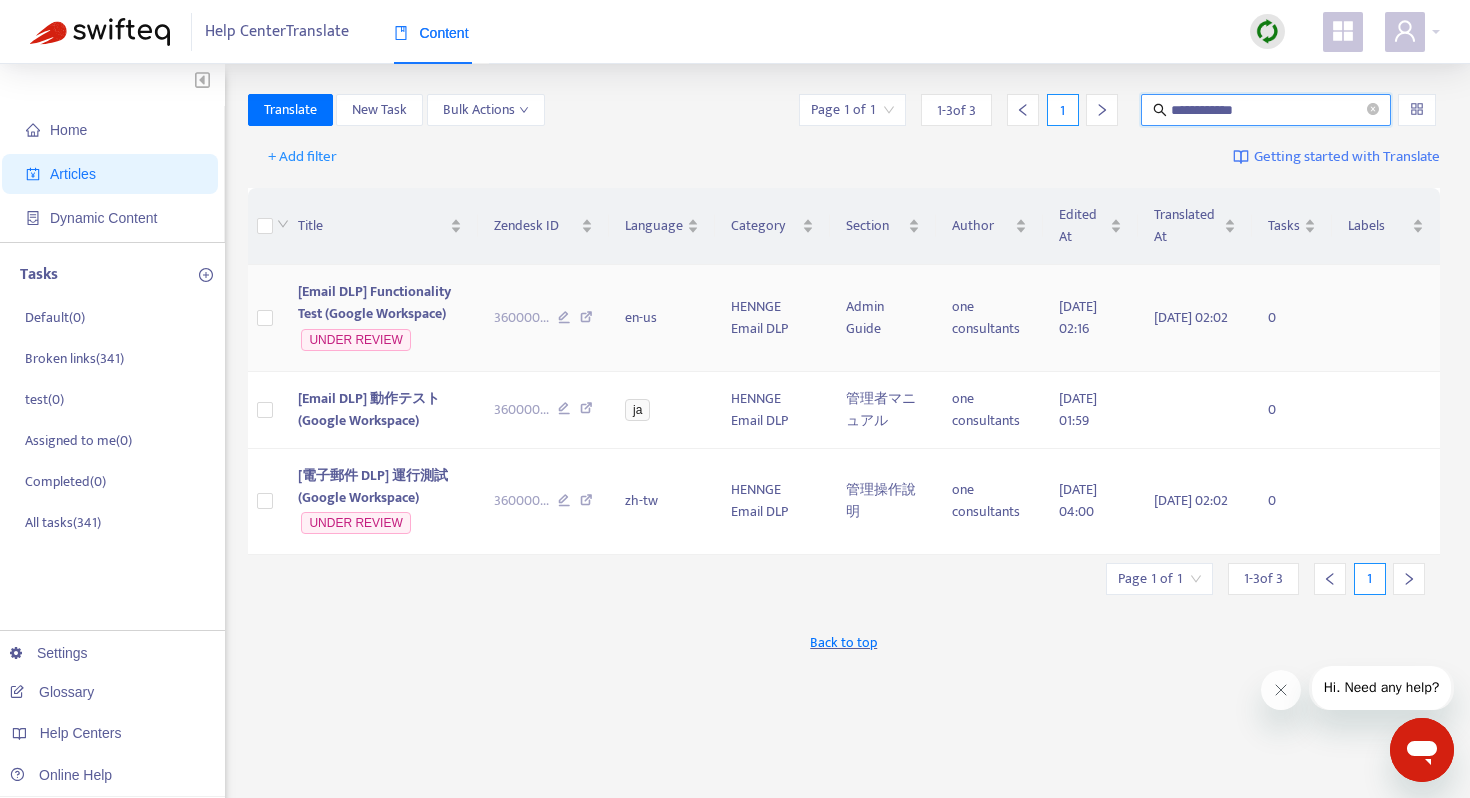 click on "[Email DLP] Functionality Test (Google Workspace)" at bounding box center [374, 302] 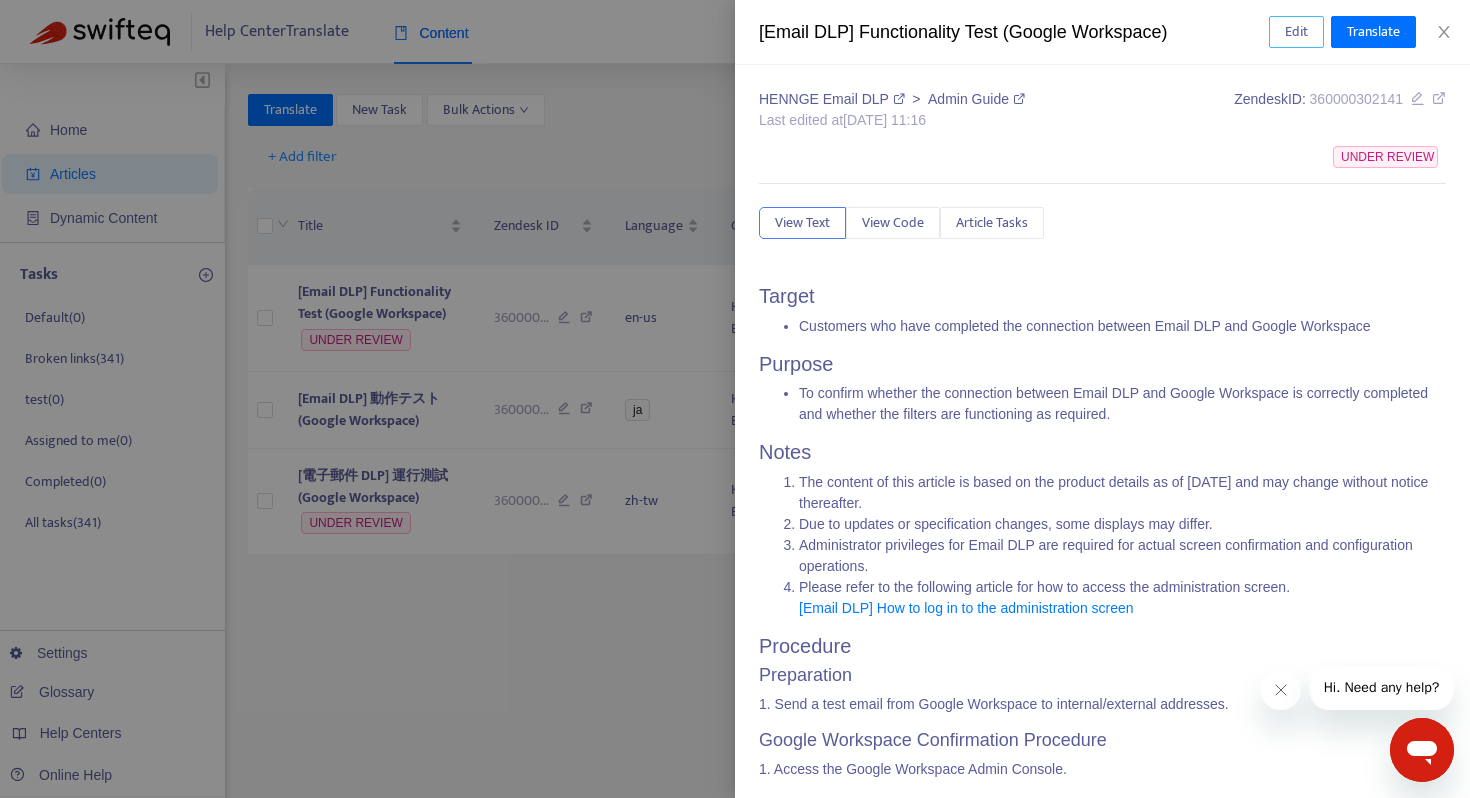 click on "Edit" at bounding box center [1296, 32] 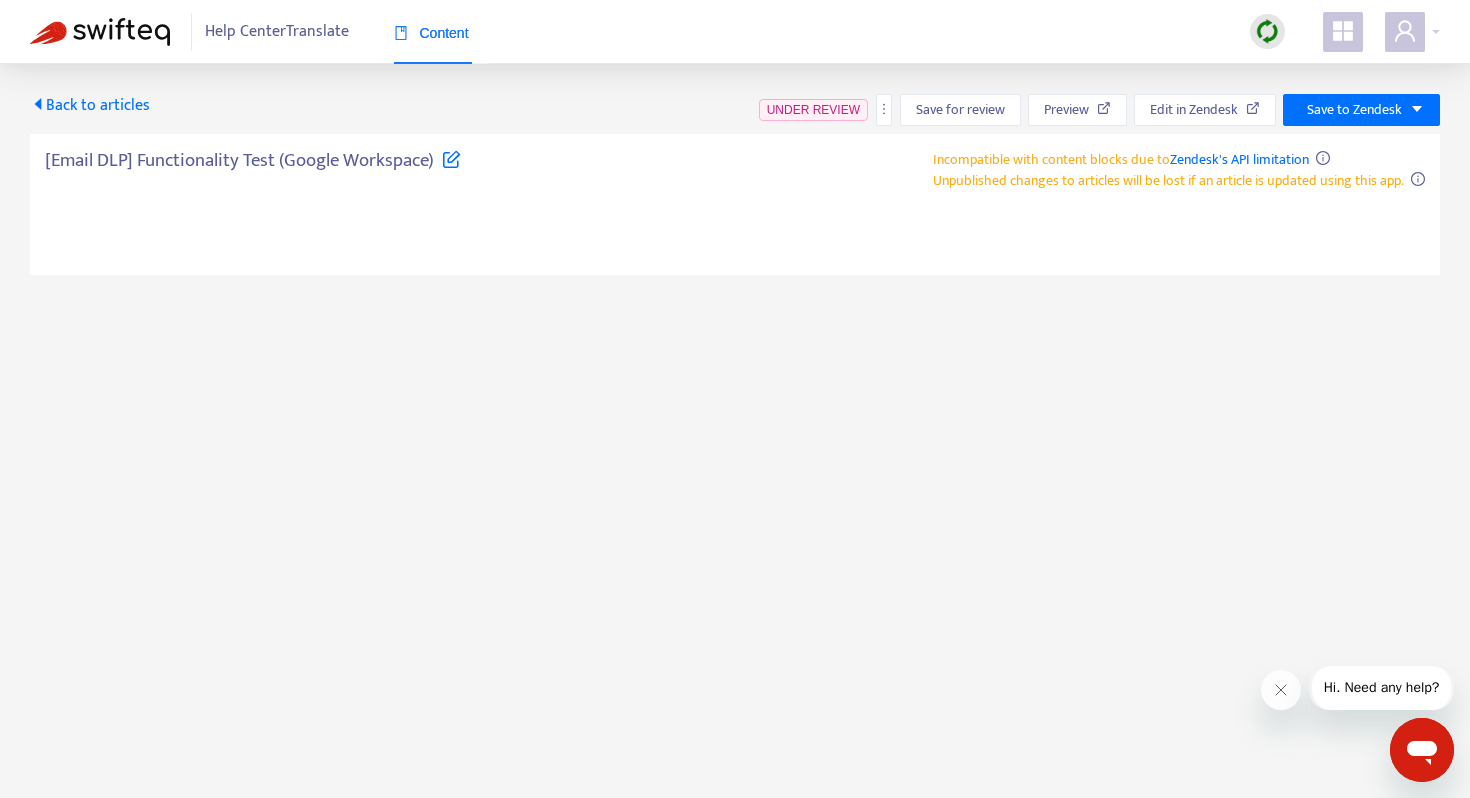 type on "**********" 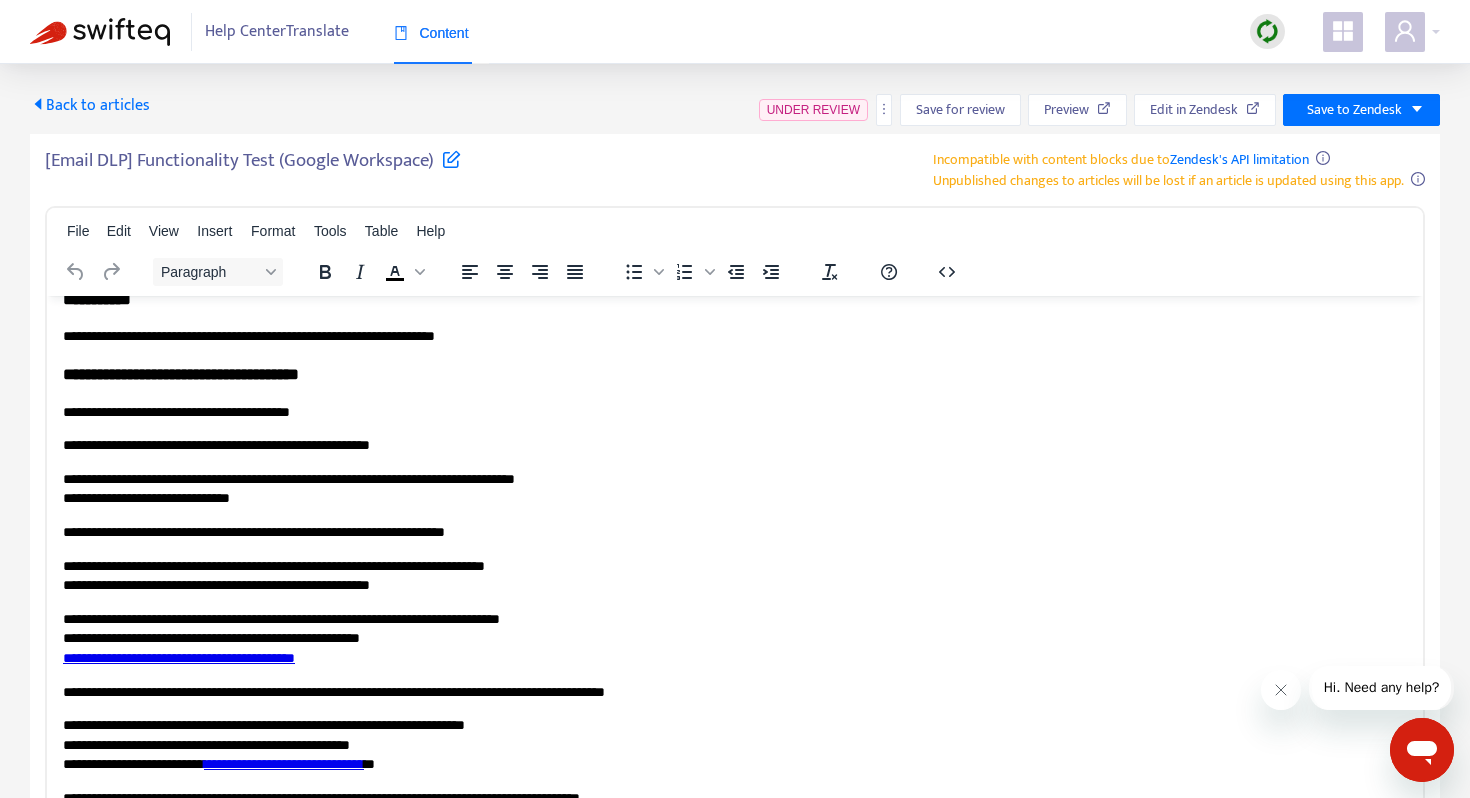 scroll, scrollTop: 451, scrollLeft: 0, axis: vertical 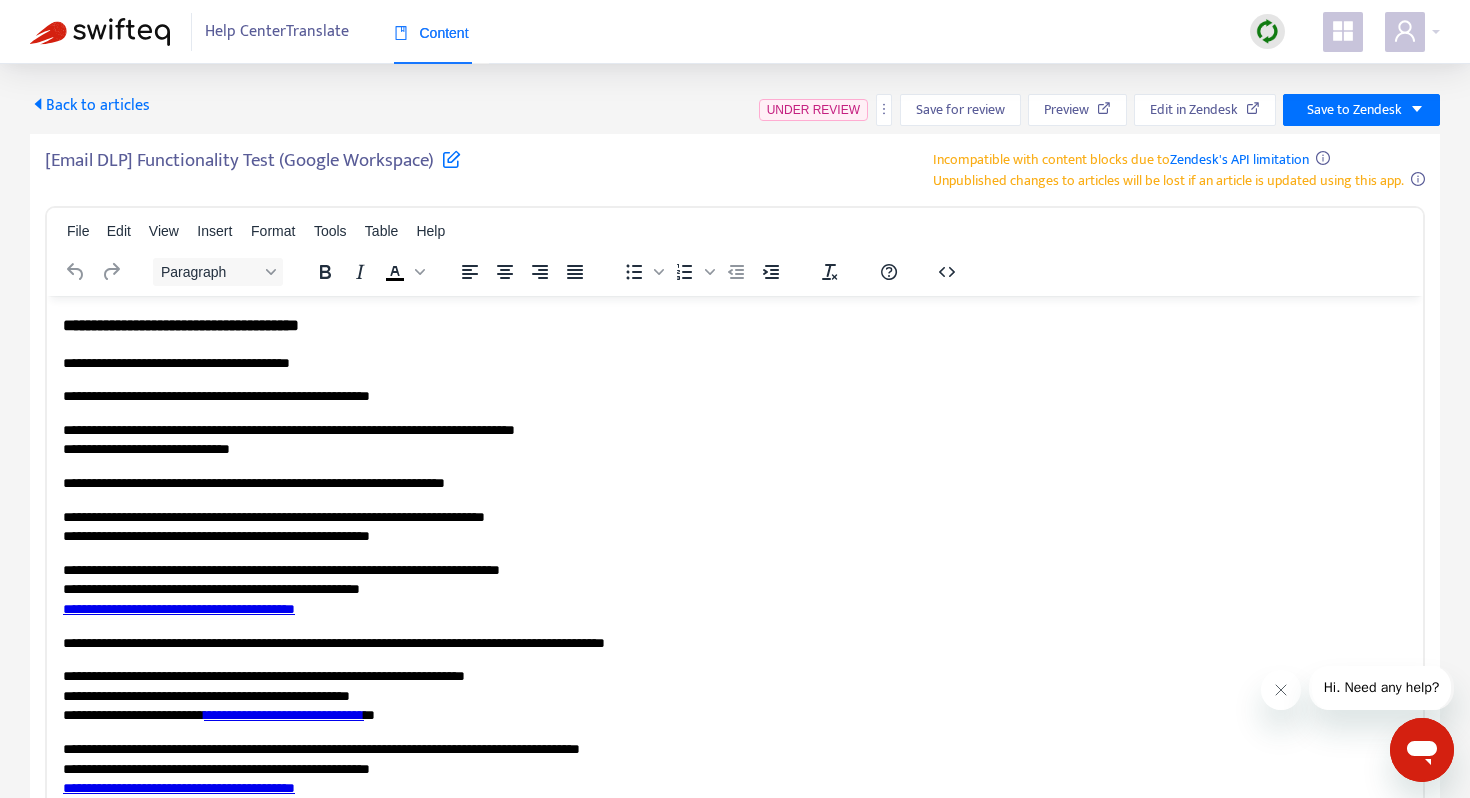 click on "**********" at bounding box center (735, 396) 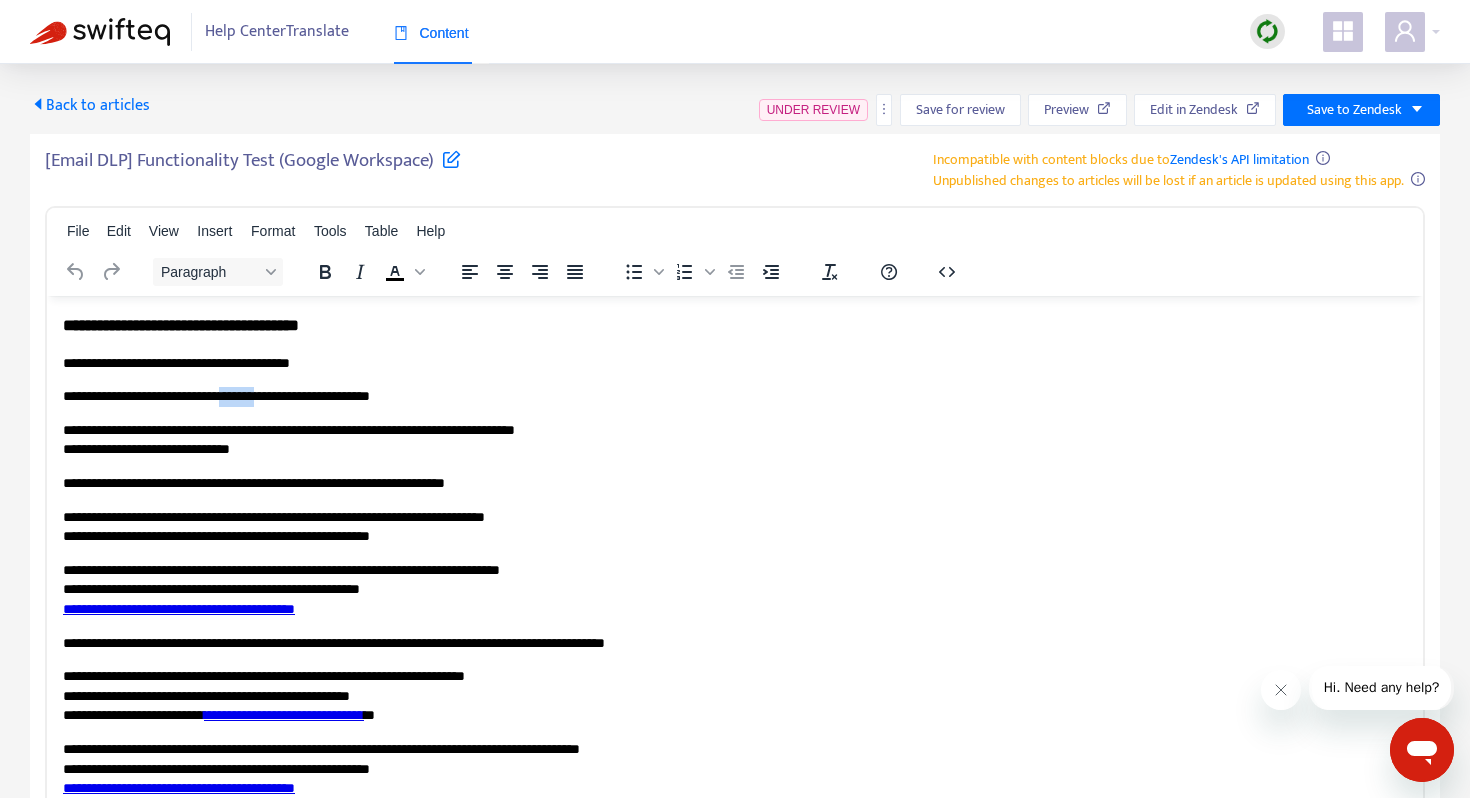 click on "**********" at bounding box center (735, 396) 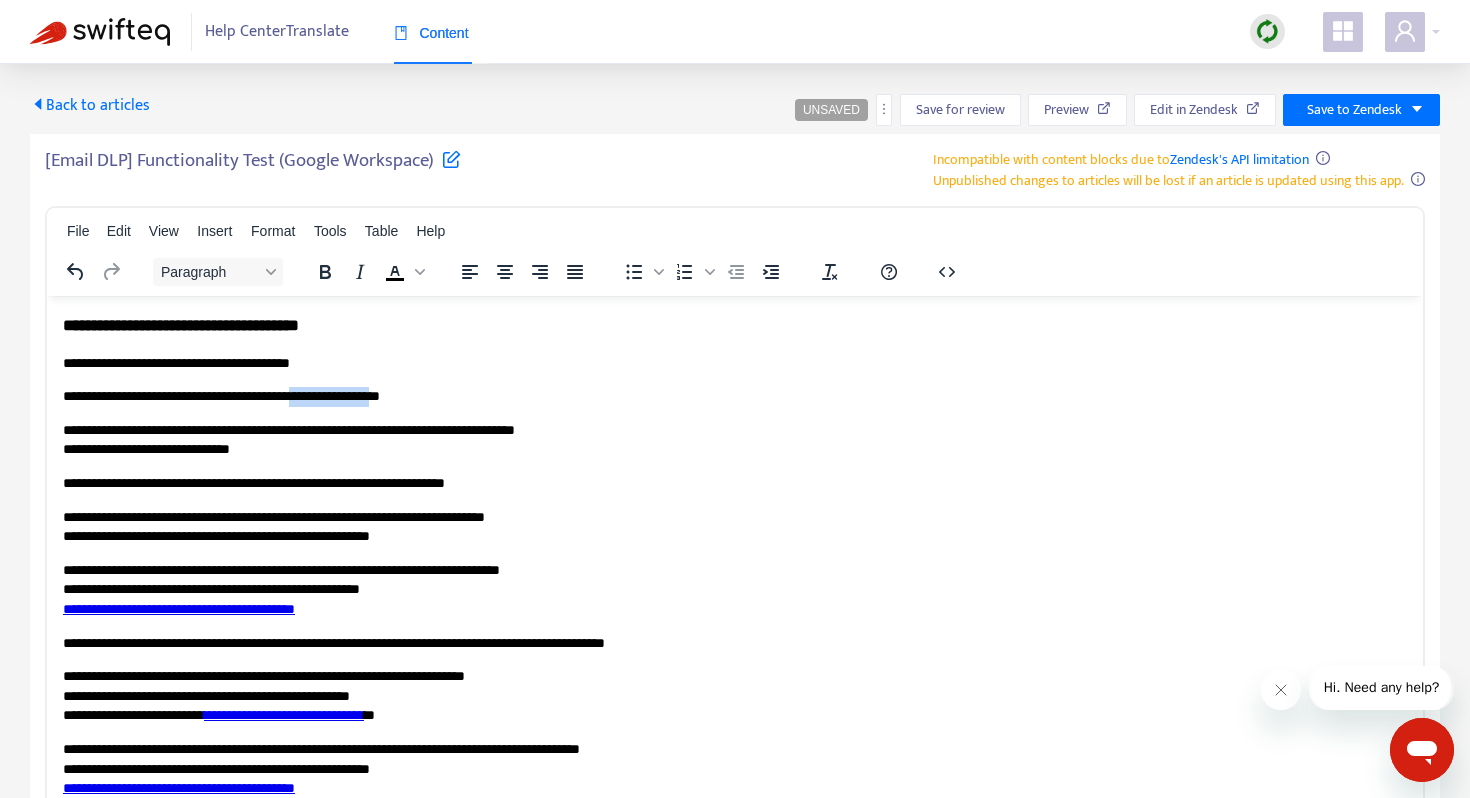 drag, startPoint x: 340, startPoint y: 400, endPoint x: 445, endPoint y: 398, distance: 105.01904 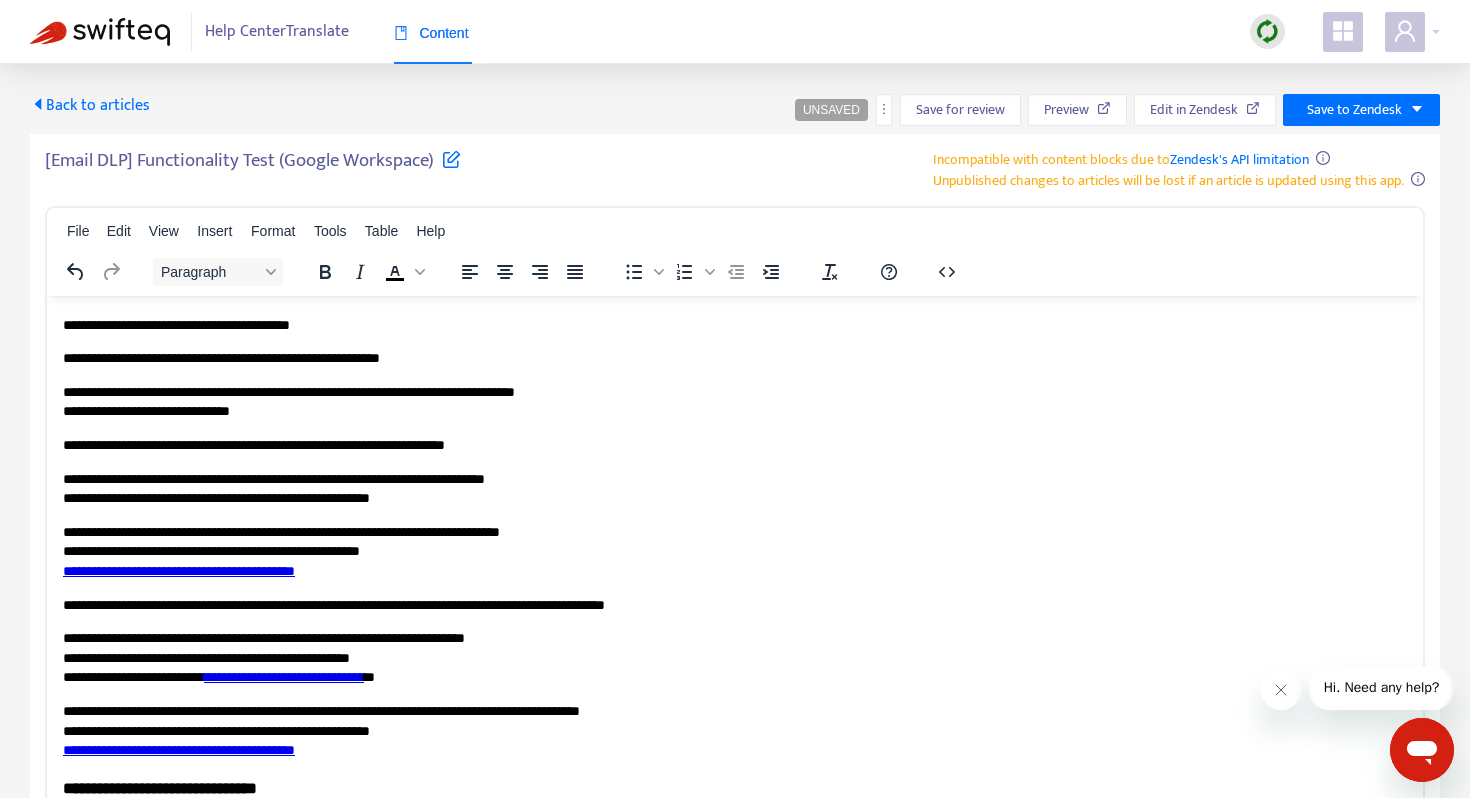 scroll, scrollTop: 532, scrollLeft: 0, axis: vertical 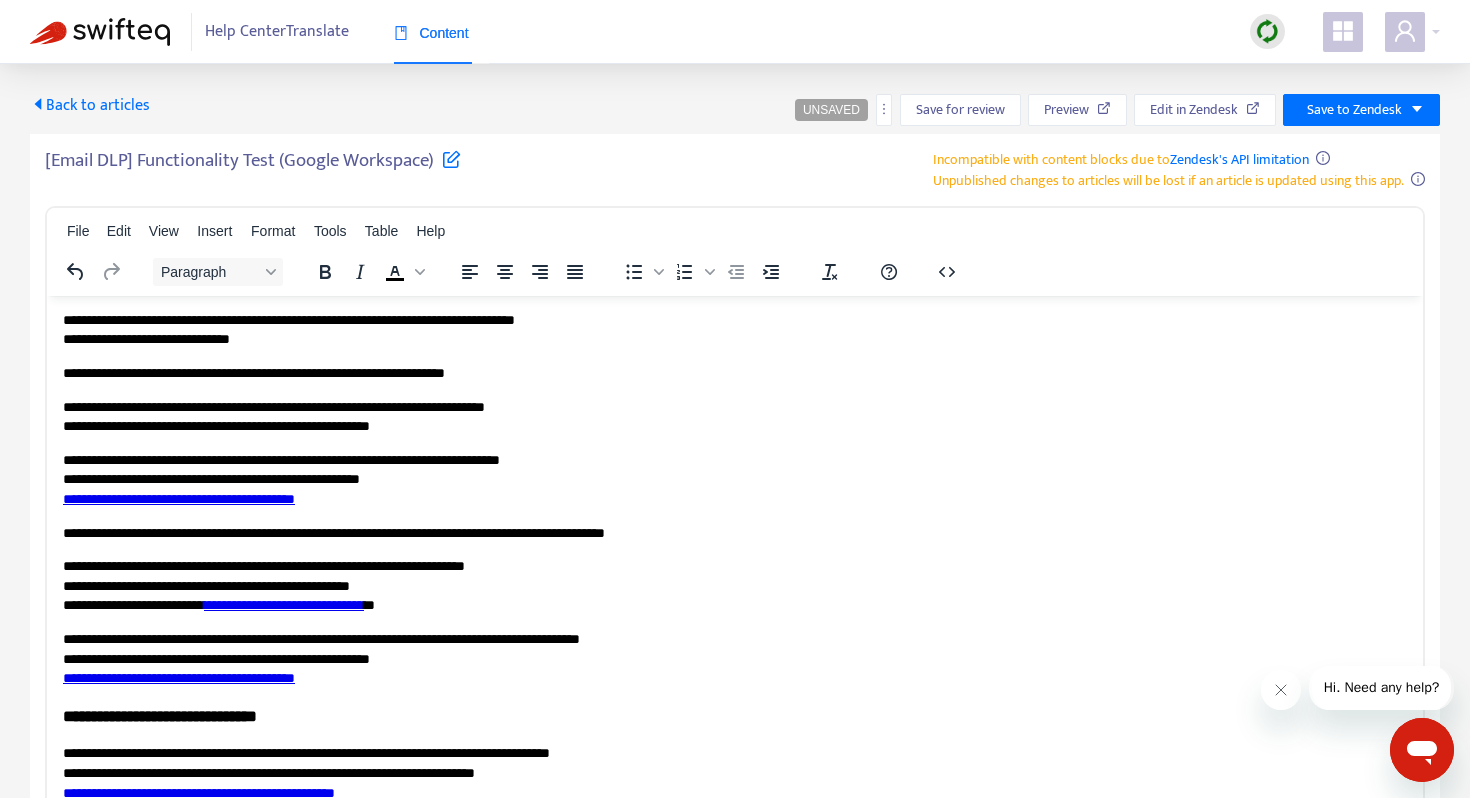 click on "**********" at bounding box center [735, 416] 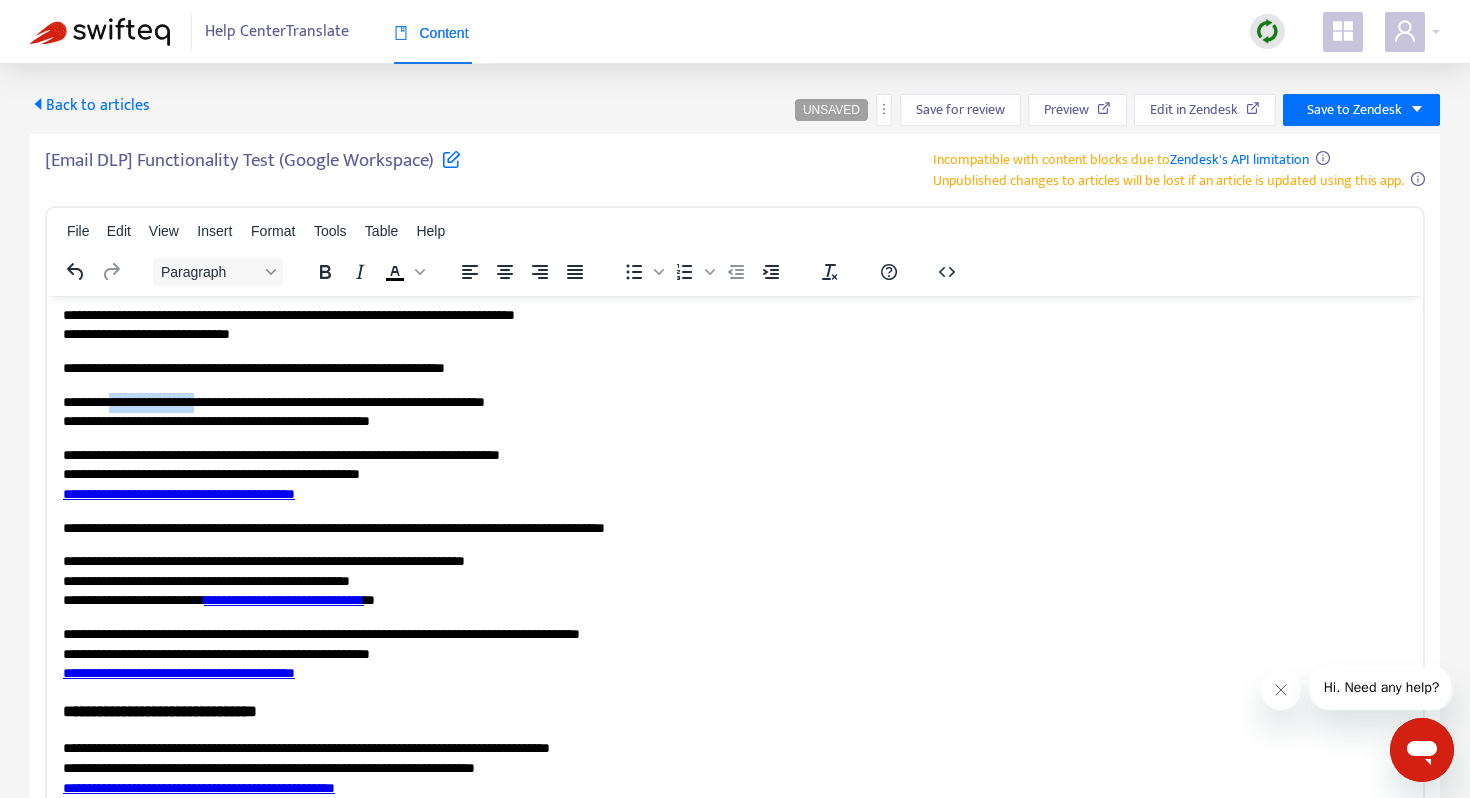 drag, startPoint x: 121, startPoint y: 402, endPoint x: 224, endPoint y: 395, distance: 103.23759 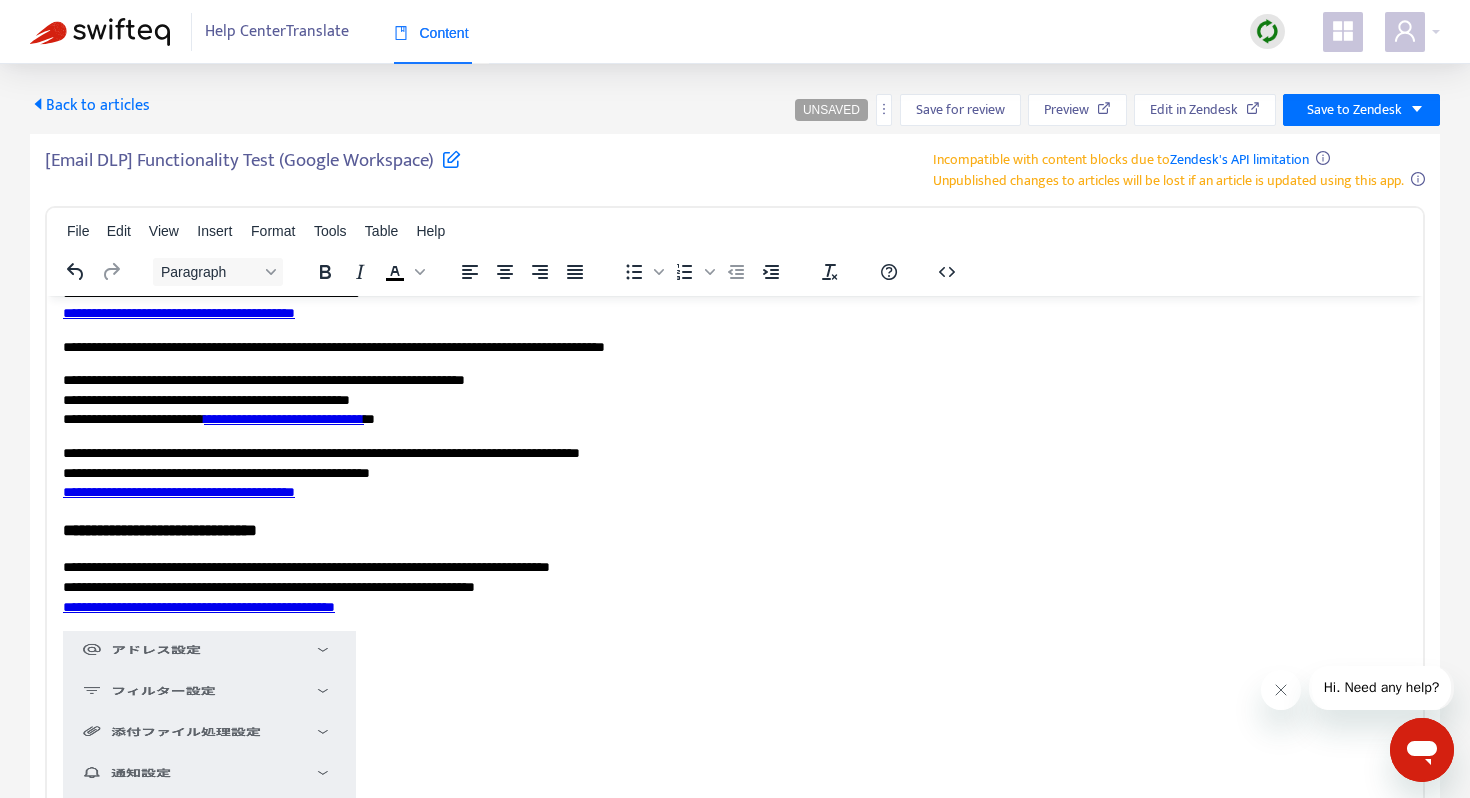 scroll, scrollTop: 748, scrollLeft: 0, axis: vertical 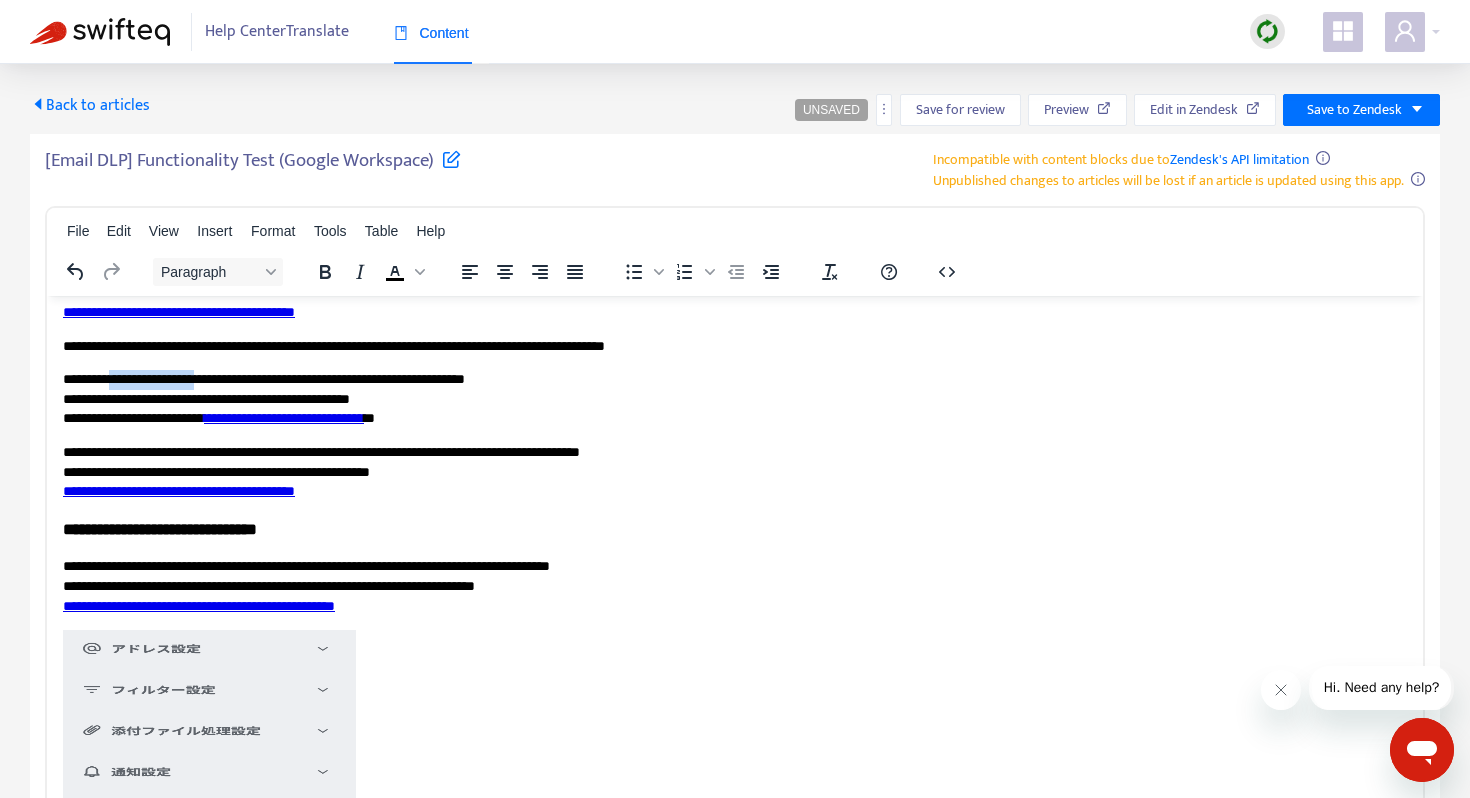 drag, startPoint x: 120, startPoint y: 381, endPoint x: 225, endPoint y: 385, distance: 105.076164 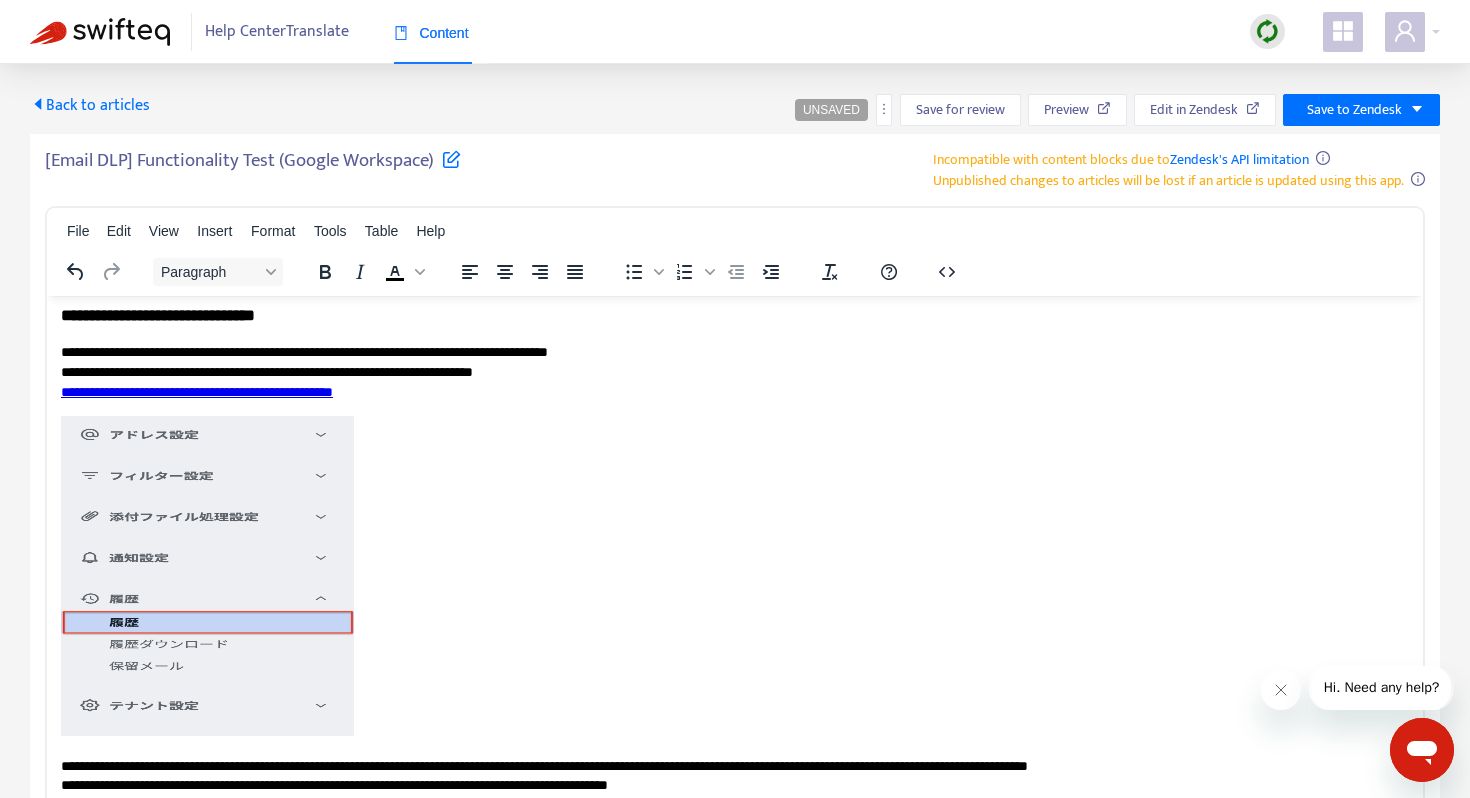 scroll, scrollTop: 979, scrollLeft: 2, axis: both 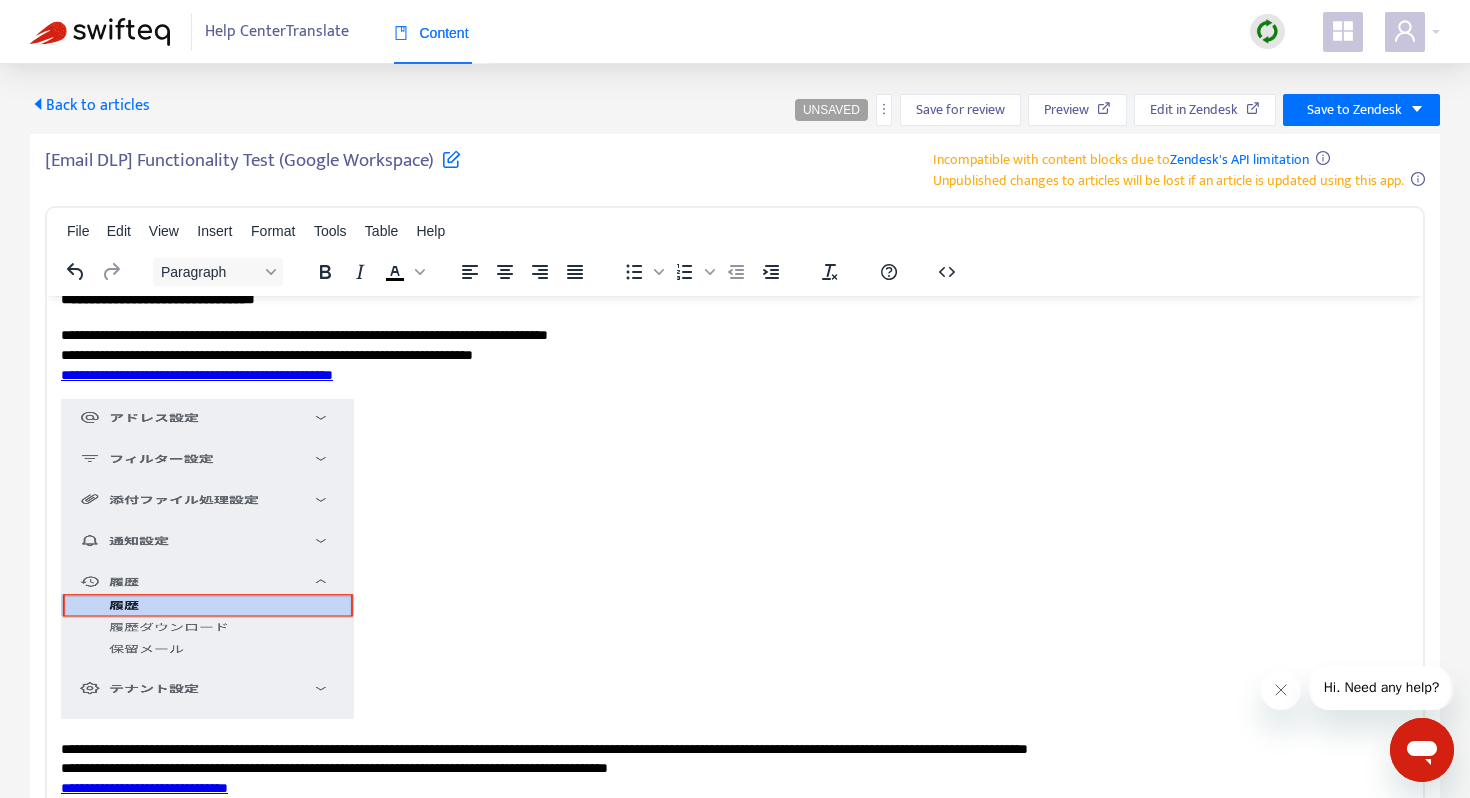 click at bounding box center (207, 558) 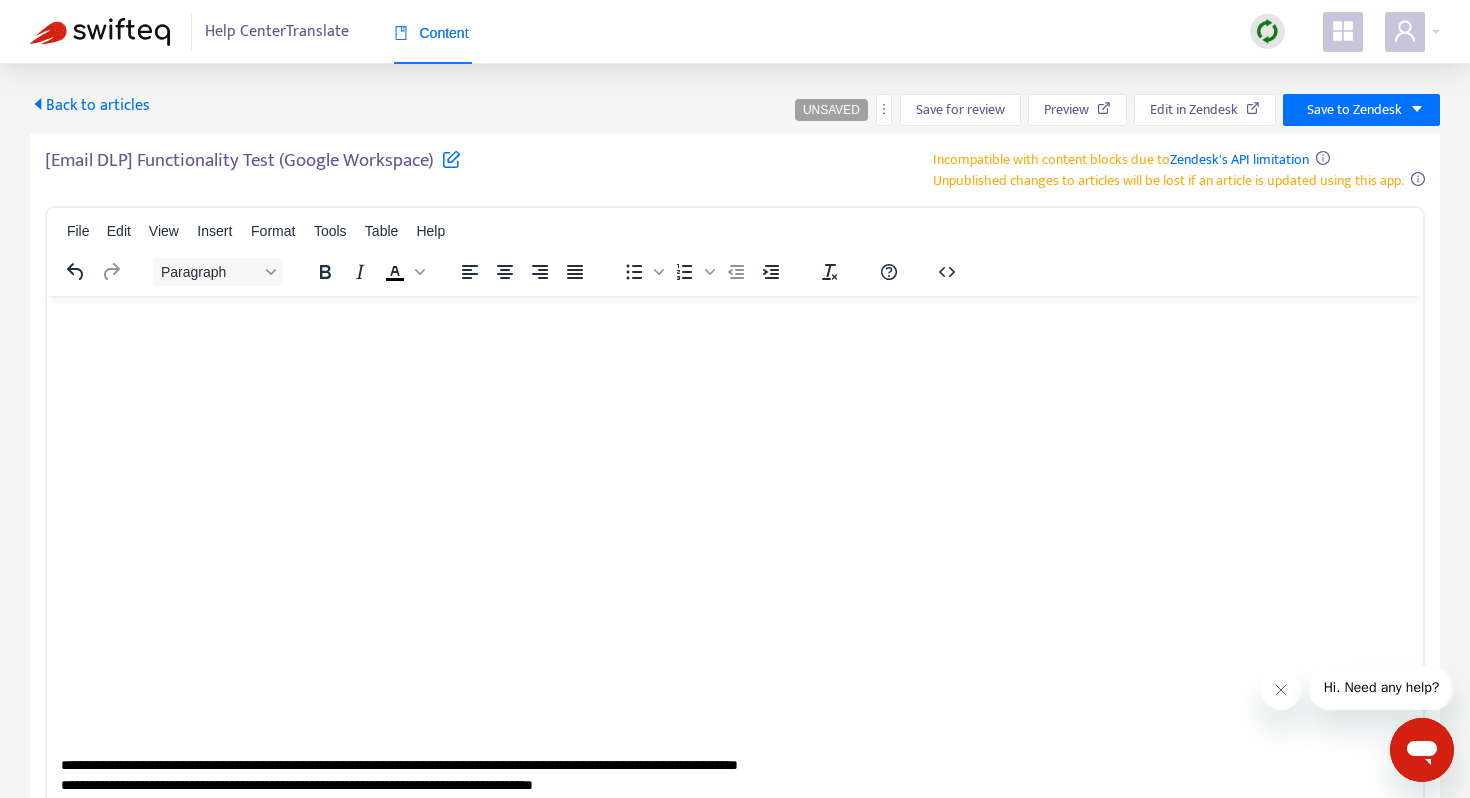 scroll, scrollTop: 1975, scrollLeft: 2, axis: both 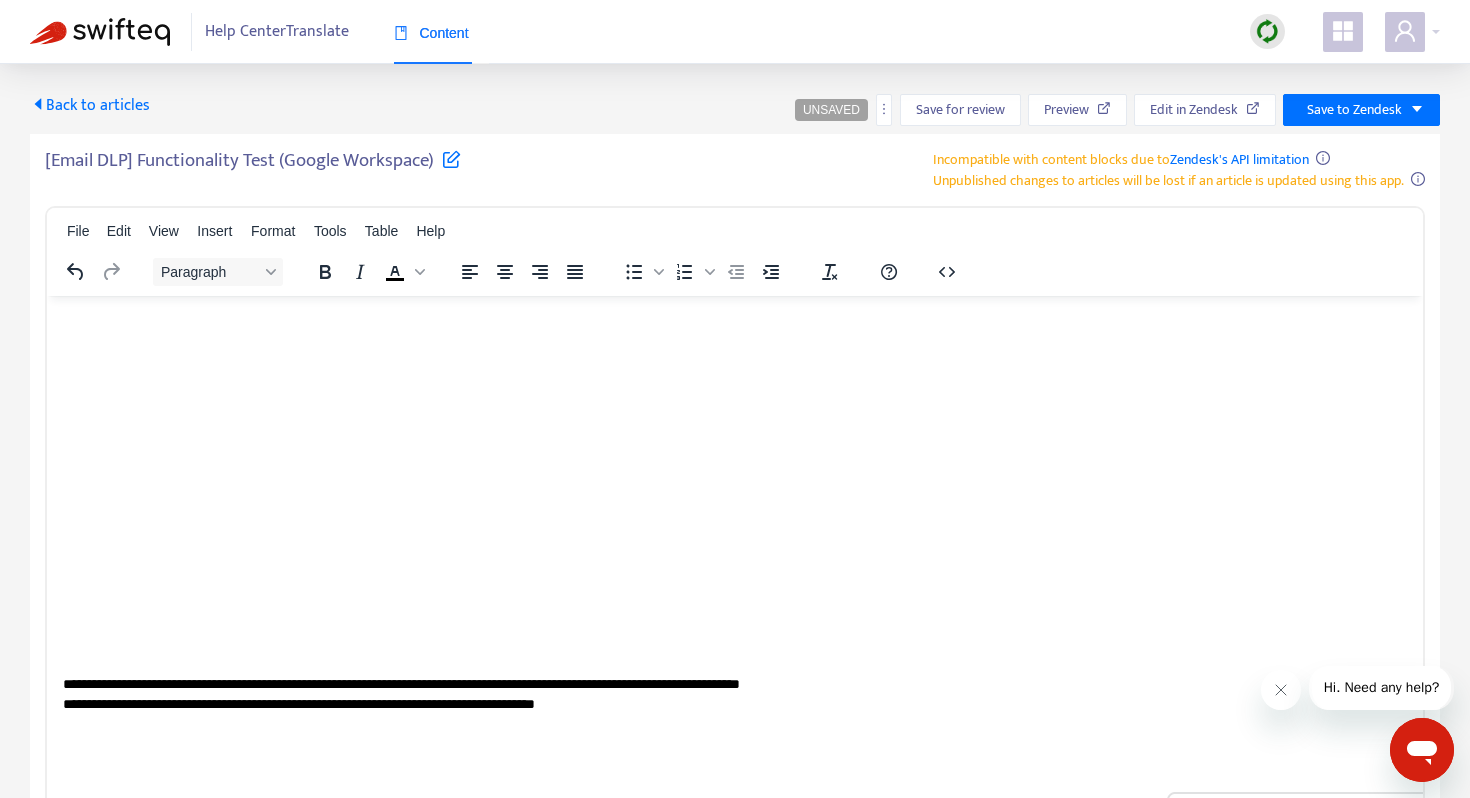 click at bounding box center (1239, 83) 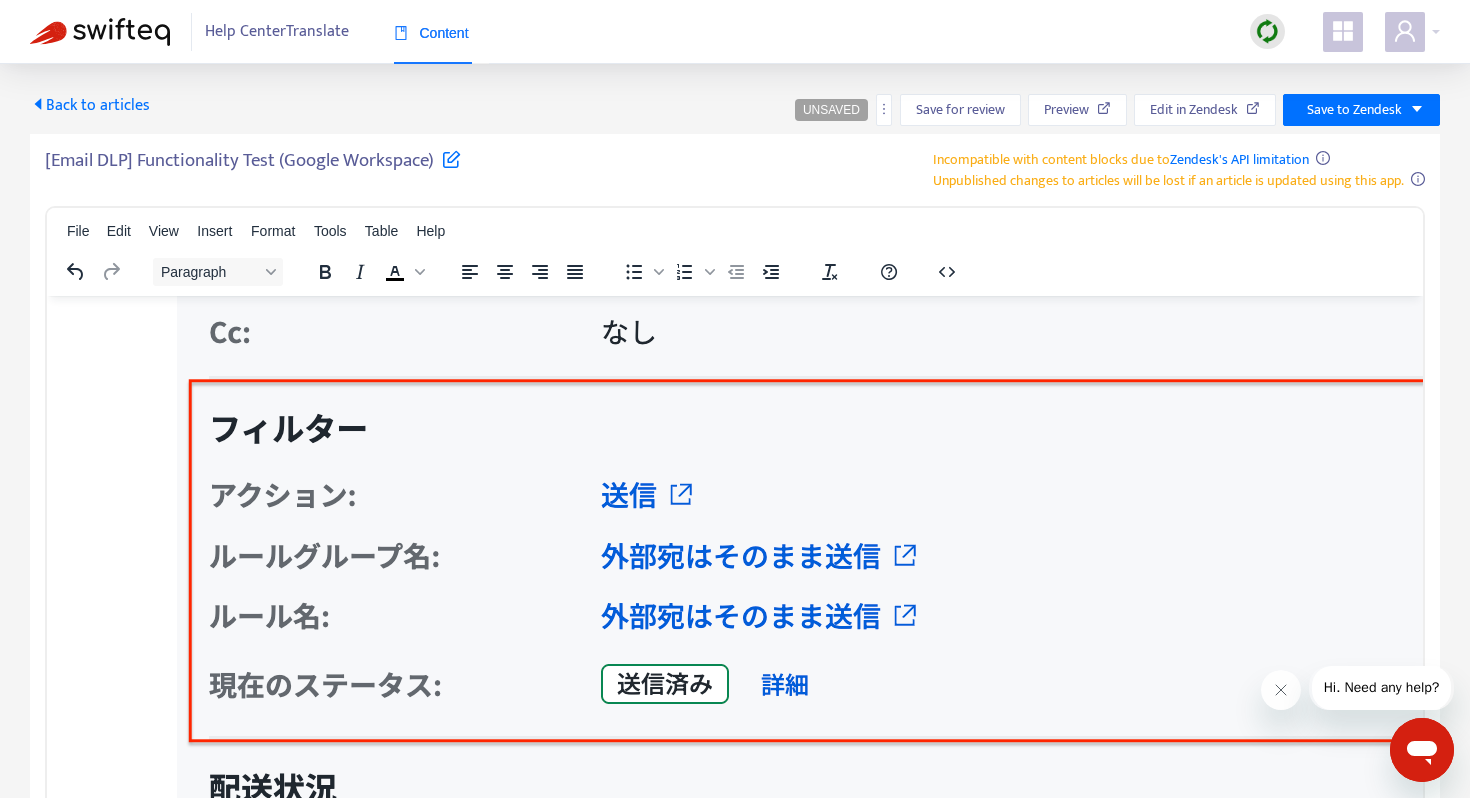 scroll, scrollTop: 2292, scrollLeft: 0, axis: vertical 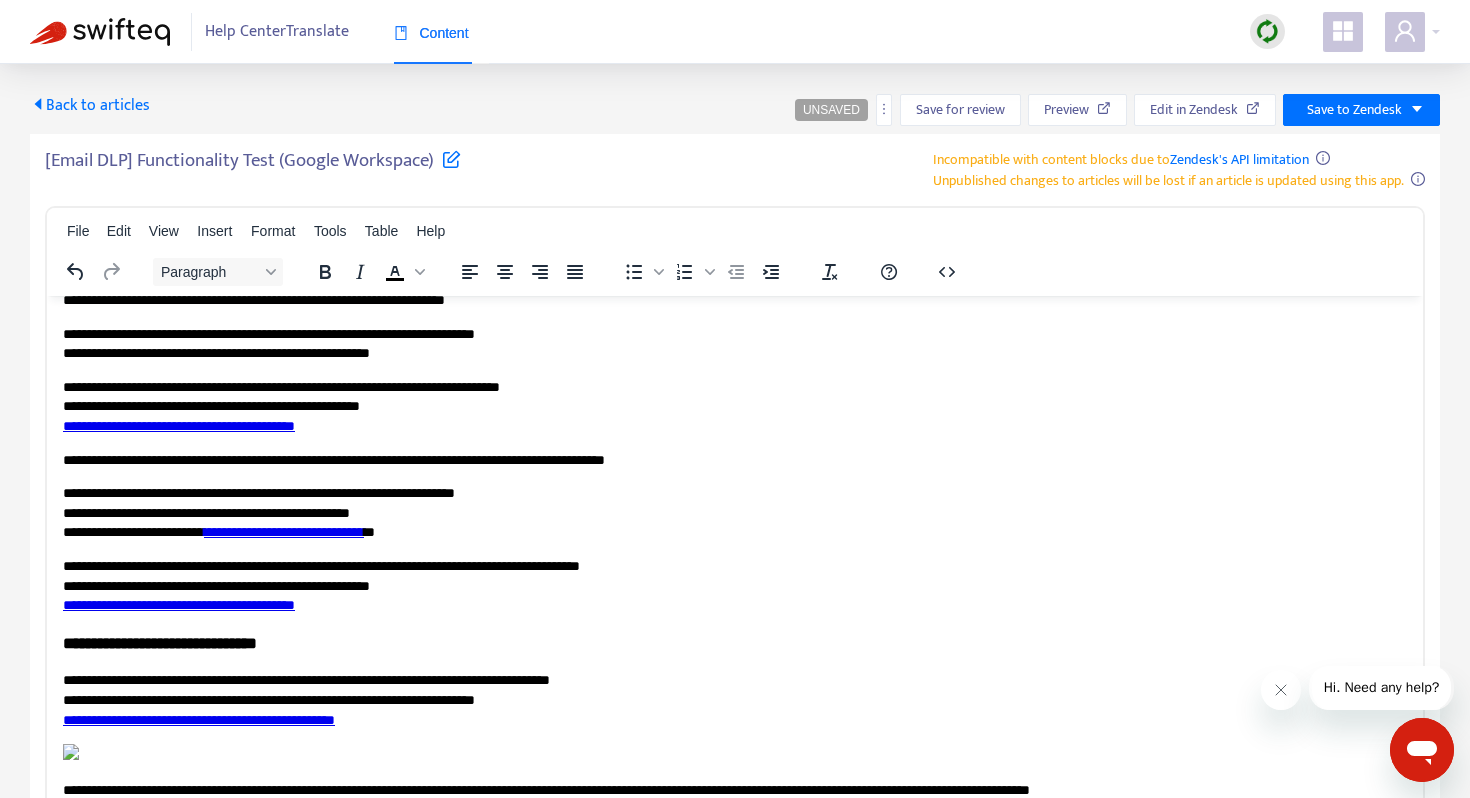 click at bounding box center [100, 32] 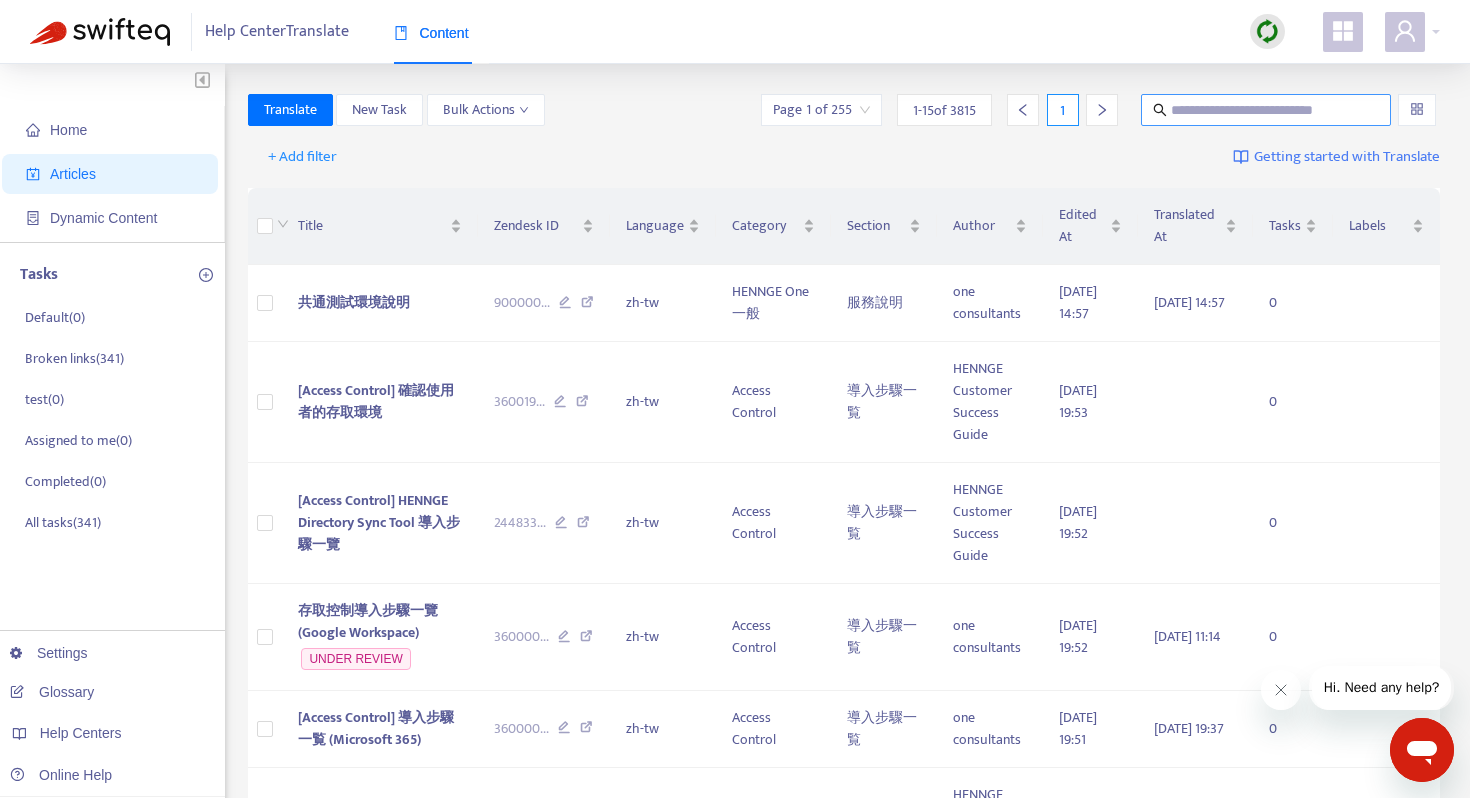 click at bounding box center [1267, 110] 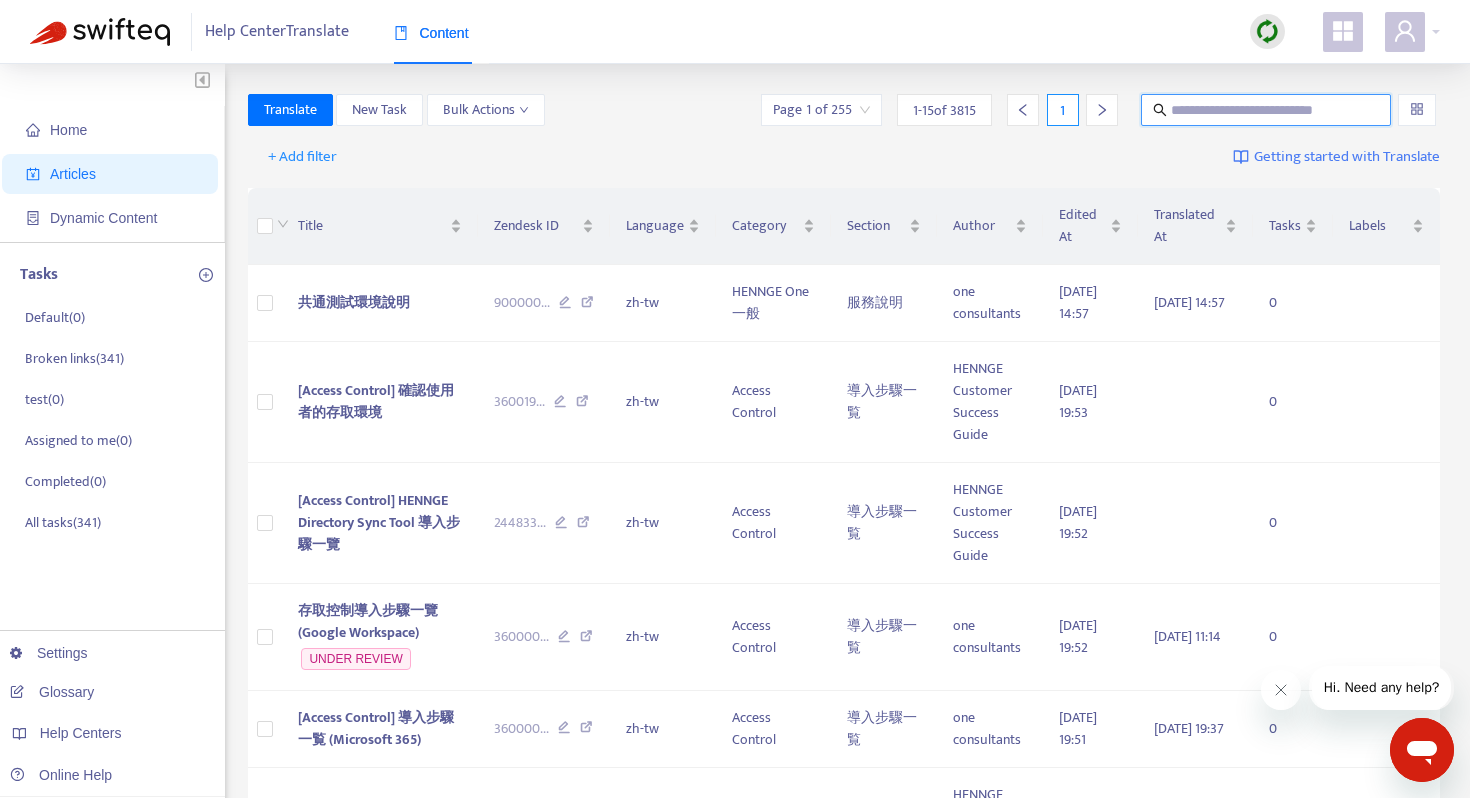 paste on "**********" 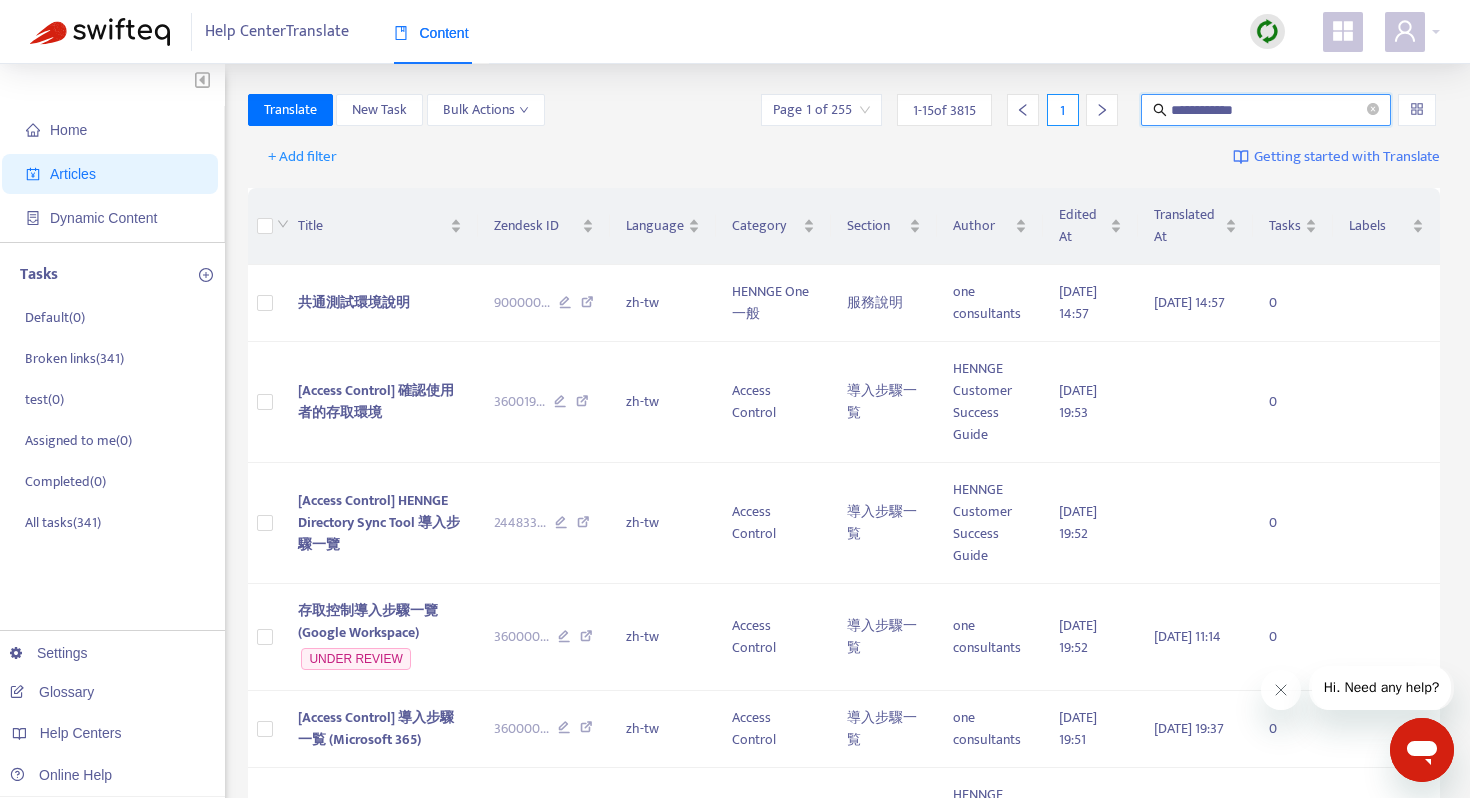 type on "**********" 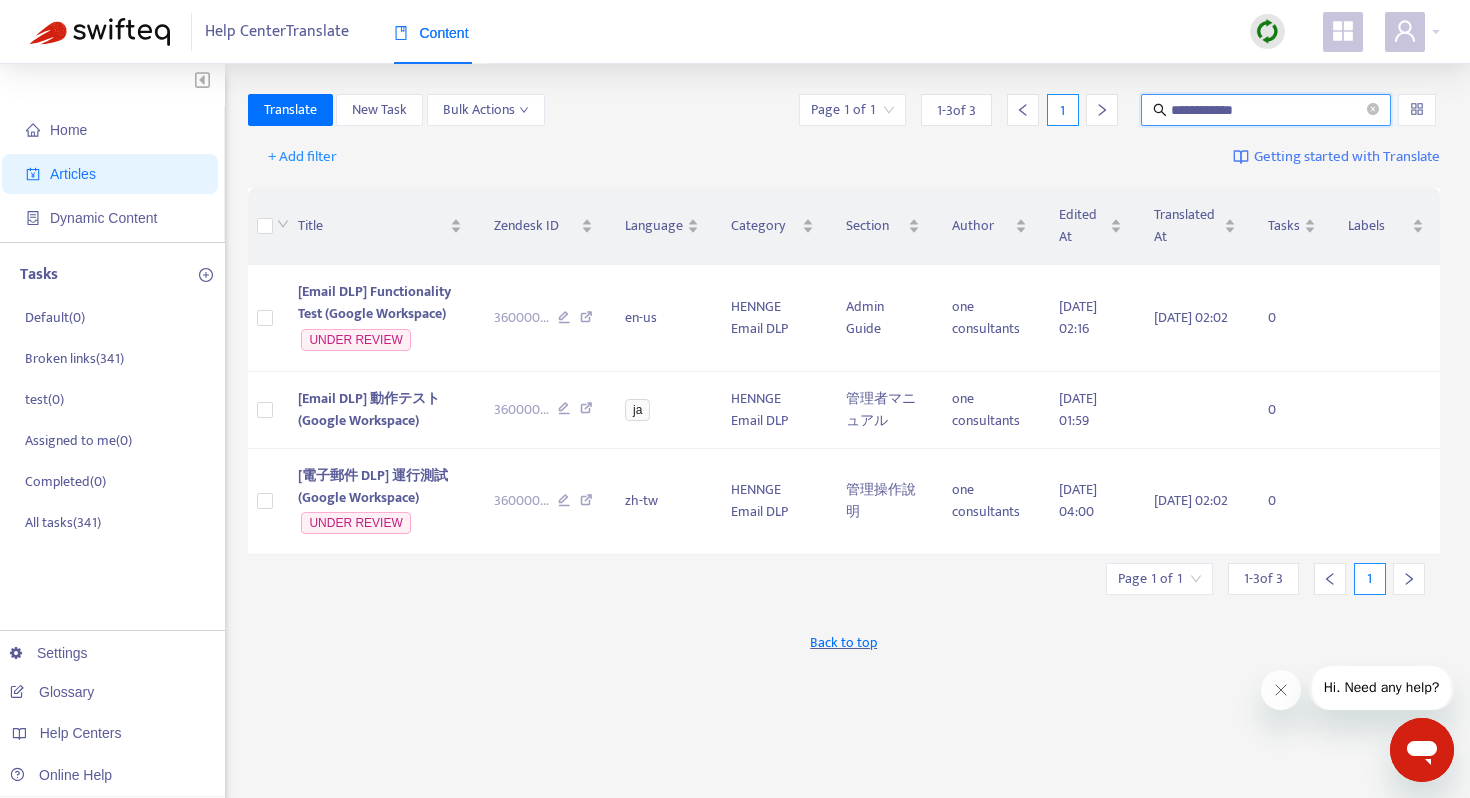 click at bounding box center [1267, 31] 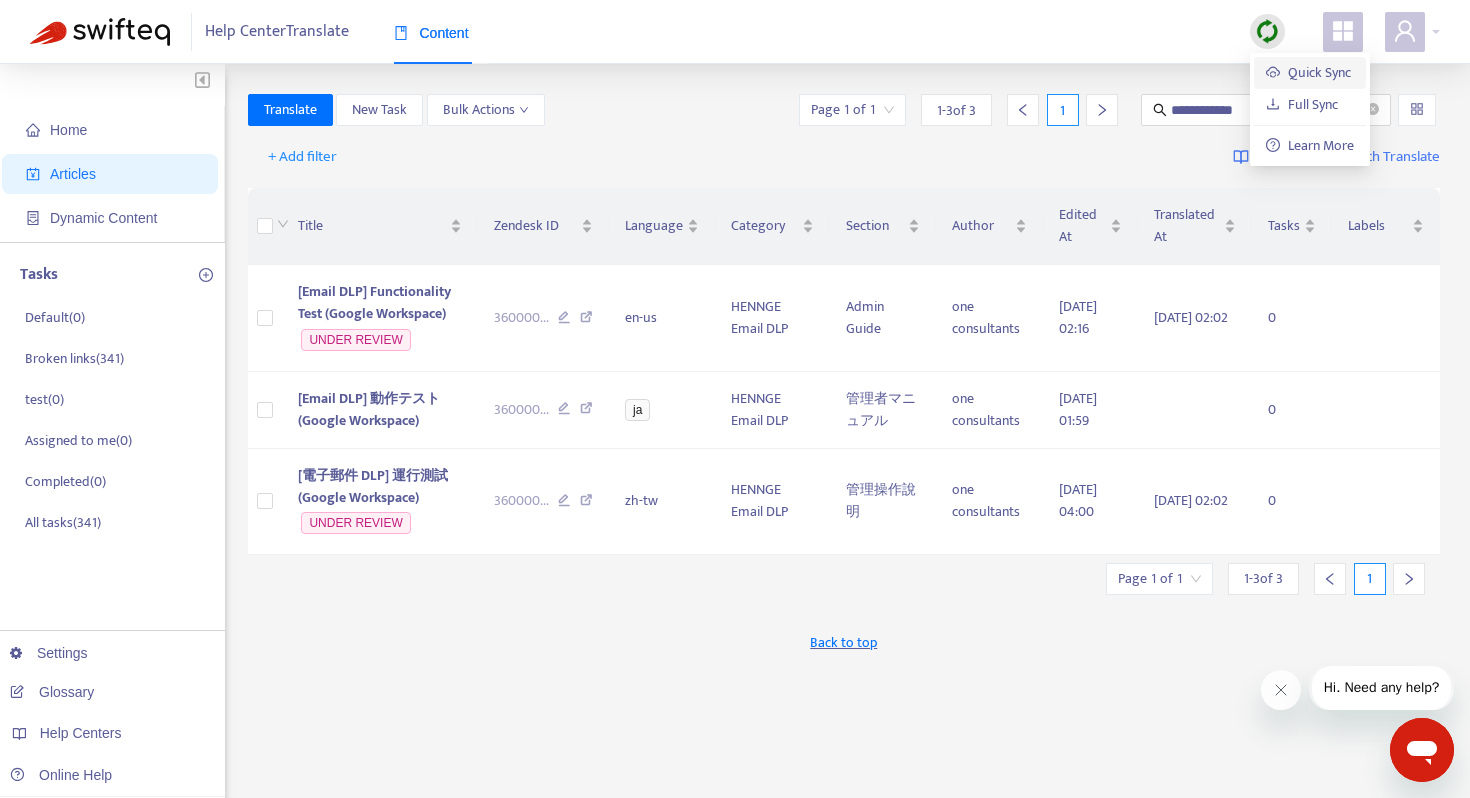 click on "Quick Sync" at bounding box center (1308, 72) 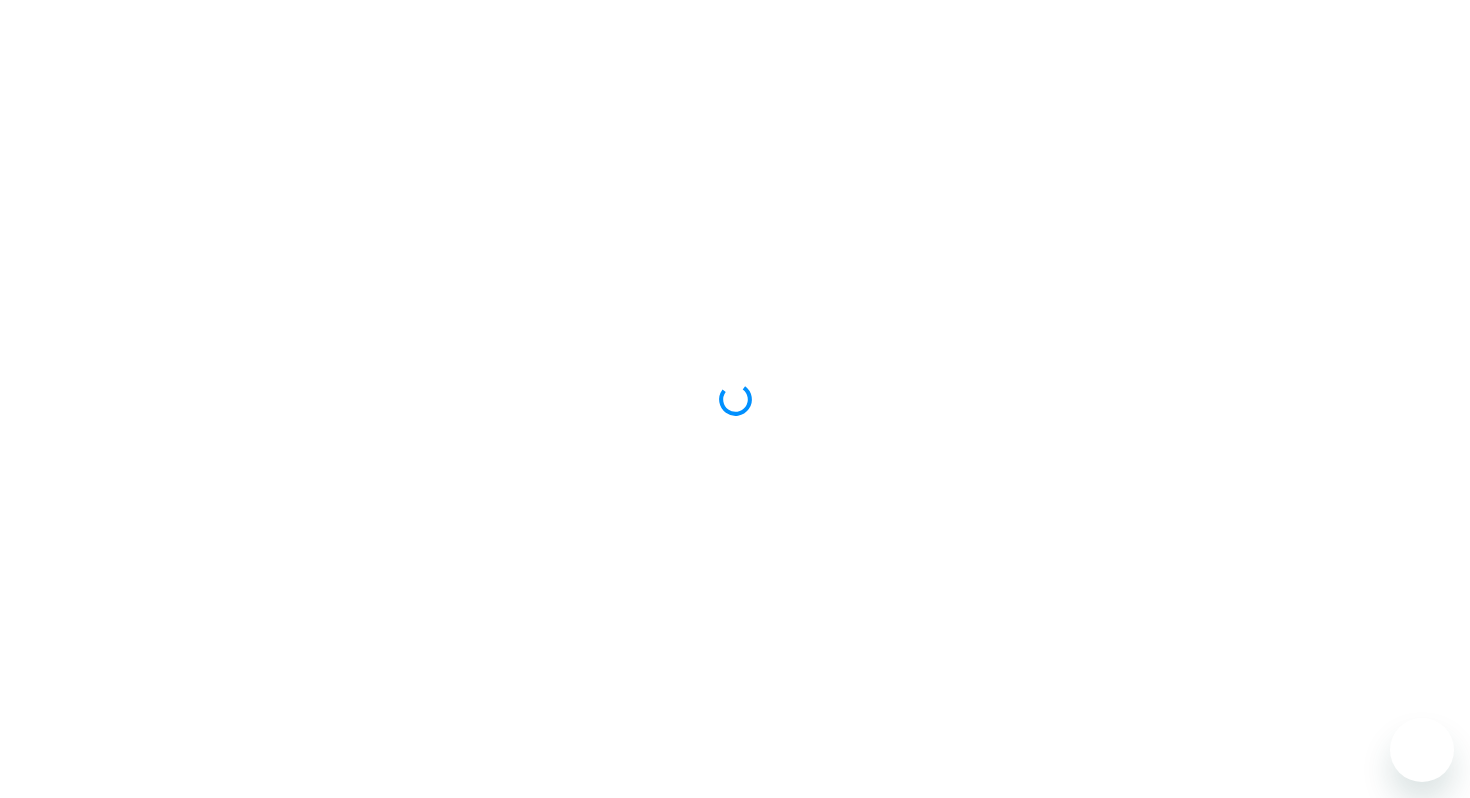 scroll, scrollTop: 0, scrollLeft: 0, axis: both 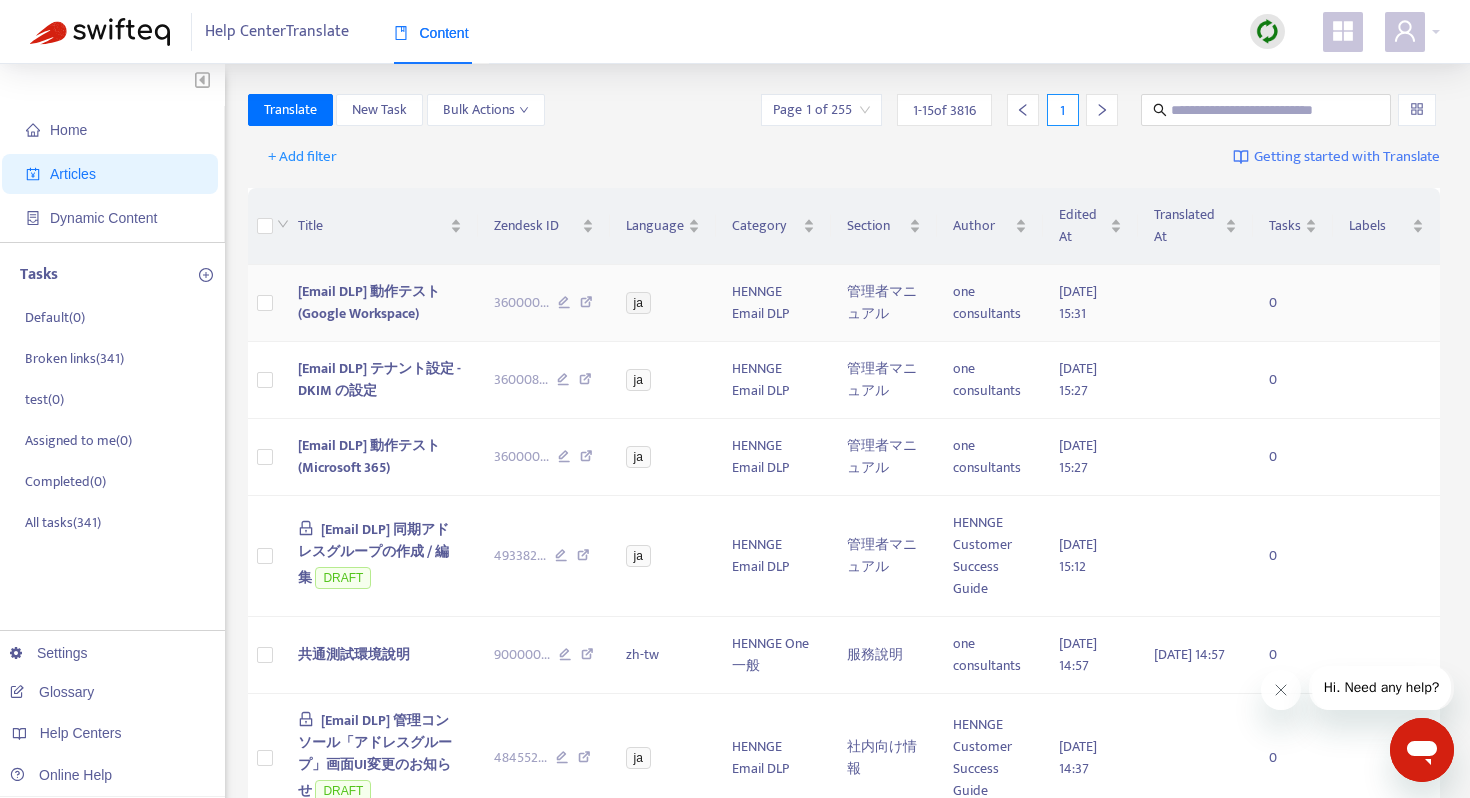 click on "[Email DLP] 動作テスト (Google Workspace)" at bounding box center [369, 302] 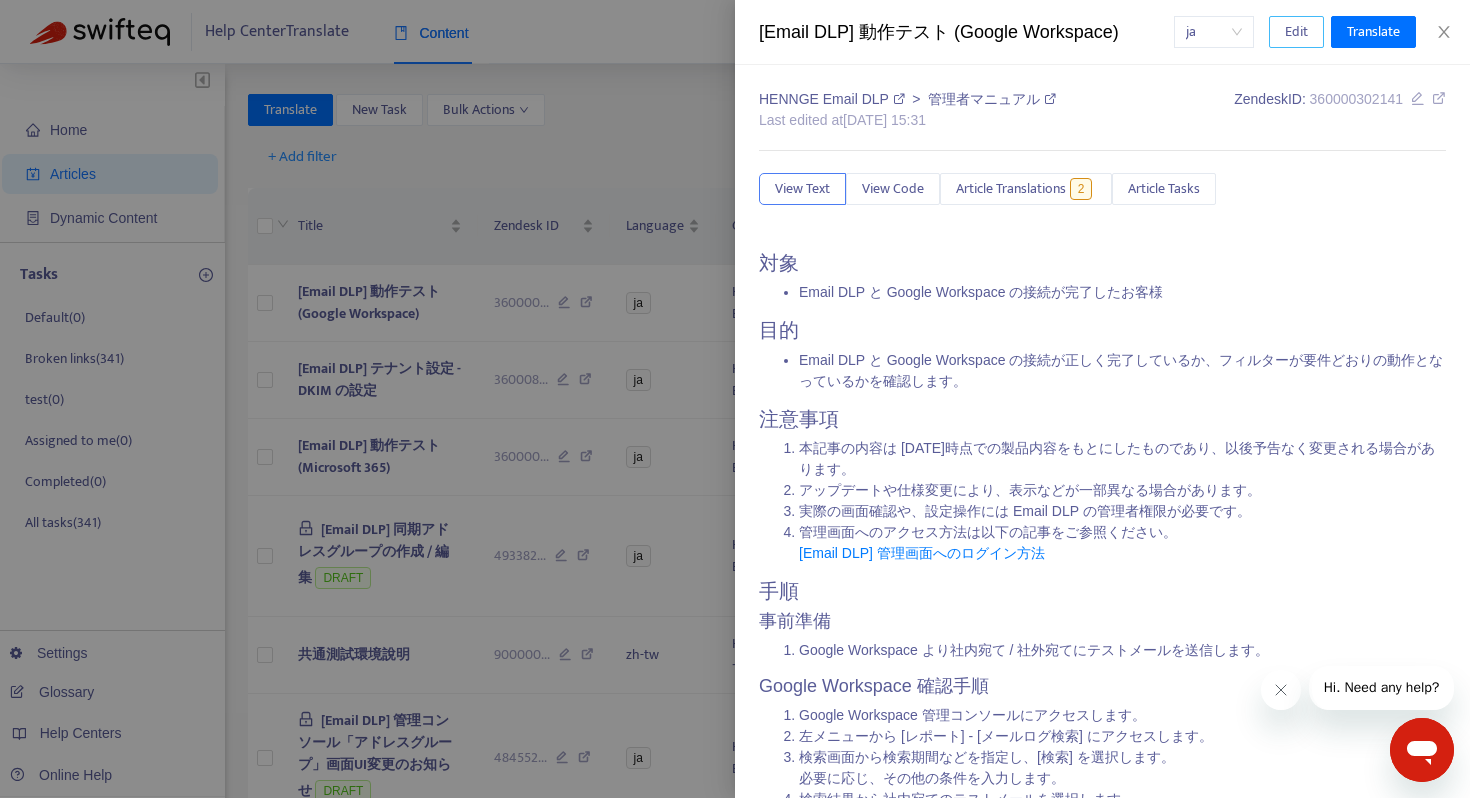 click on "Edit" at bounding box center (1296, 32) 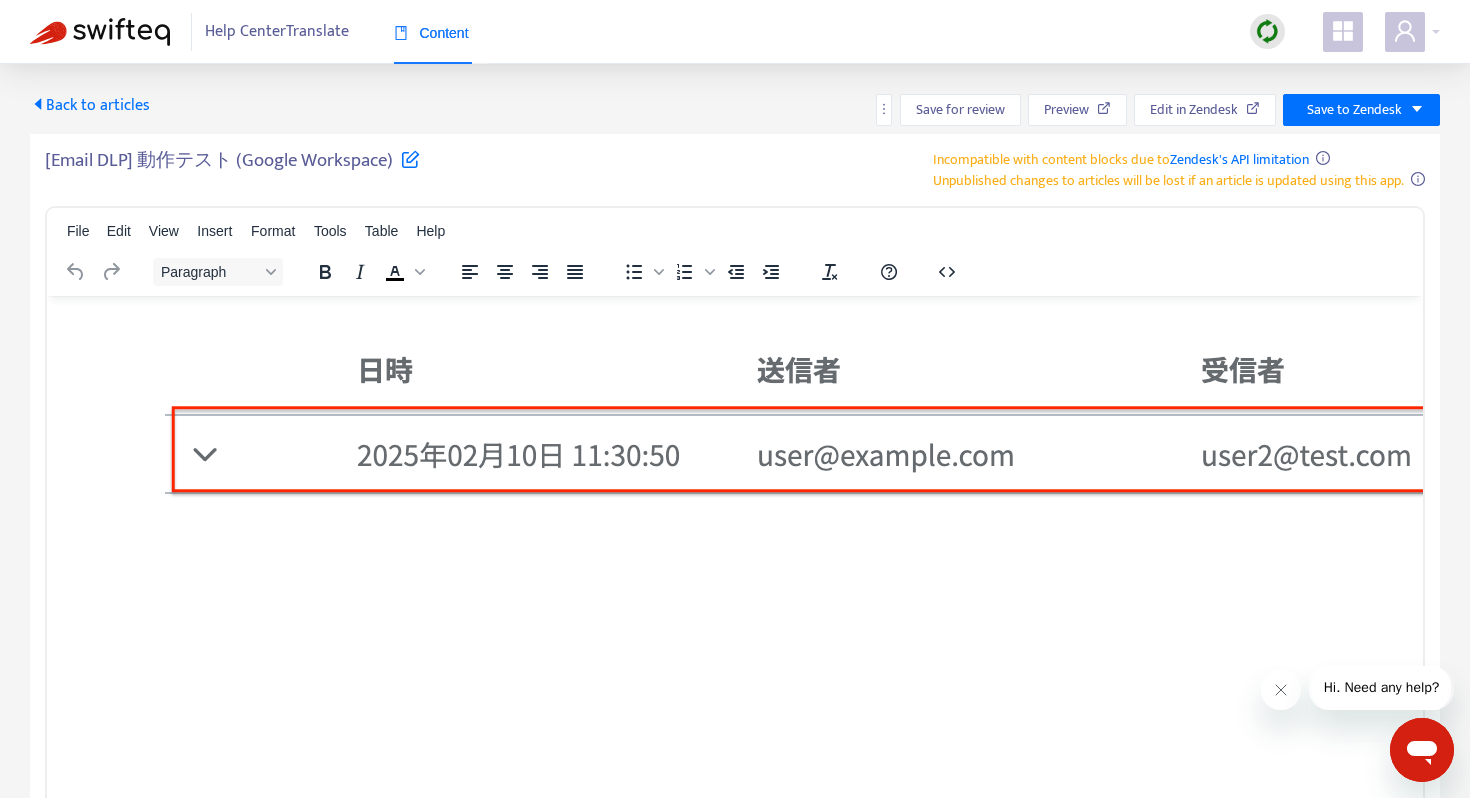 scroll, scrollTop: 1086, scrollLeft: 0, axis: vertical 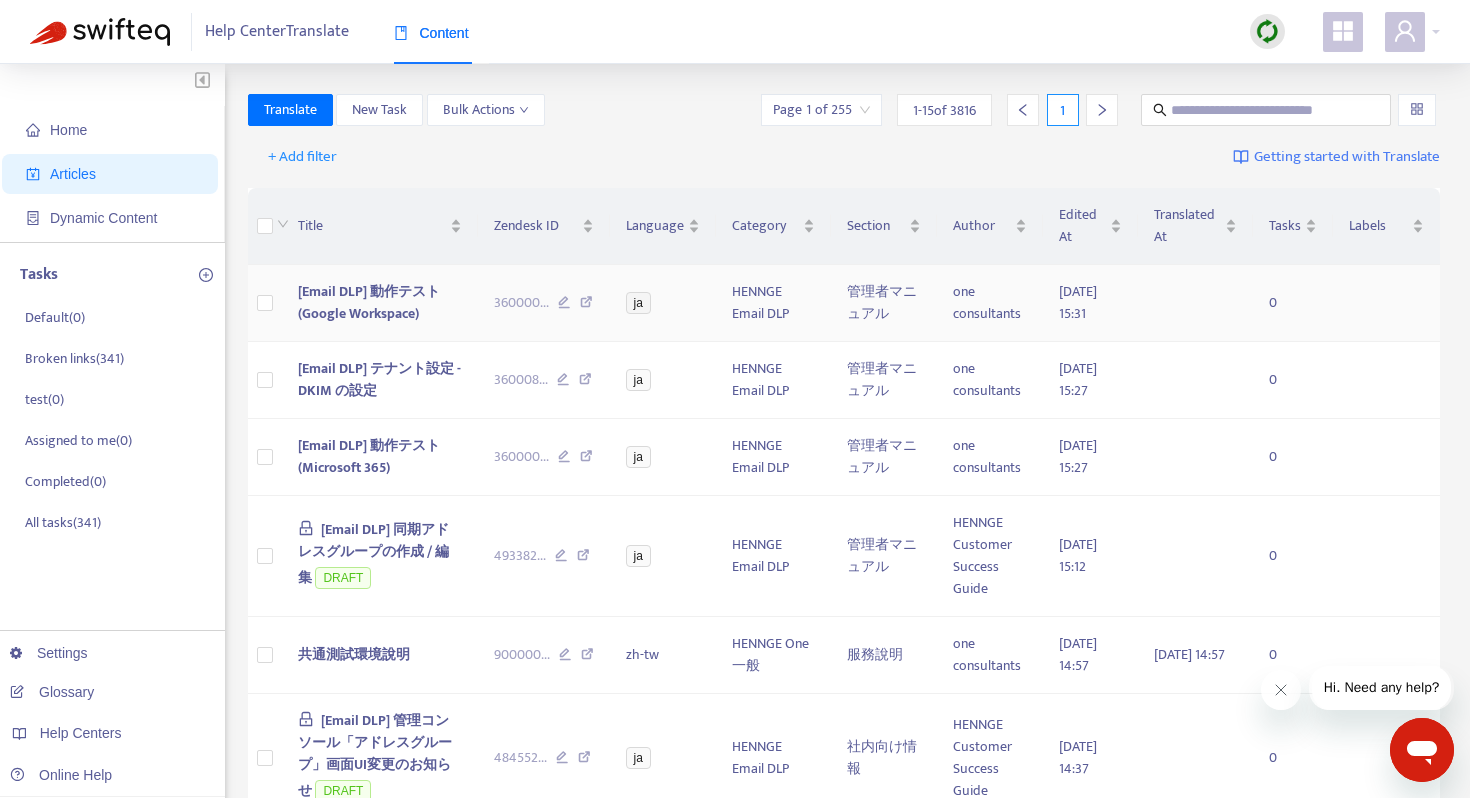 click at bounding box center (586, 305) 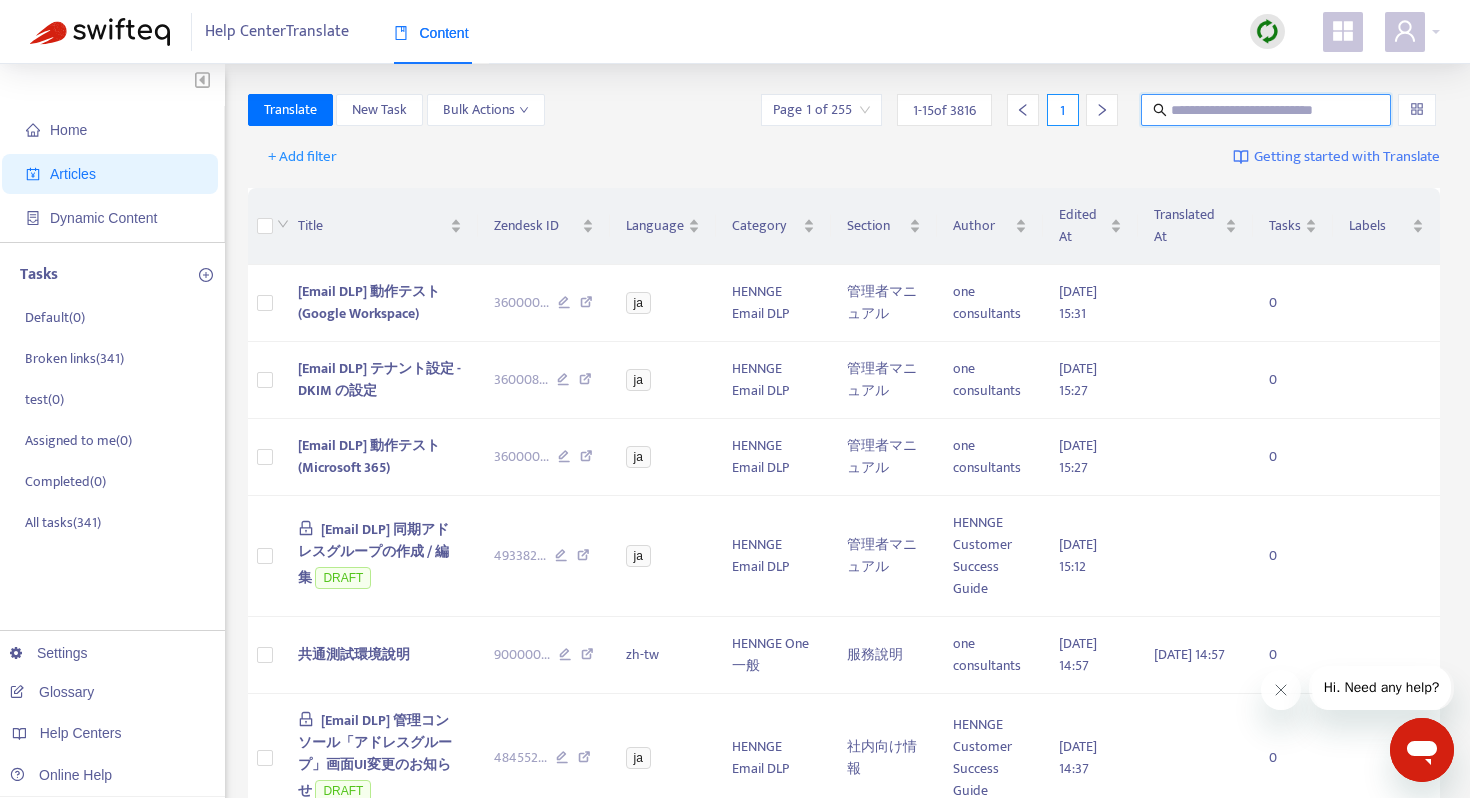 click at bounding box center (1267, 110) 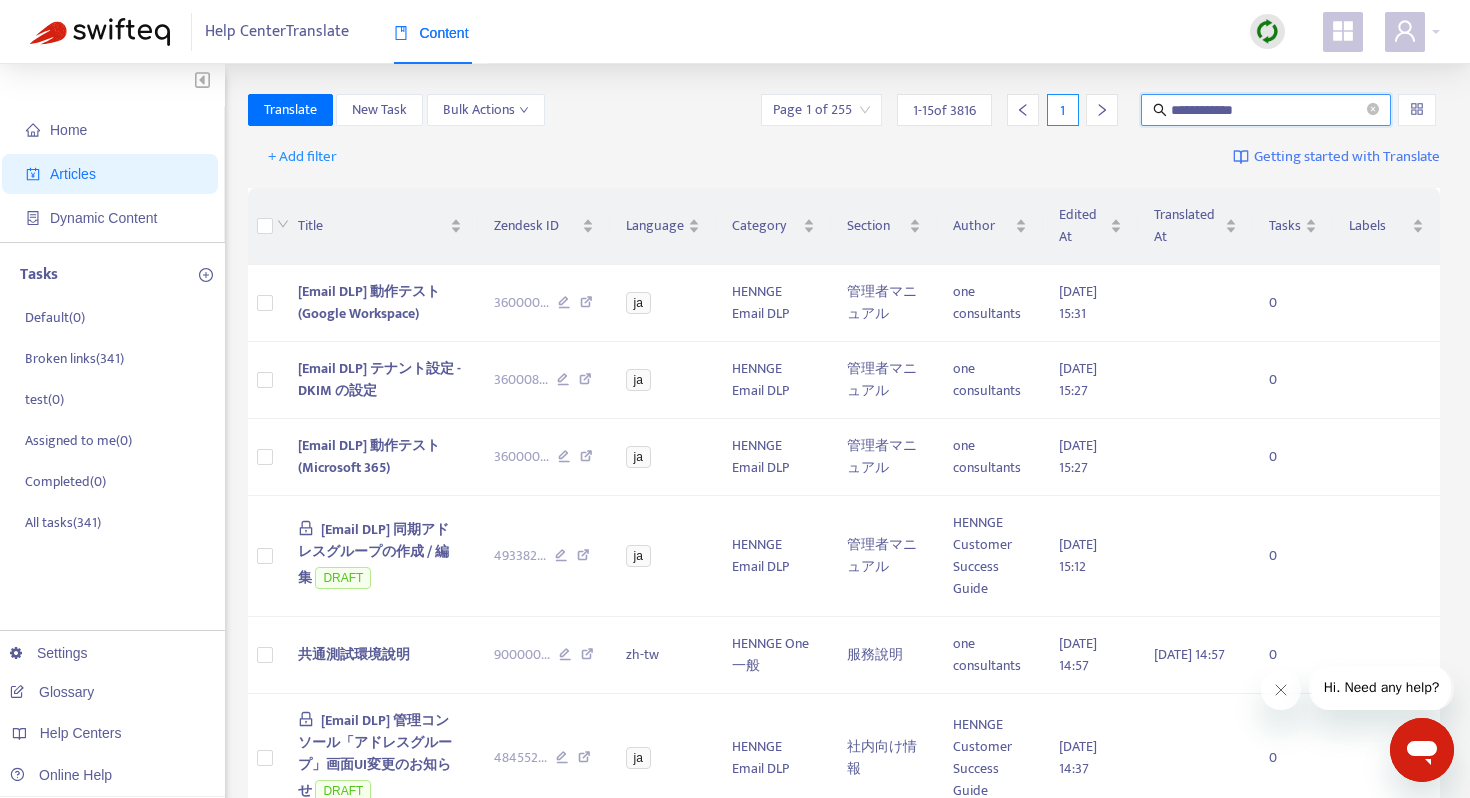 type on "**********" 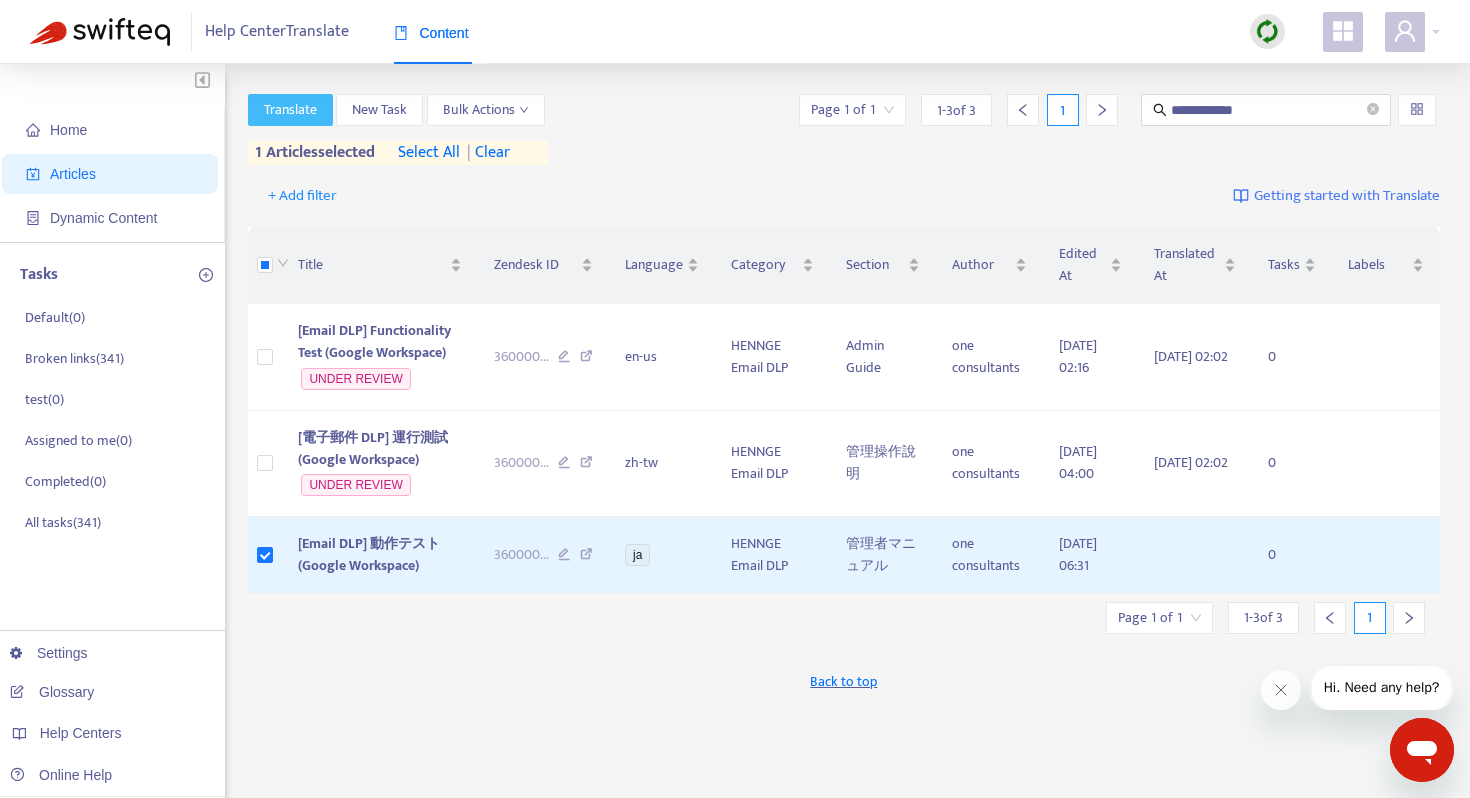click on "Translate" at bounding box center [290, 110] 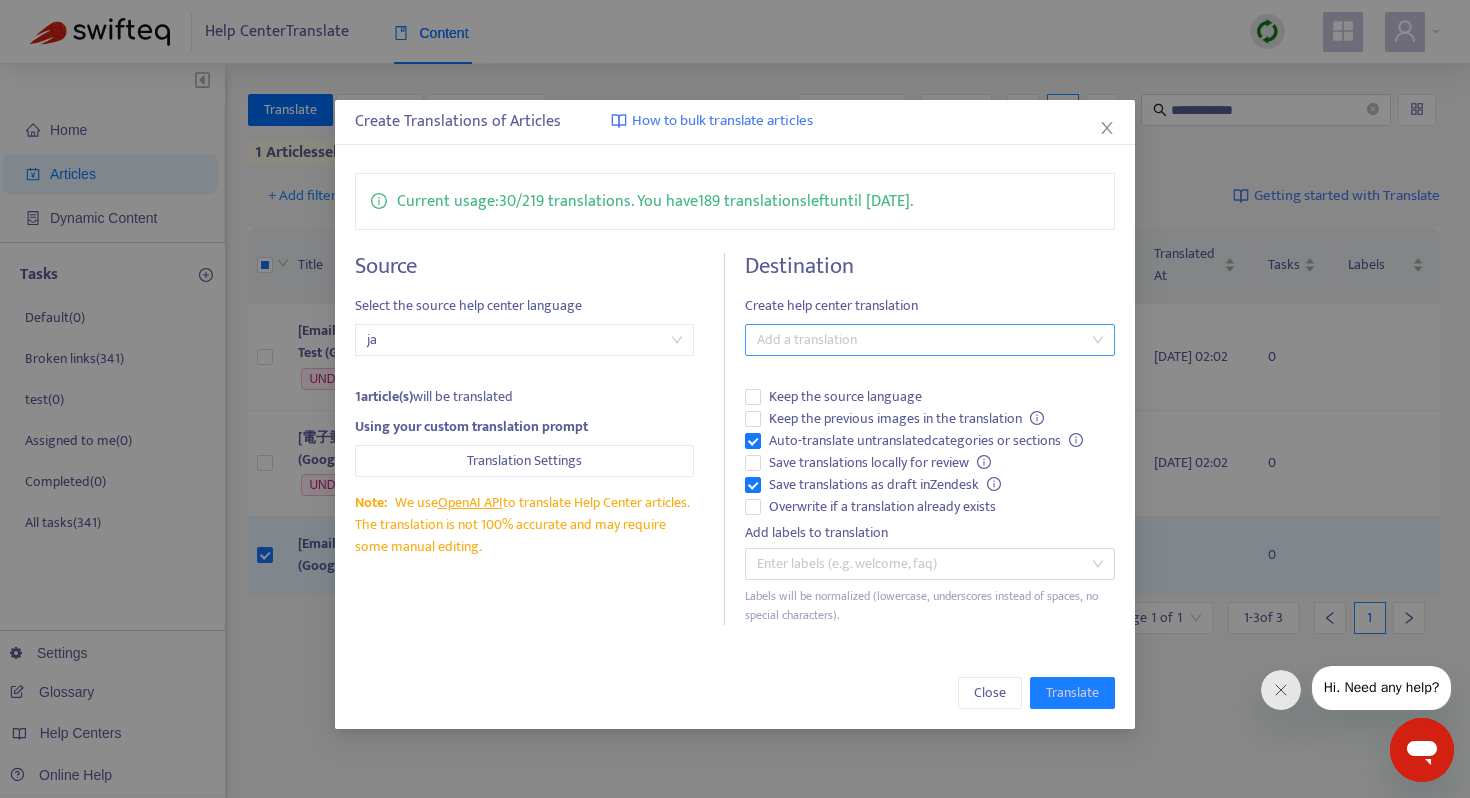 click at bounding box center (920, 340) 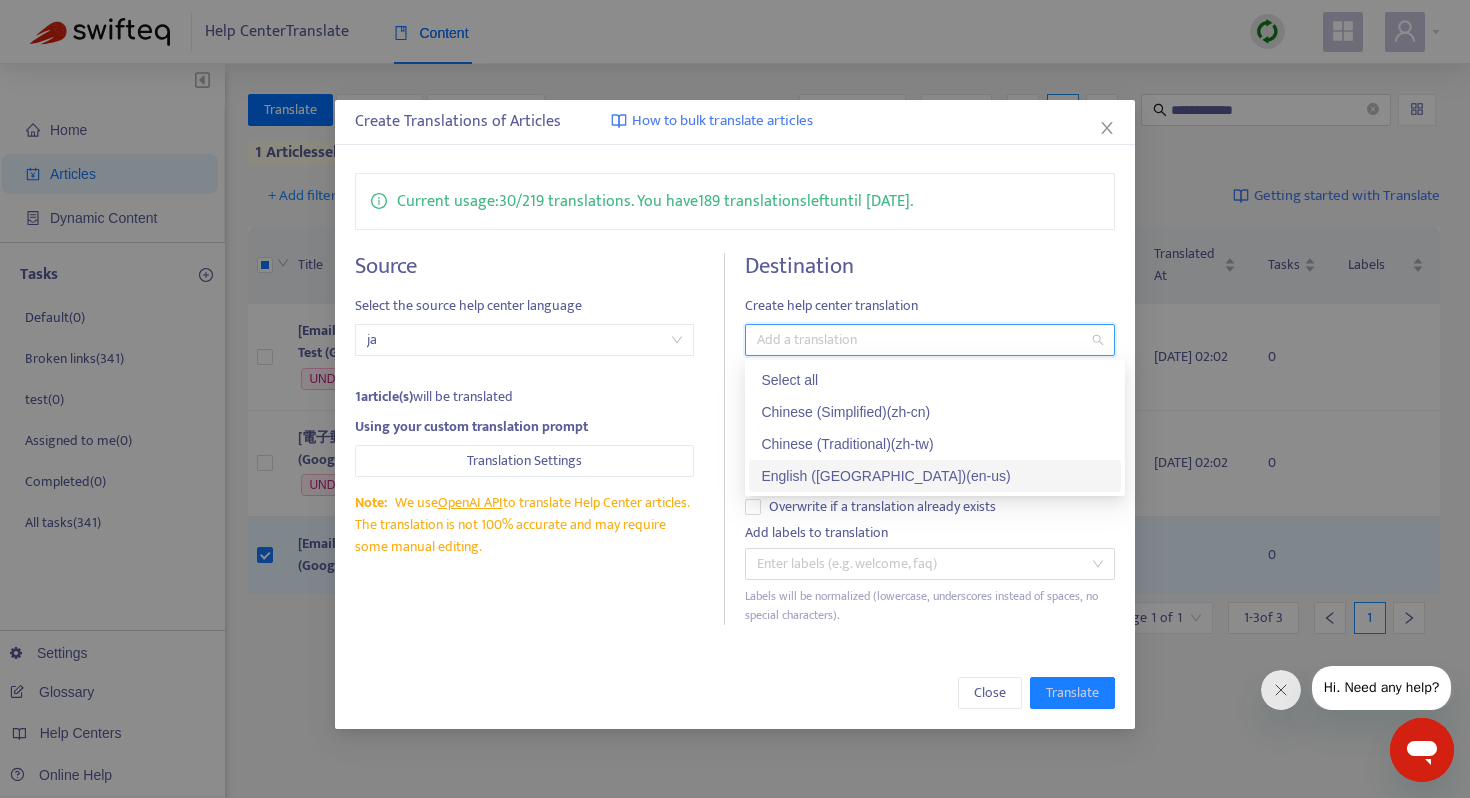 click on "English (USA)  ( en-us )" at bounding box center [935, 476] 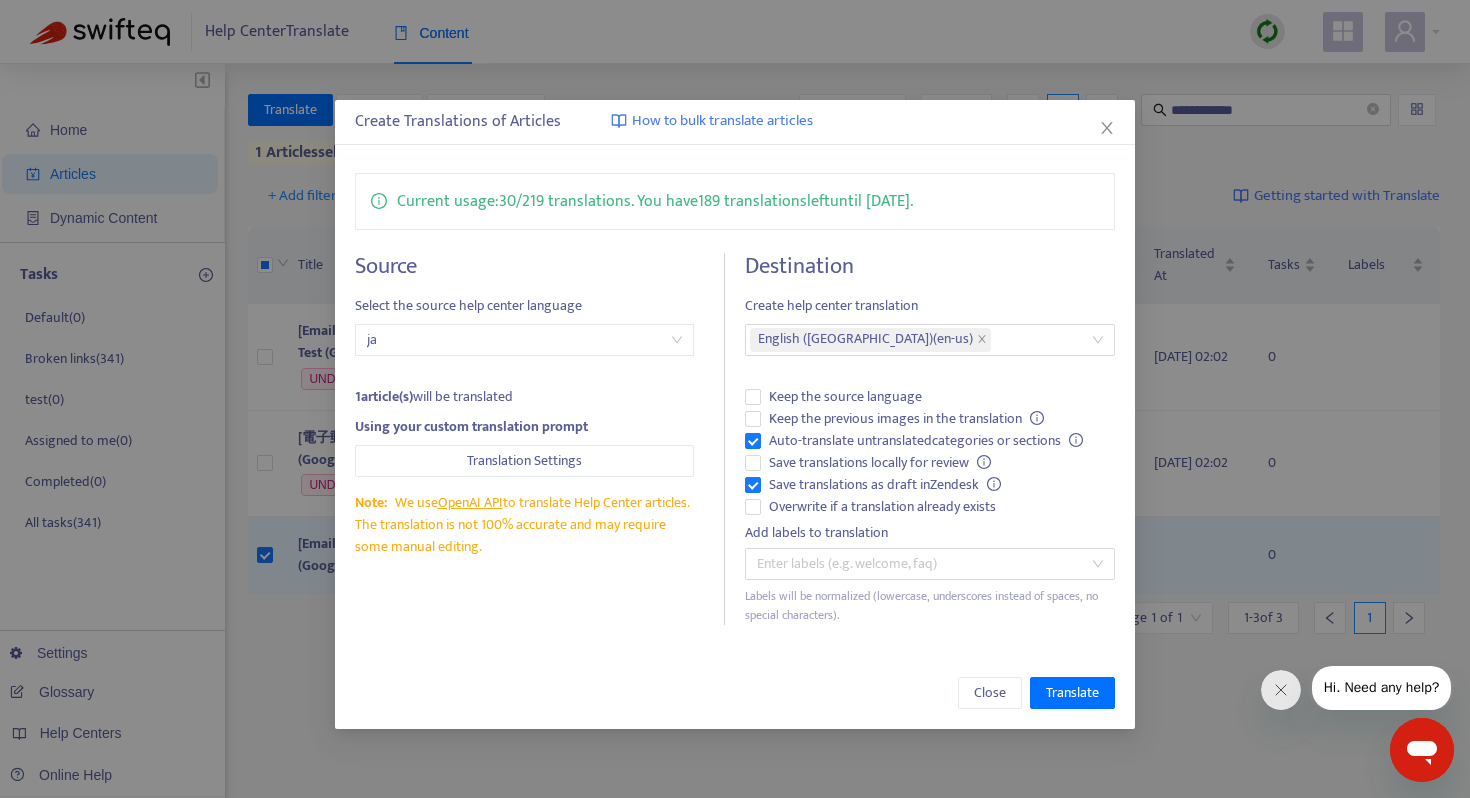 click on "Destination" at bounding box center [930, 266] 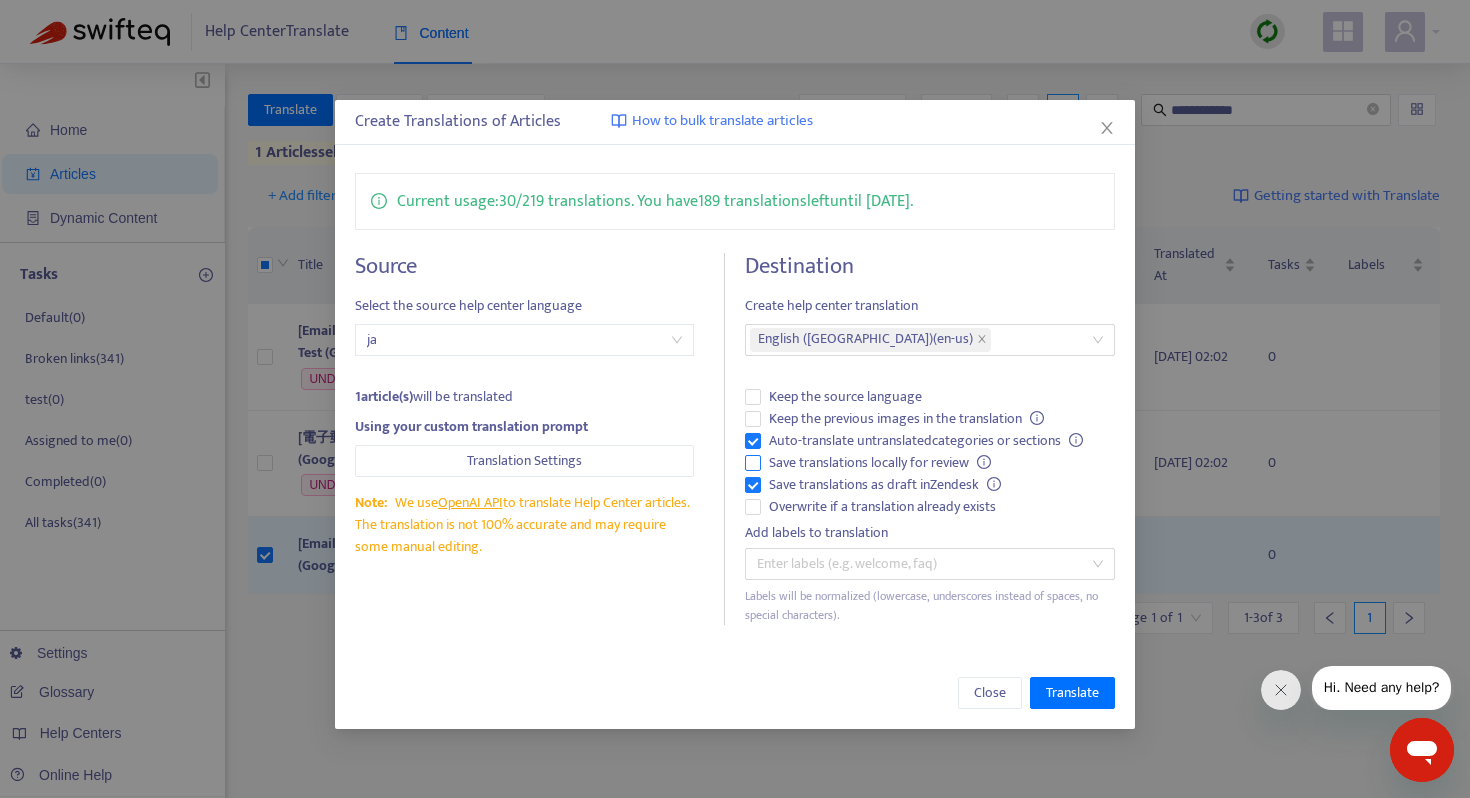 click on "Save translations locally for review" at bounding box center [880, 463] 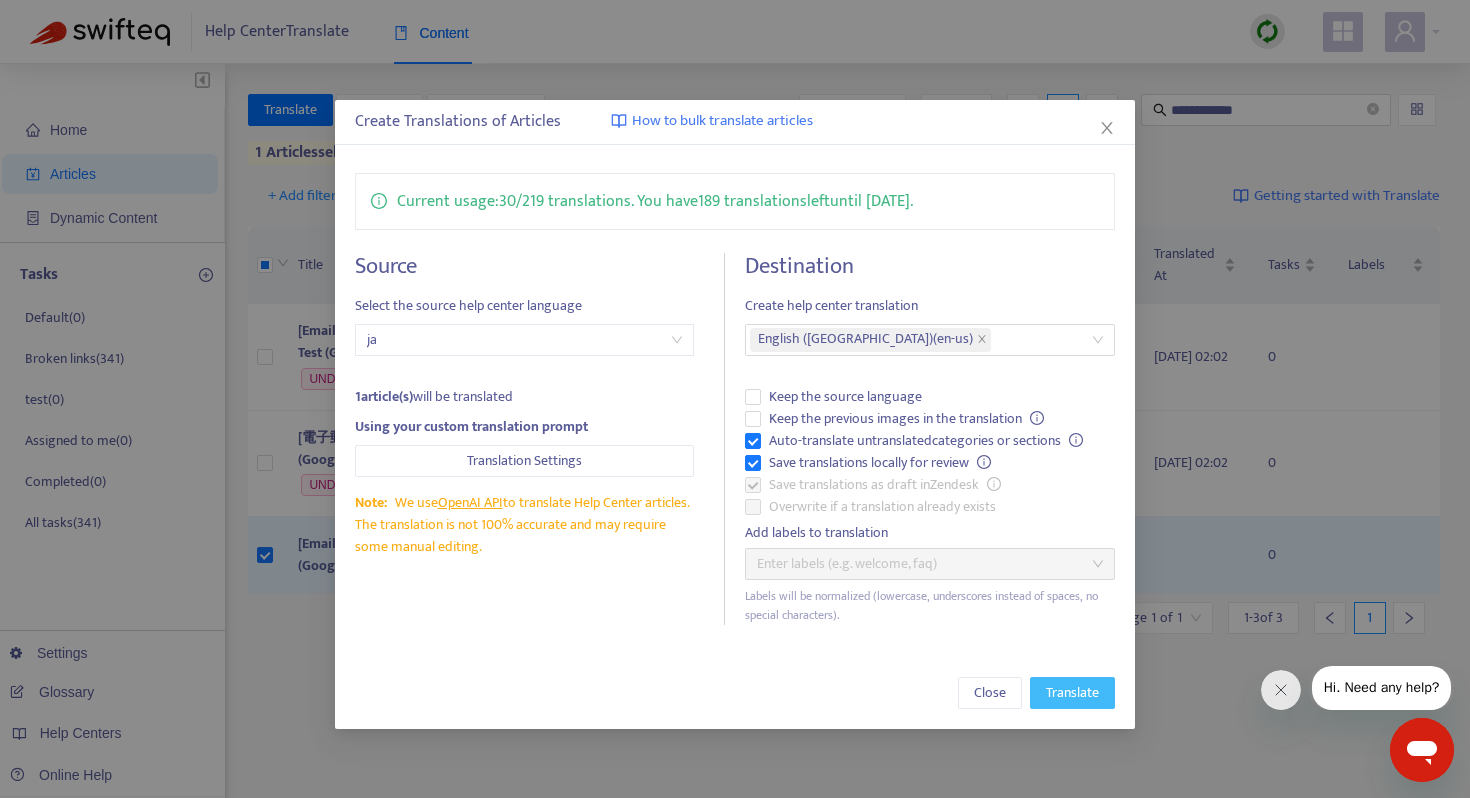 click on "Translate" at bounding box center (1072, 693) 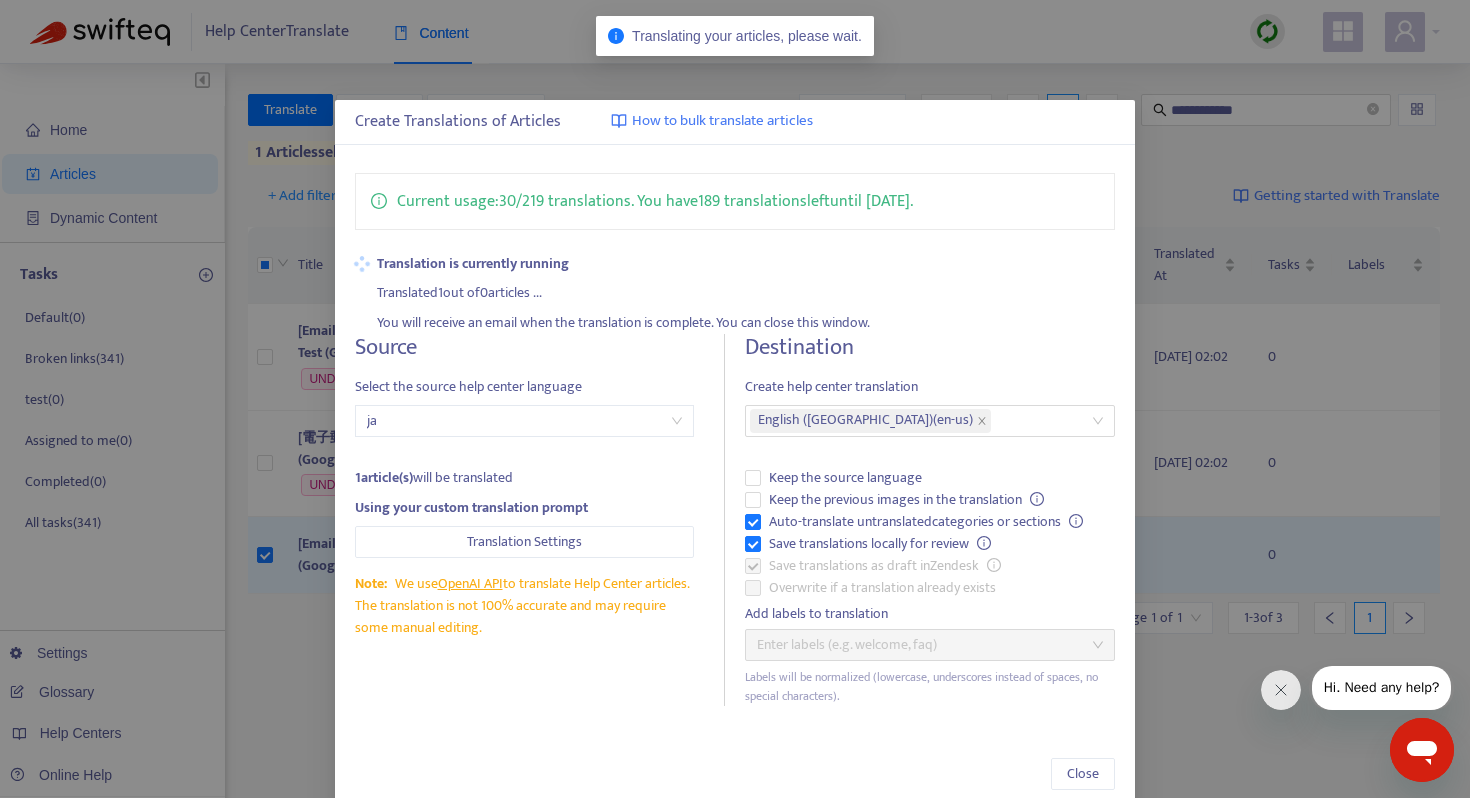 type 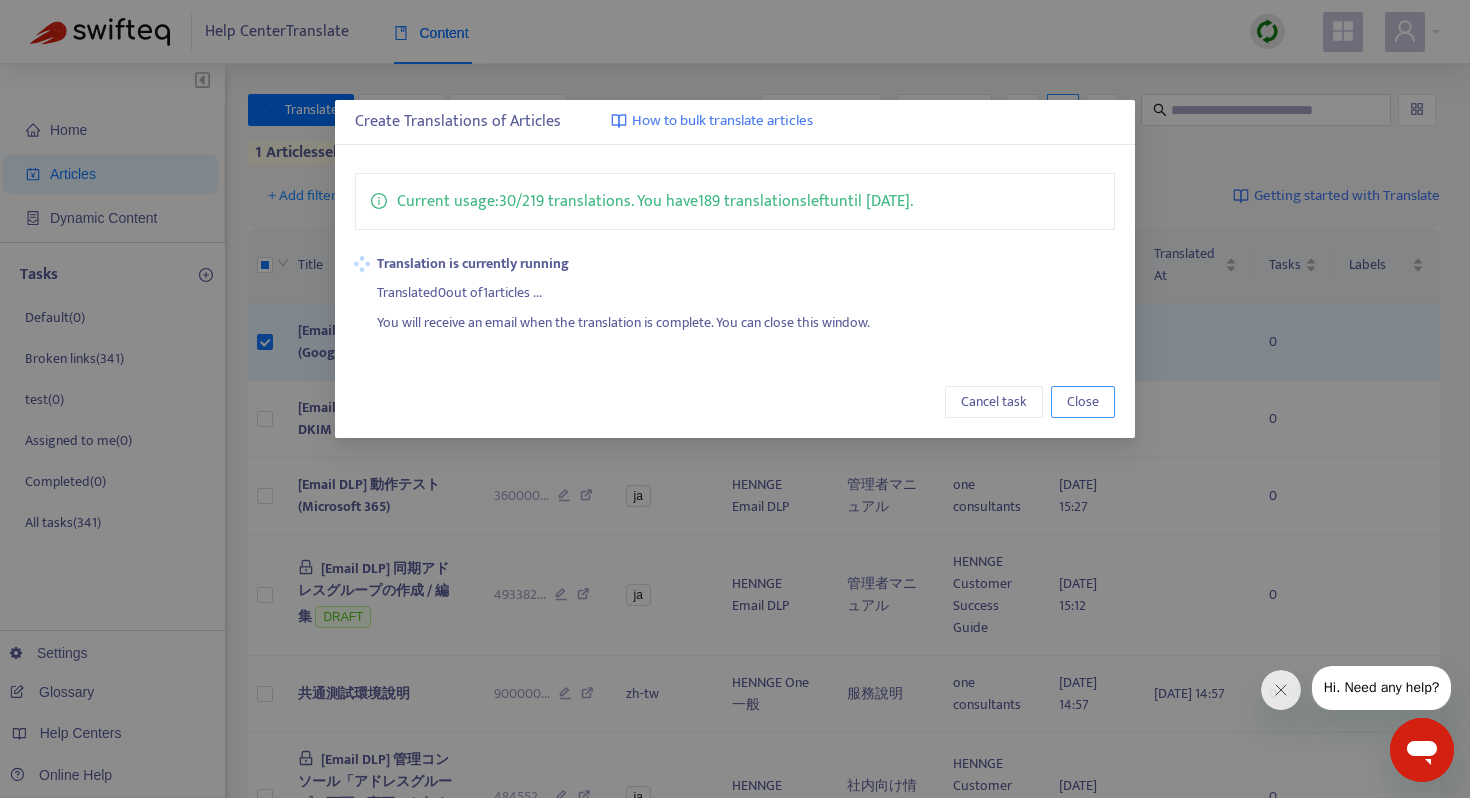 click on "Close" at bounding box center [1083, 402] 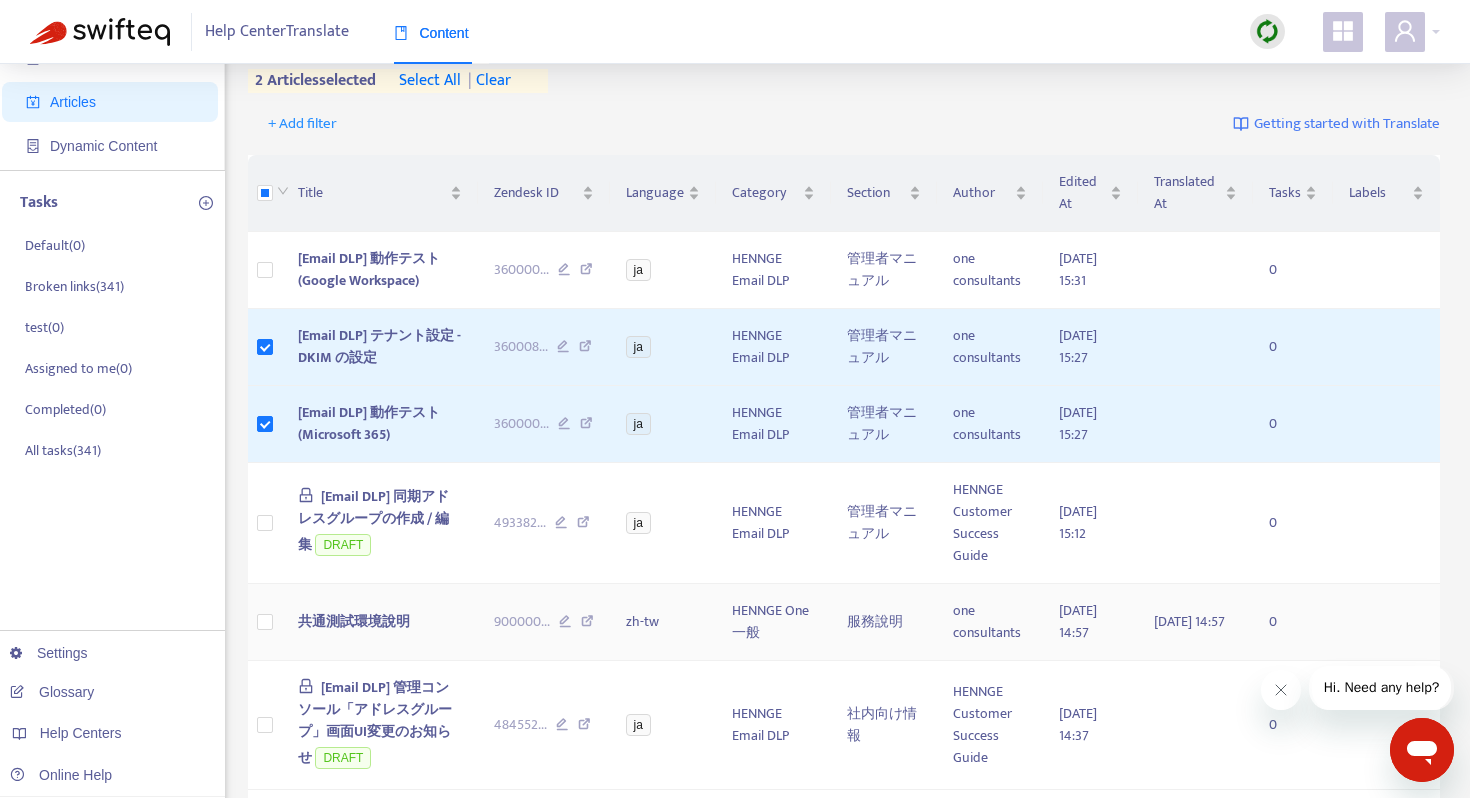 scroll, scrollTop: 0, scrollLeft: 0, axis: both 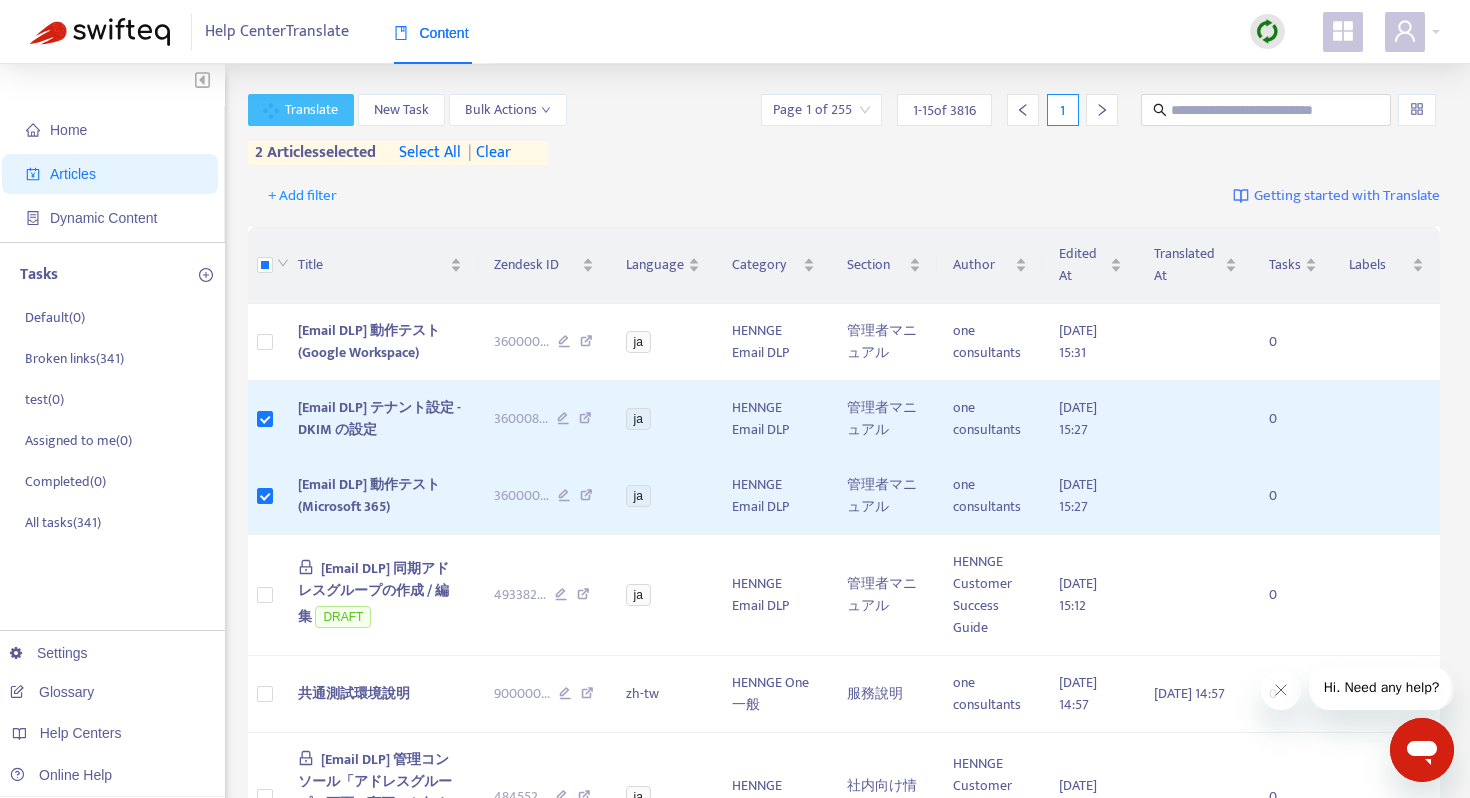 click on "Translate" at bounding box center (311, 110) 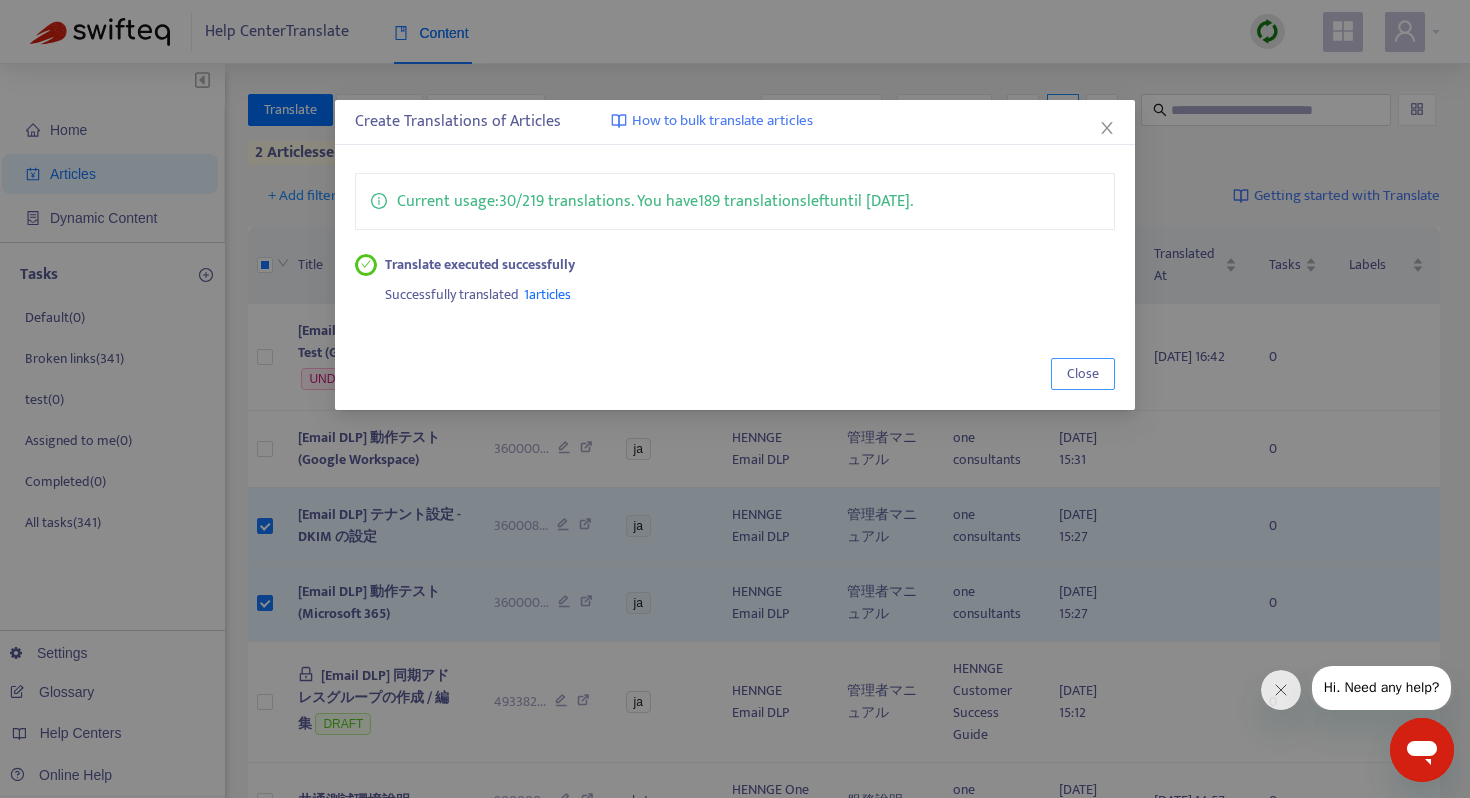 click on "Close" at bounding box center (1083, 374) 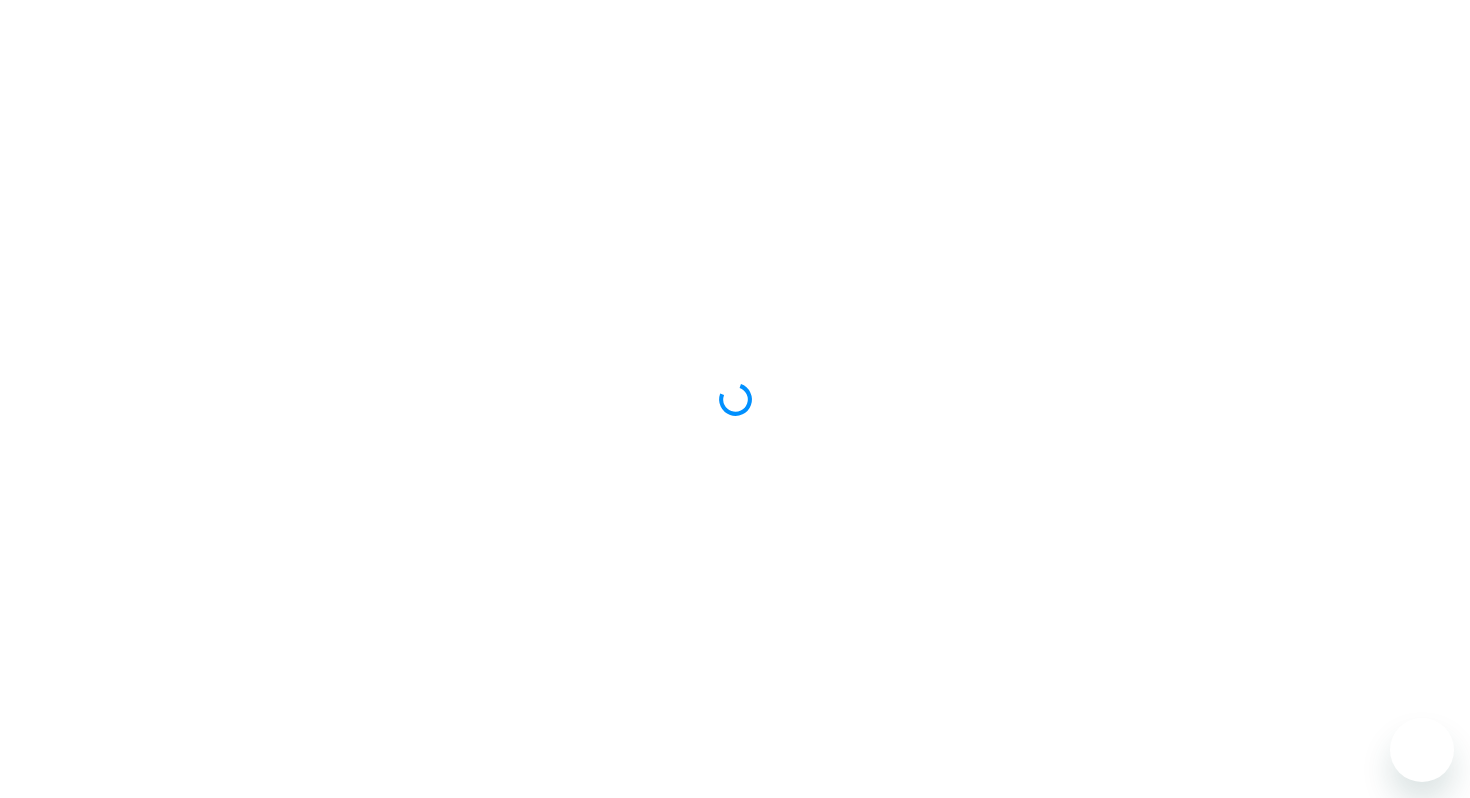 scroll, scrollTop: 0, scrollLeft: 0, axis: both 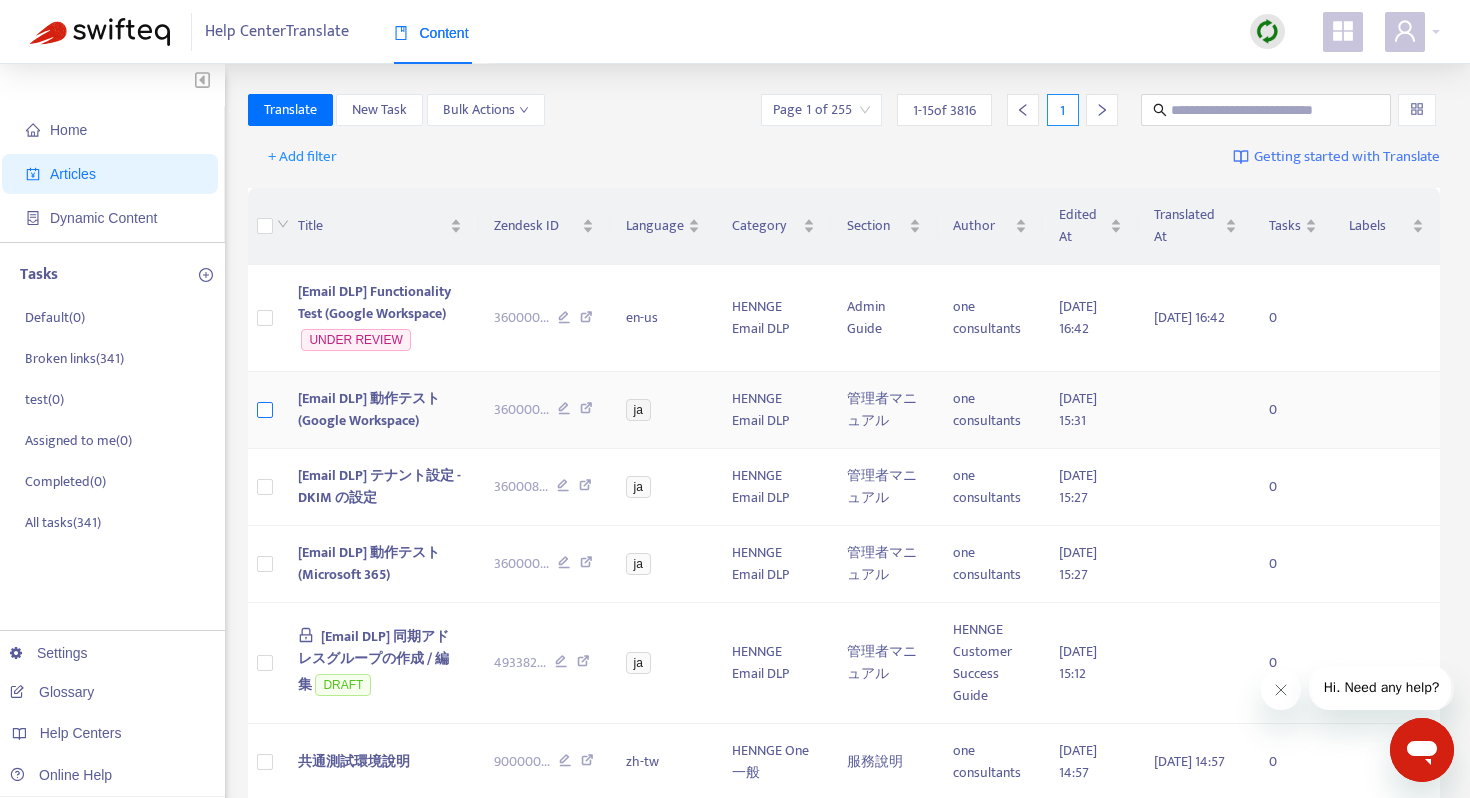 click at bounding box center [265, 410] 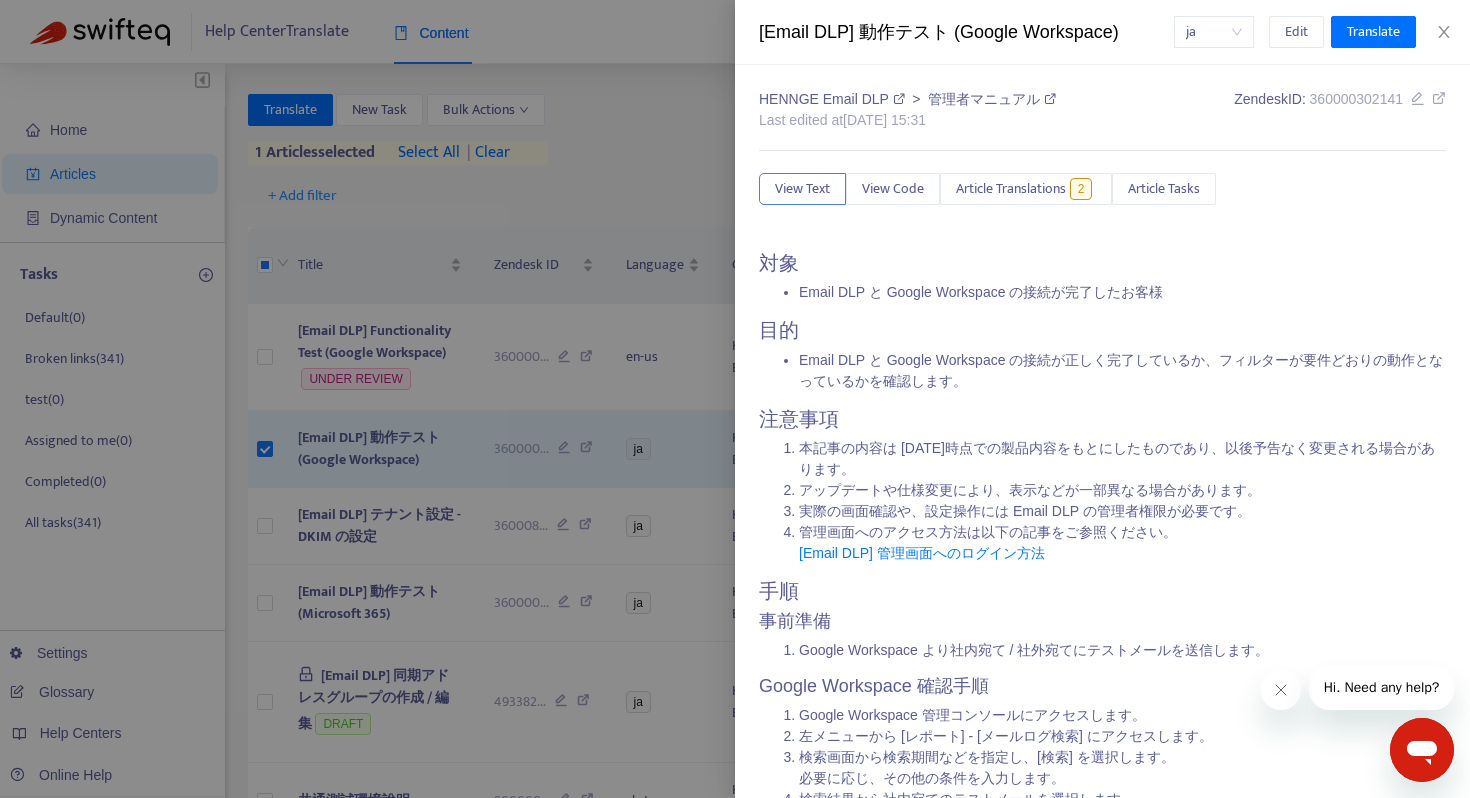 click at bounding box center (735, 399) 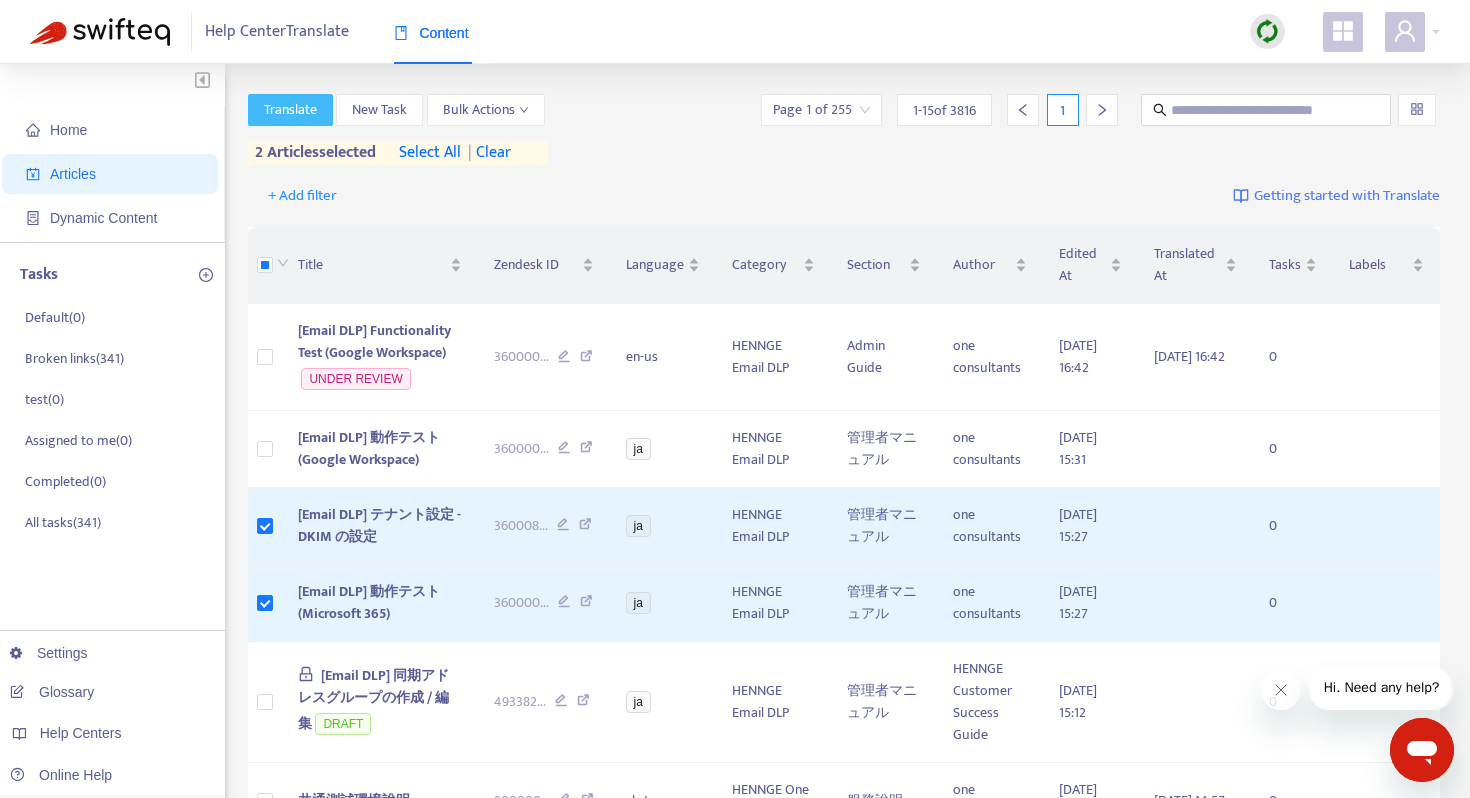 click on "Translate" at bounding box center [290, 110] 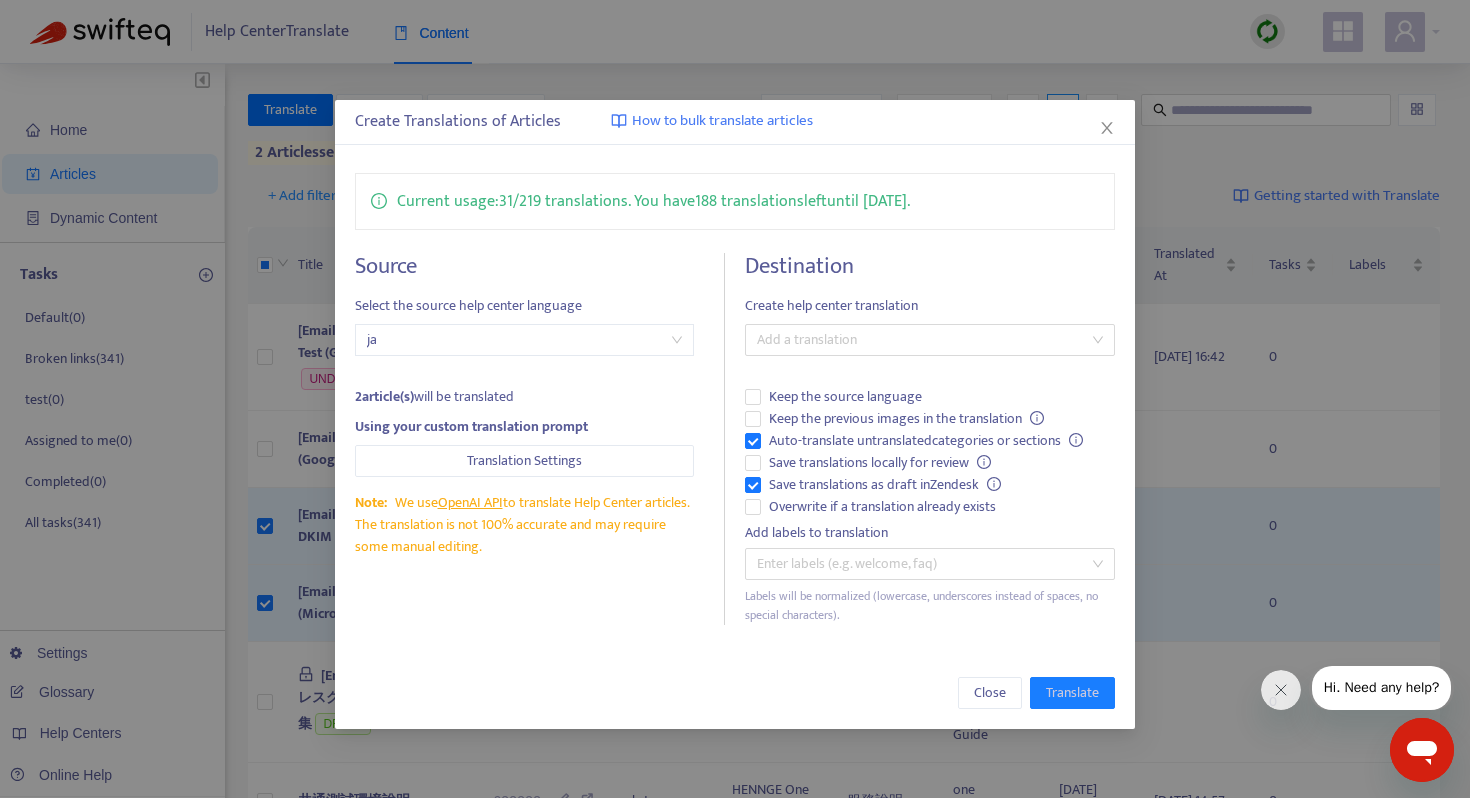 click on "Destination Create help center translation   Add a translation Keep the source language Keep the previous images in the translation Auto-translate untranslated  categories or sections Save translations locally for review Save translations as draft in  Zendesk Overwrite if a translation already exists Add labels to translation   Enter labels (e.g. welcome, faq) Labels will be normalized (lowercase, underscores instead of spaces, no special characters)." at bounding box center [930, 439] 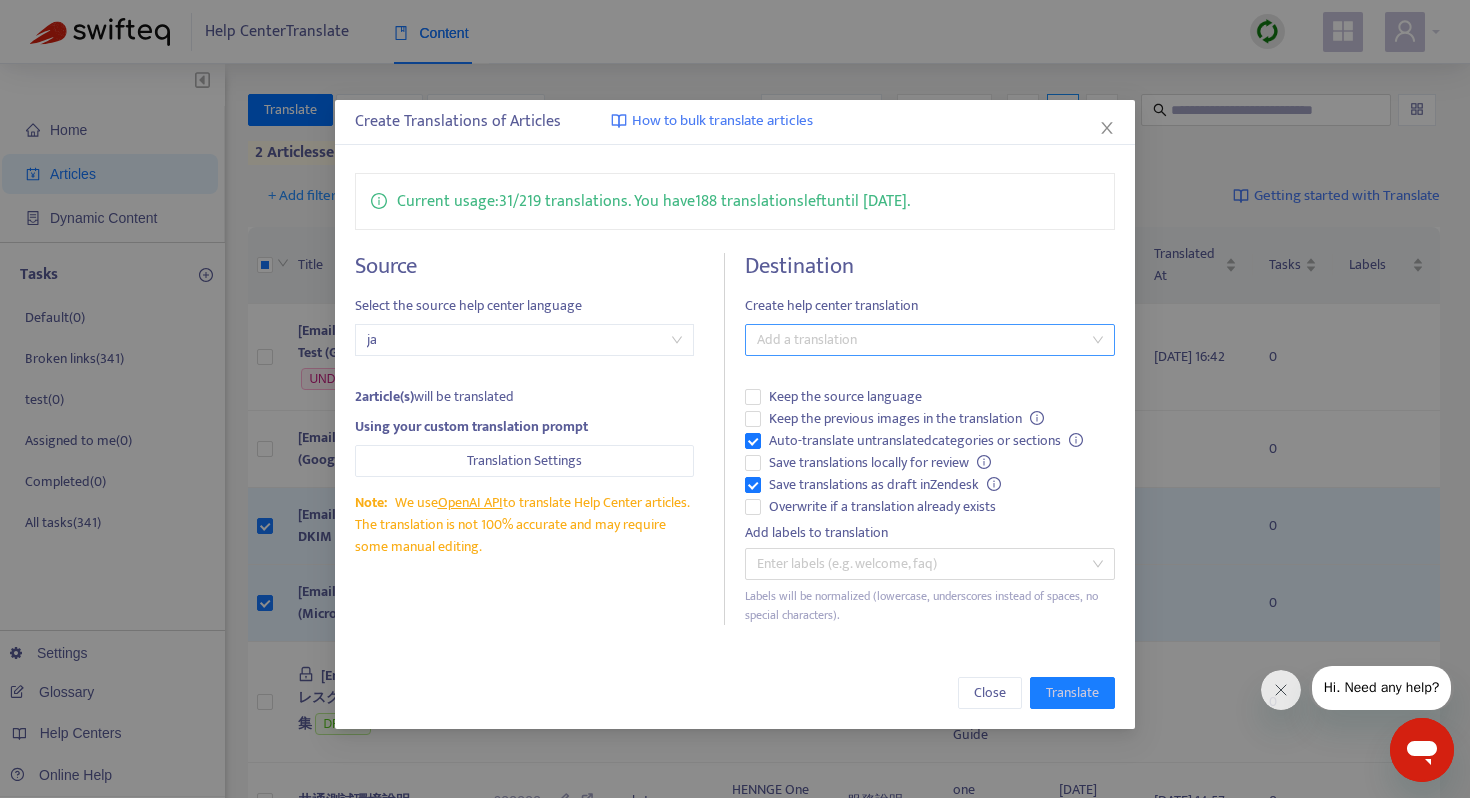 click at bounding box center (920, 340) 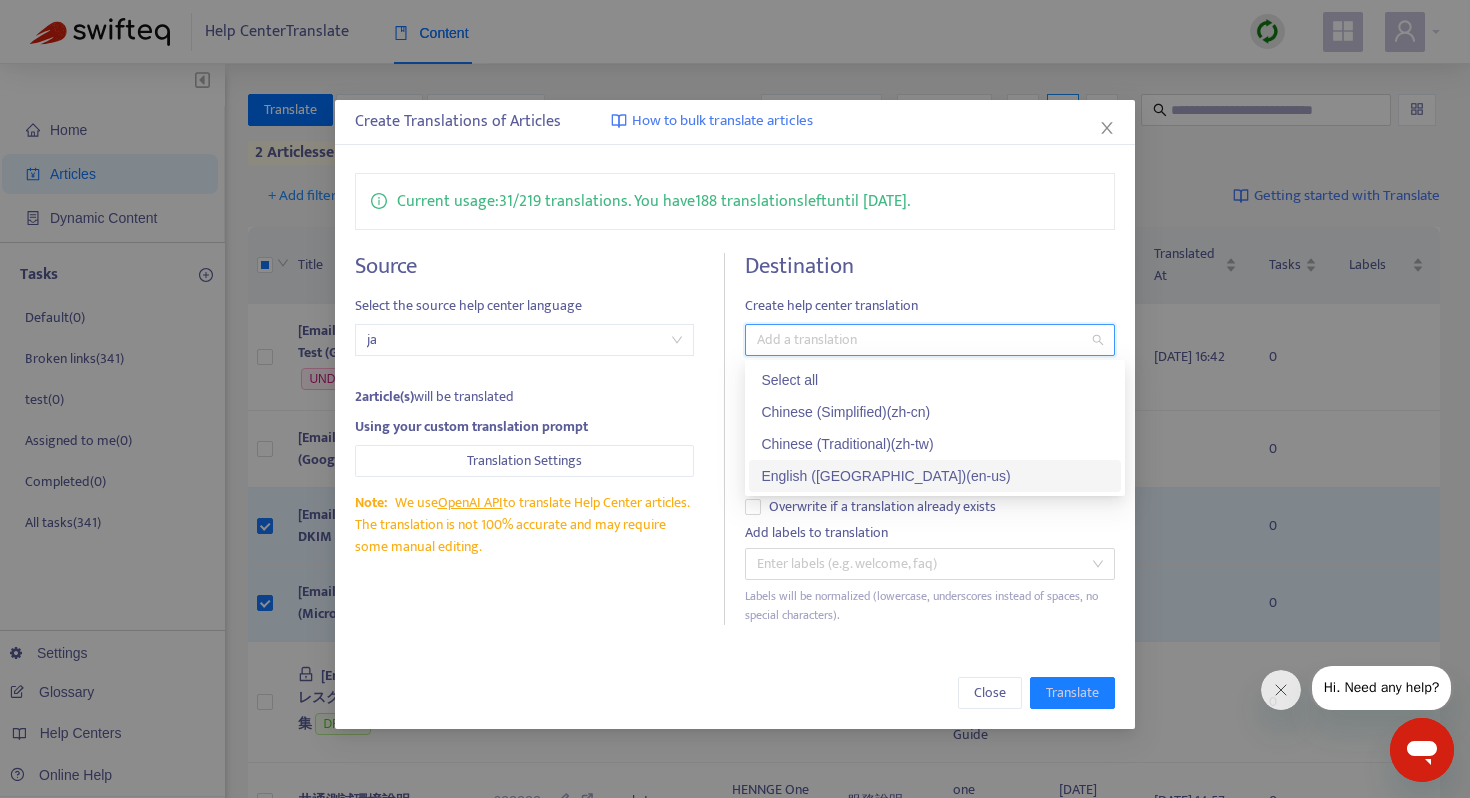 click on "Help Center  Translate Content Home Articles Dynamic Content Tasks Default  ( 0 ) Broken links  ( 341 ) test  ( 0 ) Assigned to me  ( 0 ) Completed  ( 0 ) All tasks  ( 341 ) Settings Glossary Help Centers Online Help Translate New Task Bulk Actions Page 1 of 255 1 - 15  of   3816 1 2   articles  selected select all |  clear + Add filter Getting started with Translate Title Zendesk ID Language Category Section Author Edited At Translated At Tasks Labels [Email DLP] Functionality Test (Google Workspace) UNDER REVIEW 360000 ... en-us HENNGE Email DLP Admin Guide one consultants 2025-07-30 16:42 2025-07-30 16:42 0 [Email DLP] 動作テスト (Google Workspace) 360000 ... ja HENNGE Email DLP 管理者マニュアル one consultants 2025-07-30 15:31 0 [Email DLP] テナント設定 - DKIM の設定 360008 ... ja HENNGE Email DLP 管理者マニュアル one consultants 2025-07-30 15:27 0 [Email DLP] 動作テスト (Microsoft 365) 360000 ... ja HENNGE Email DLP 管理者マニュアル one consultants 0 DRAFT ... 0" at bounding box center [735, 984] 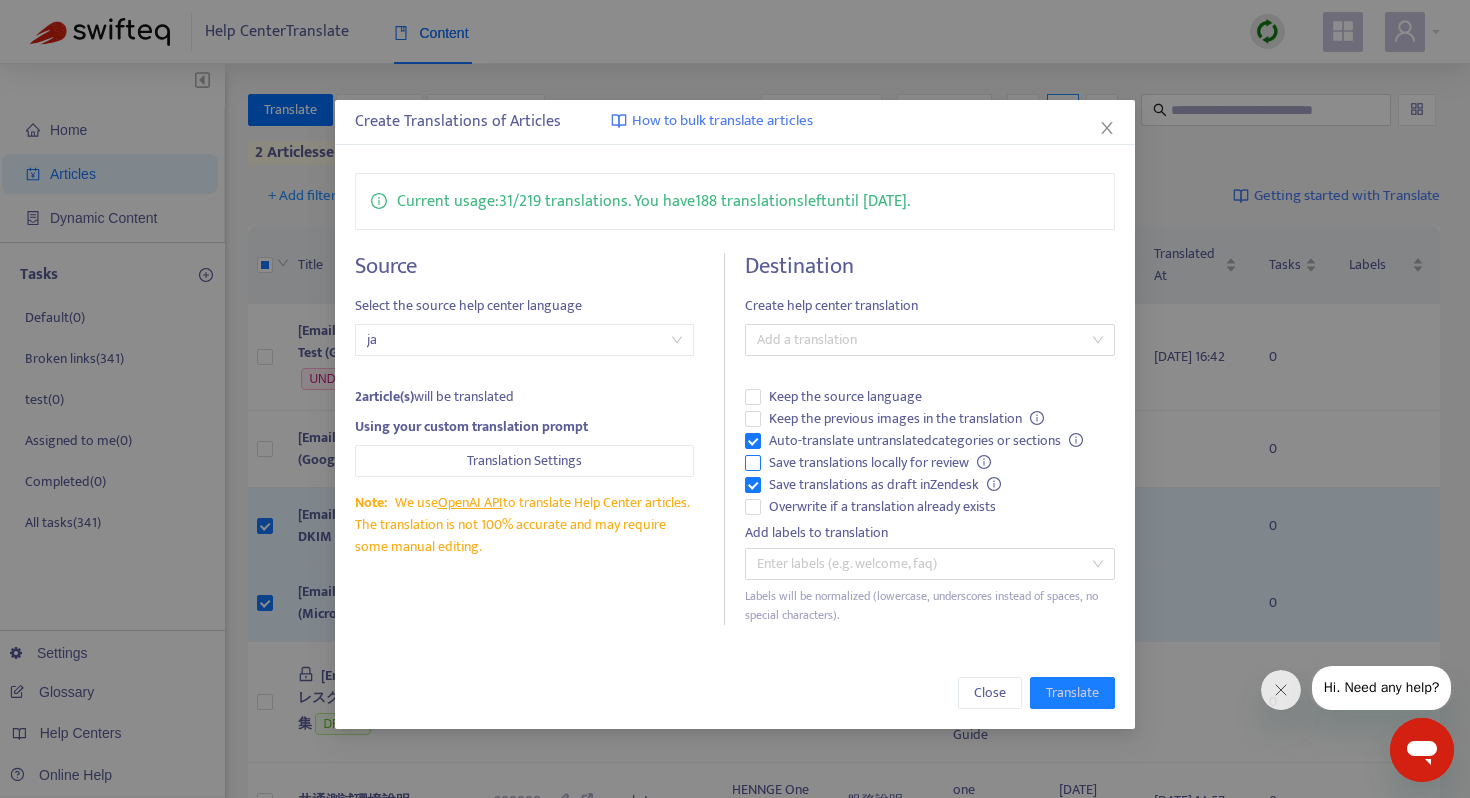click on "Save translations locally for review" at bounding box center [880, 463] 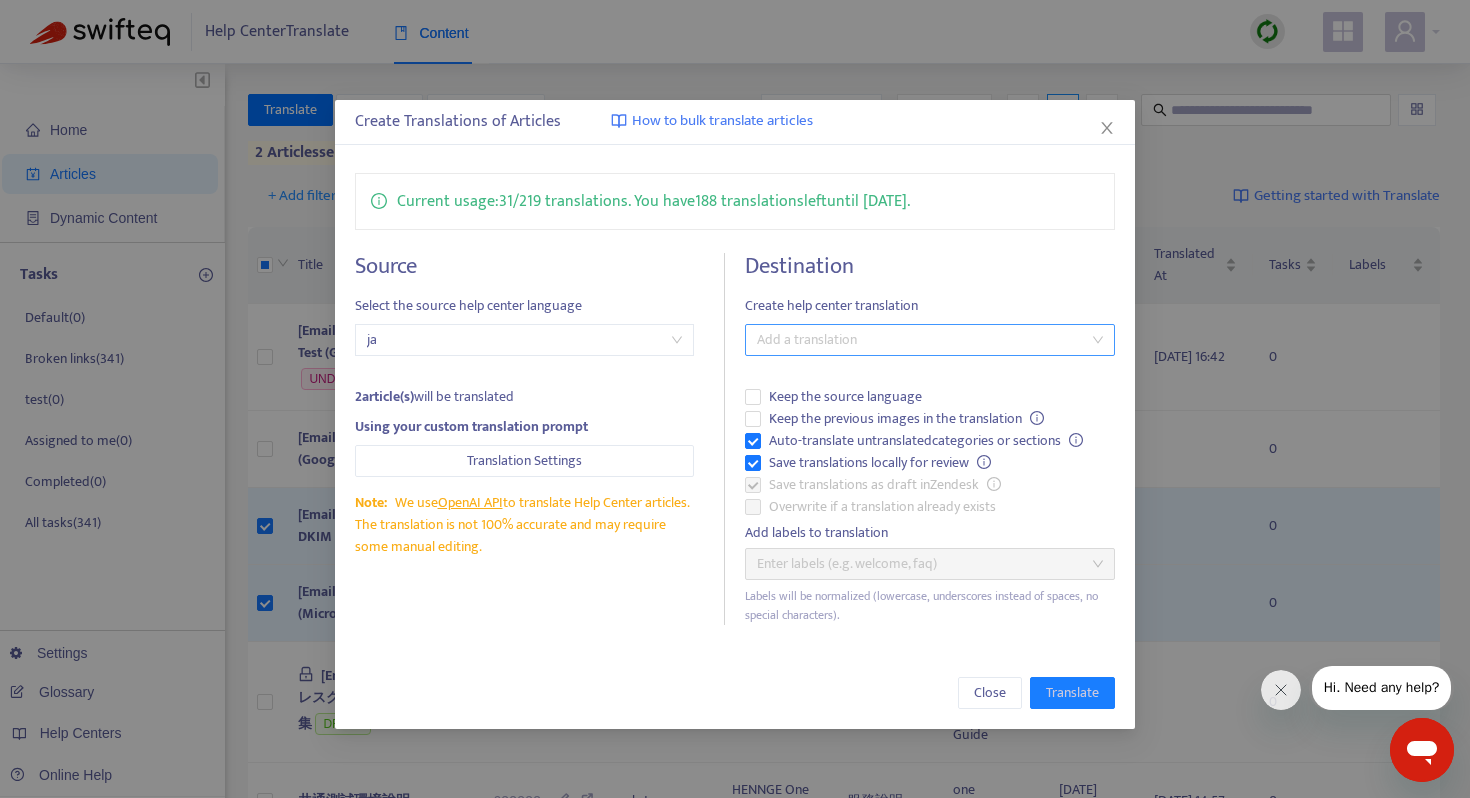 click at bounding box center [920, 340] 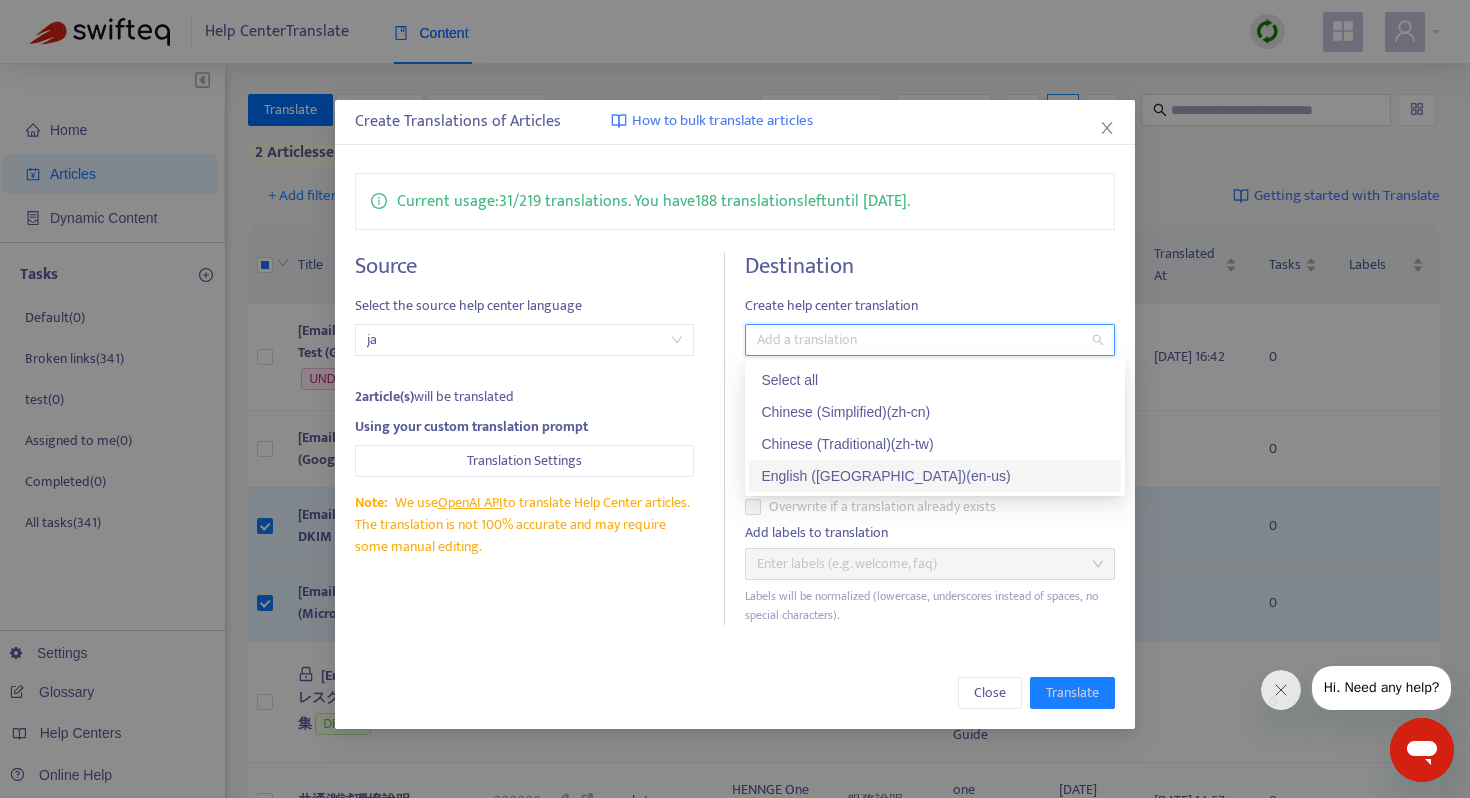 click on "English (USA)  ( en-us )" at bounding box center [935, 476] 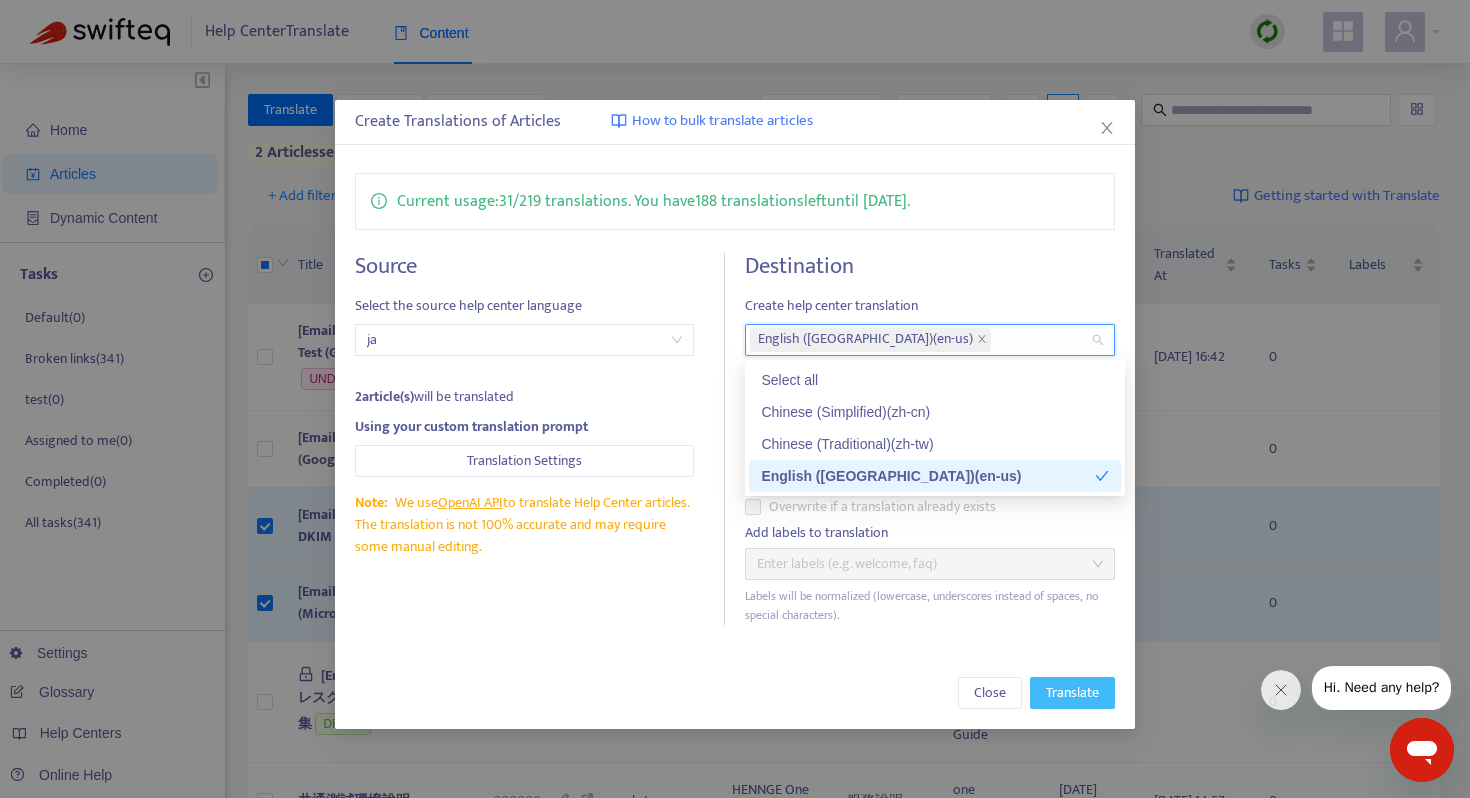 click on "Translate" at bounding box center (1072, 693) 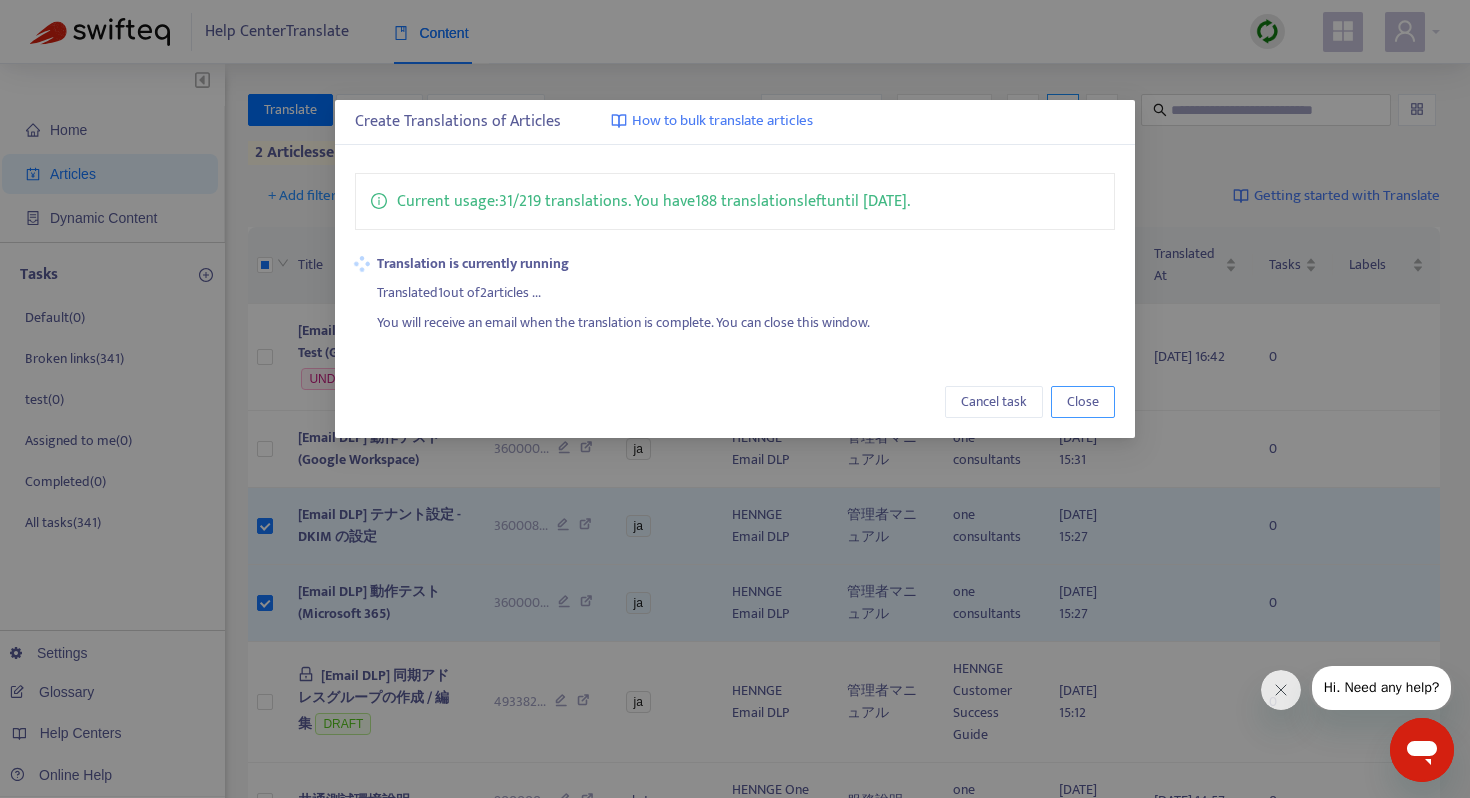 click on "Close" at bounding box center (1083, 402) 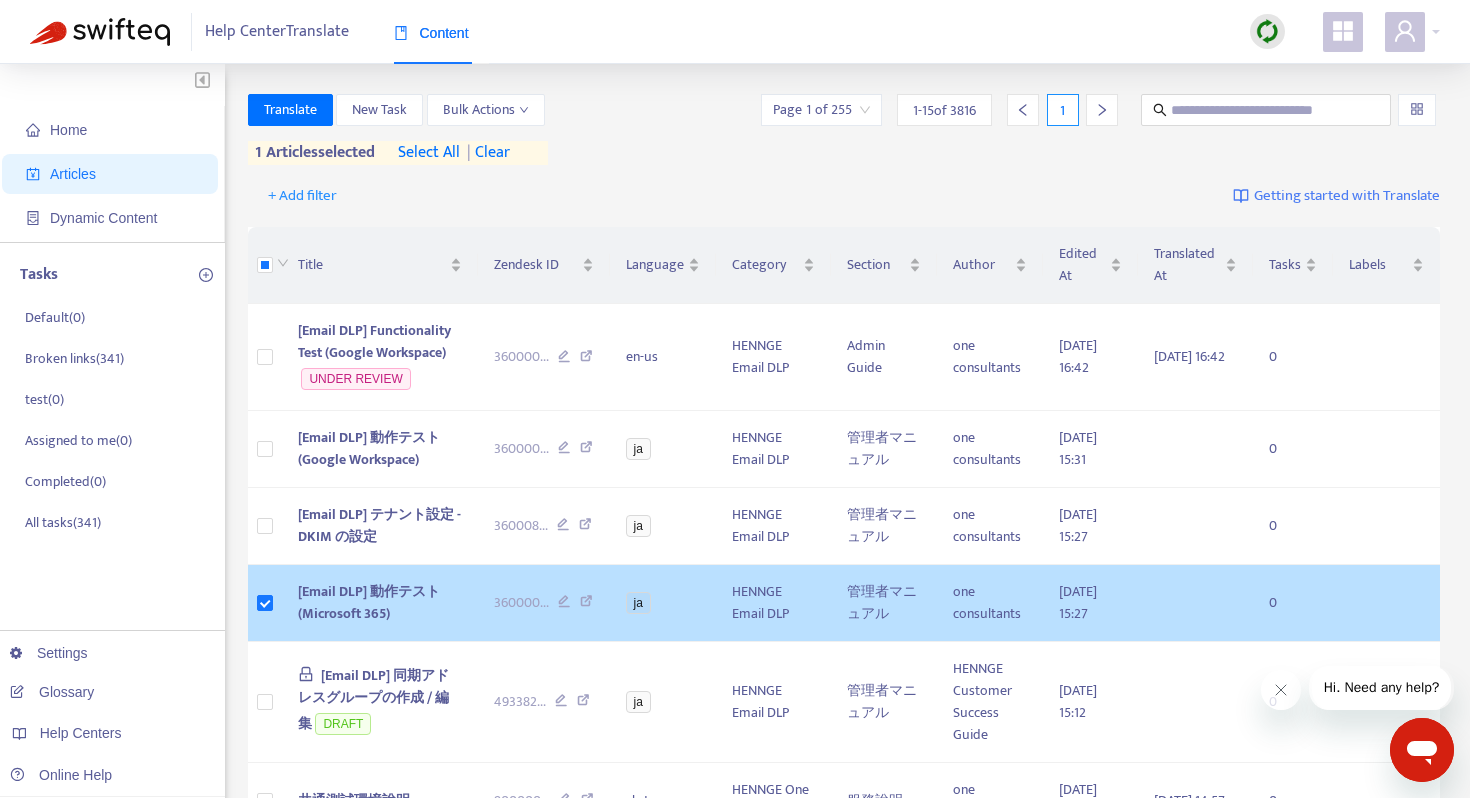 click at bounding box center [265, 603] 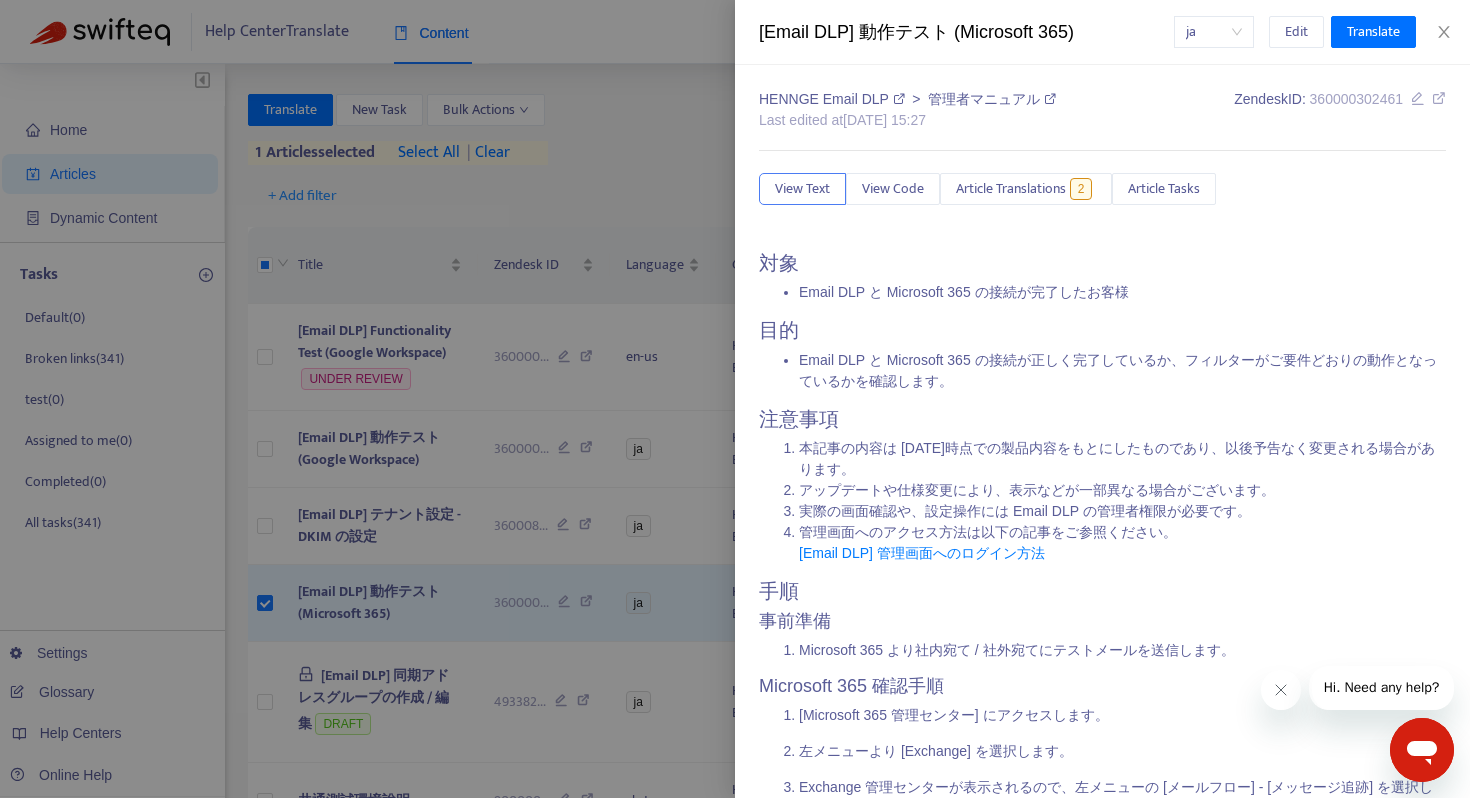 click at bounding box center [735, 399] 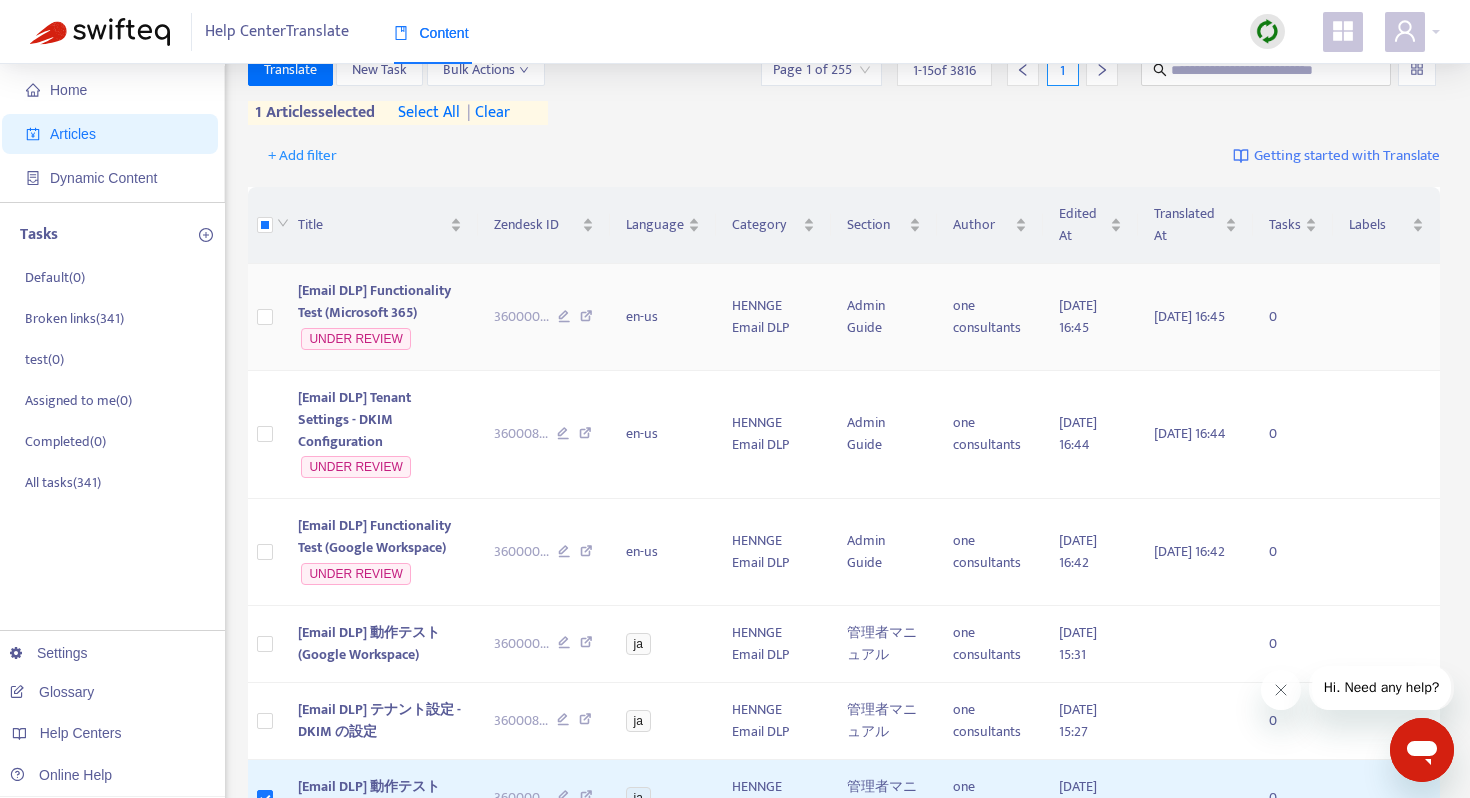 scroll, scrollTop: 56, scrollLeft: 0, axis: vertical 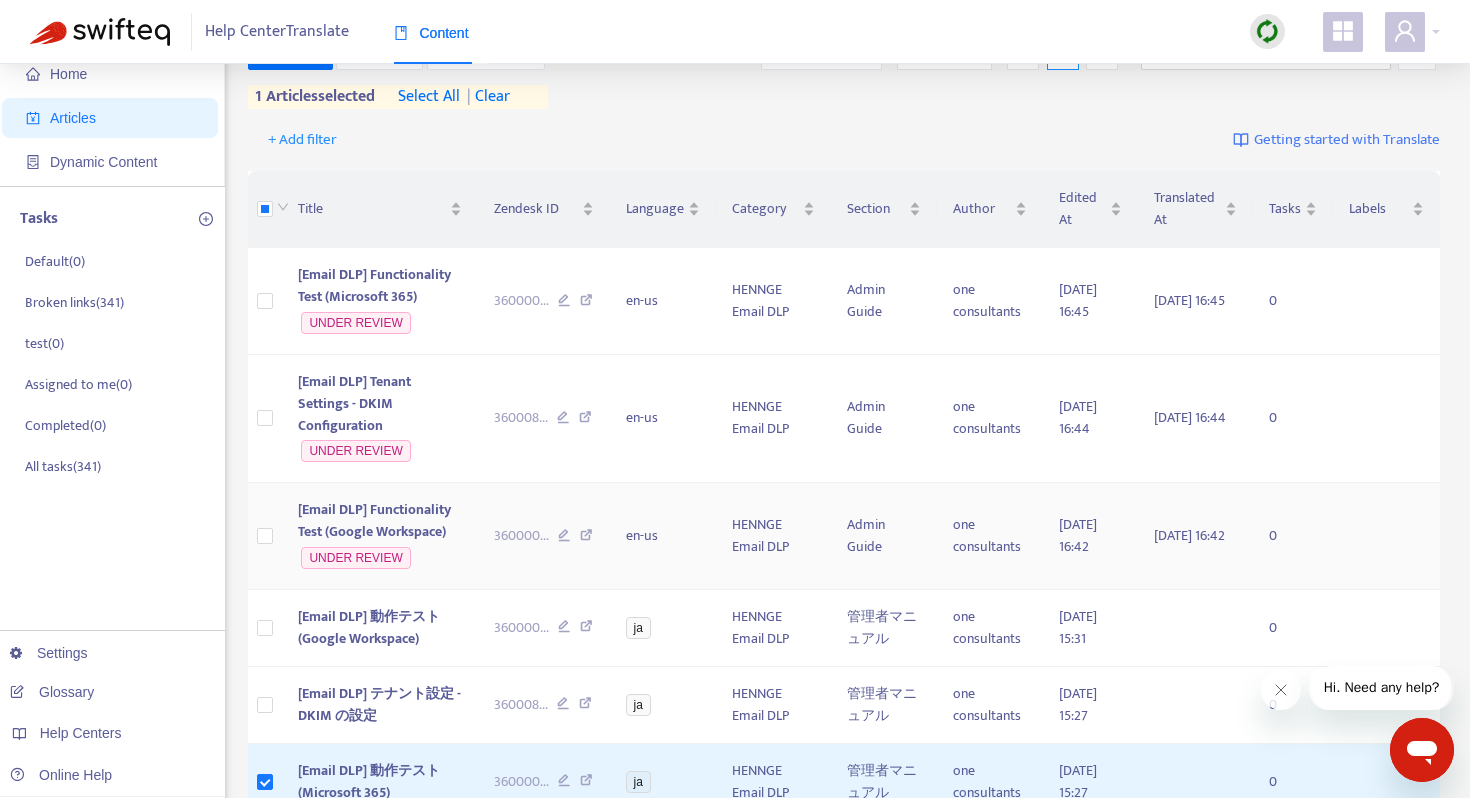 click on "[Email DLP] Functionality Test (Google Workspace)" at bounding box center [374, 520] 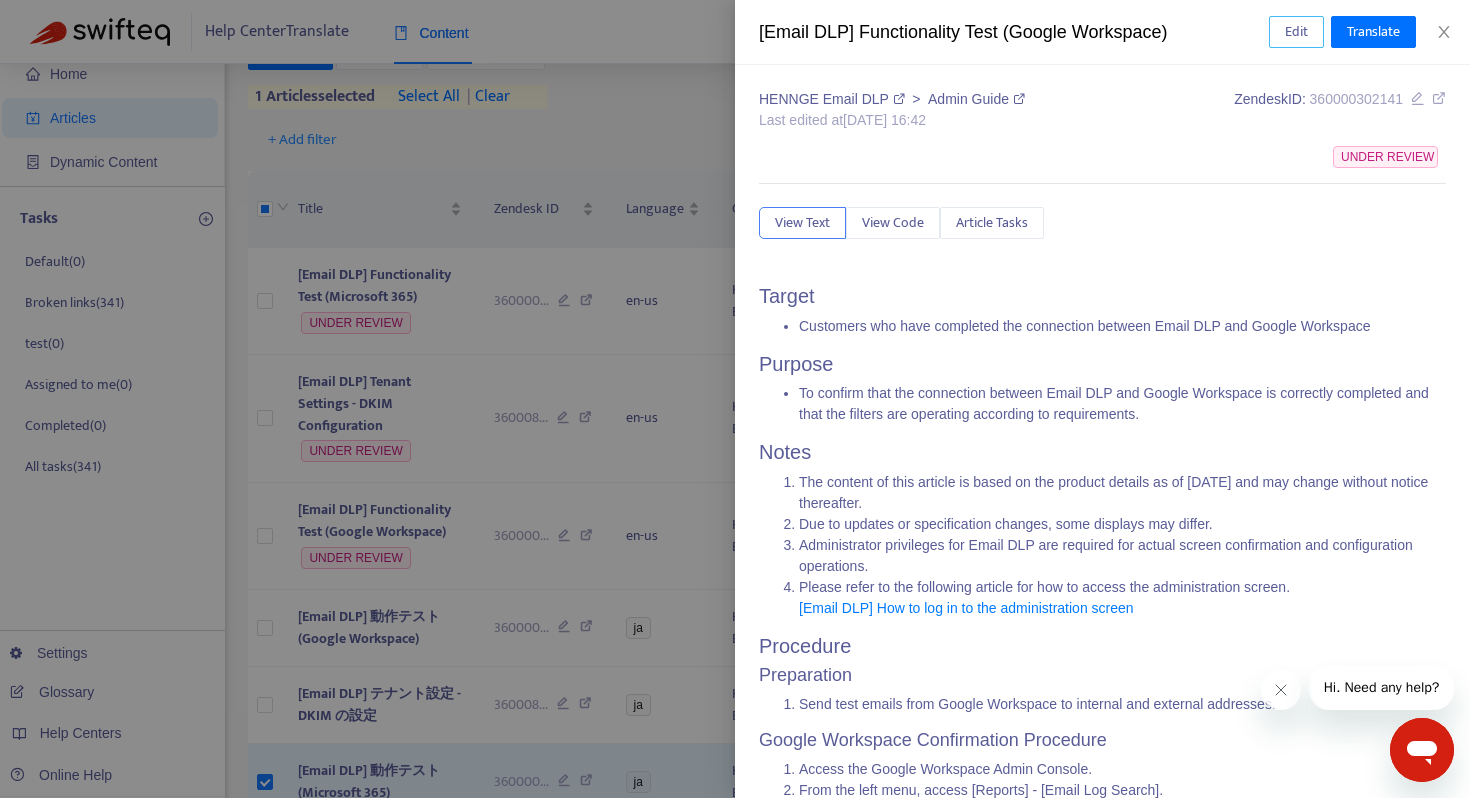 click on "Edit" at bounding box center [1296, 32] 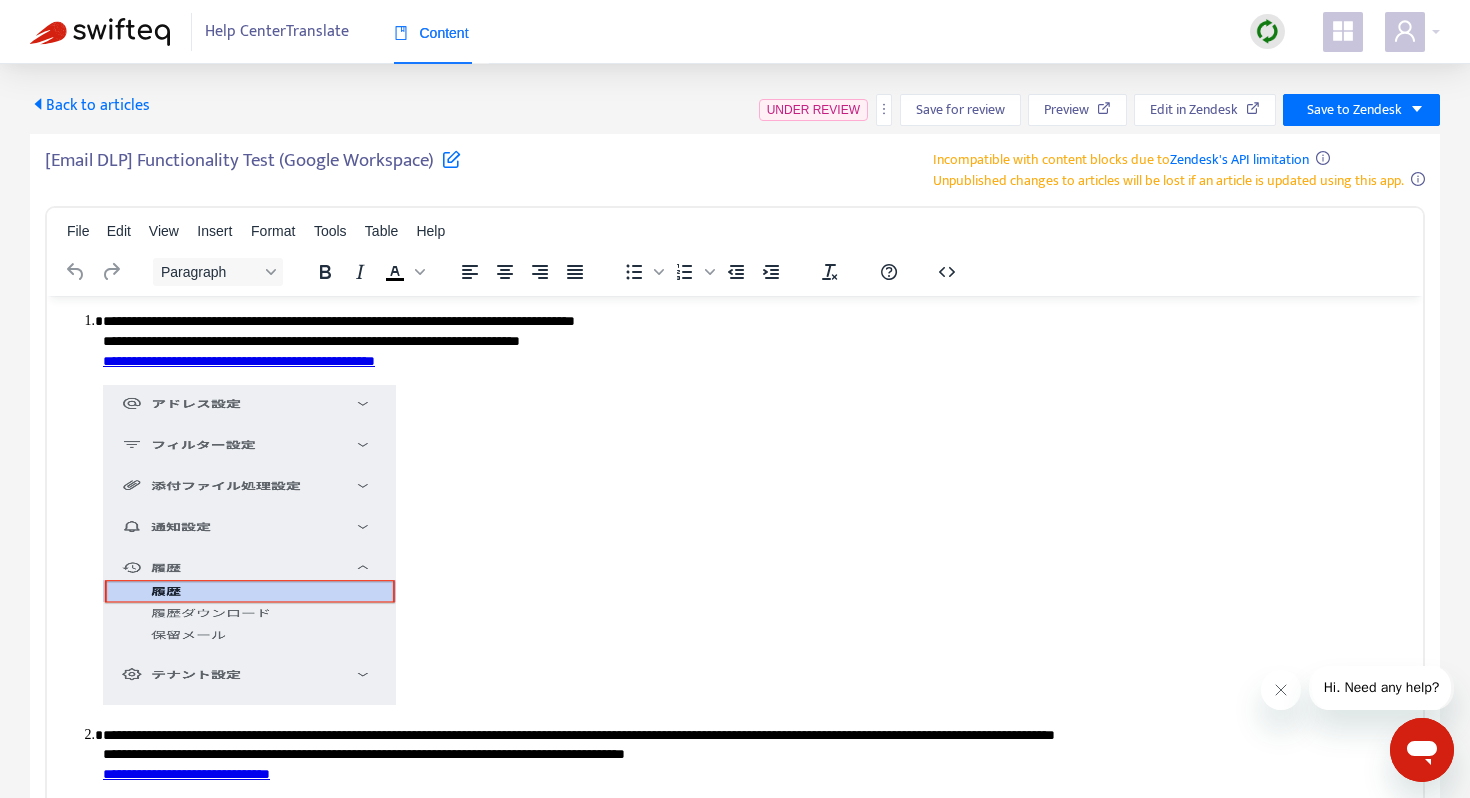 scroll, scrollTop: 1138, scrollLeft: 0, axis: vertical 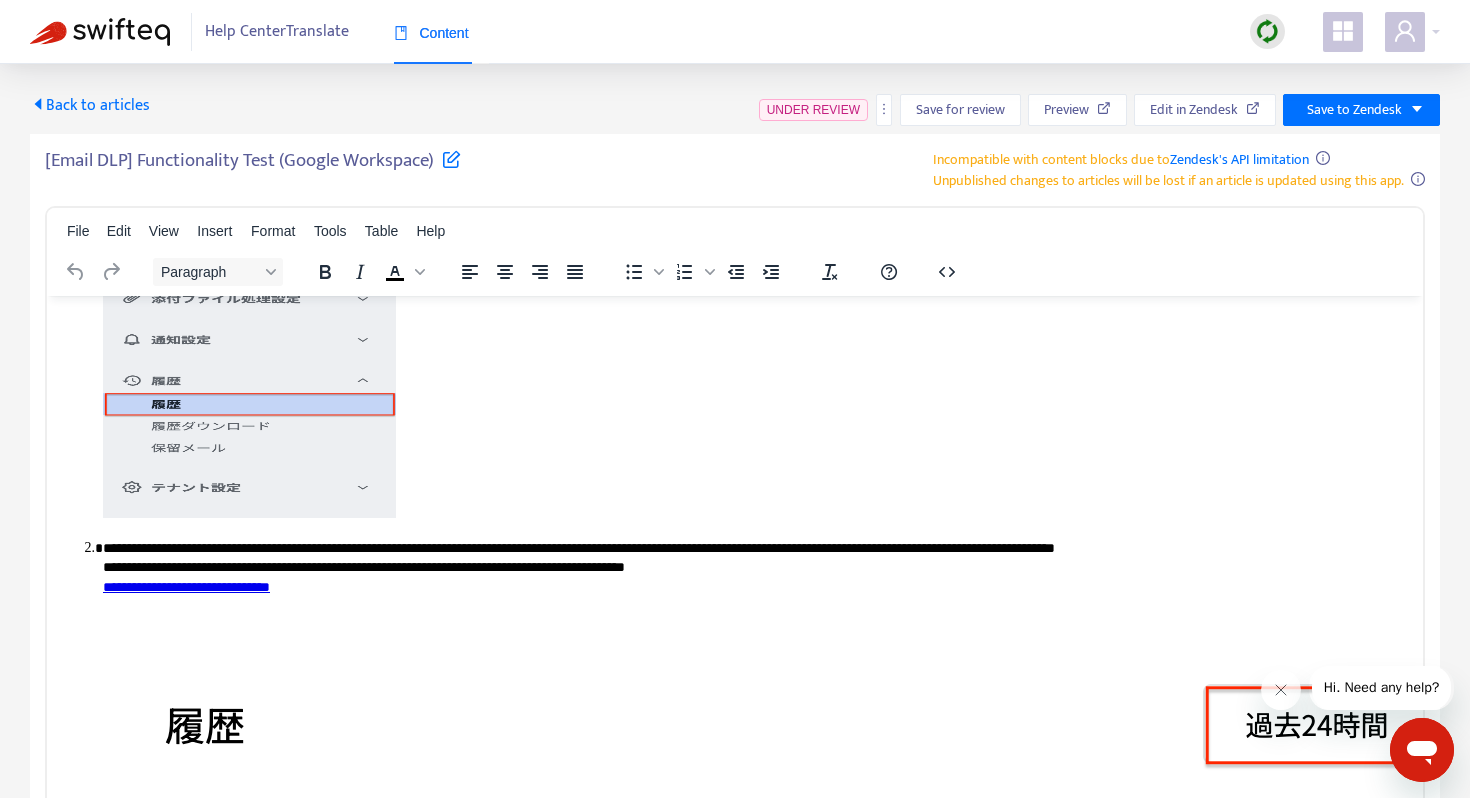 click at bounding box center [249, 357] 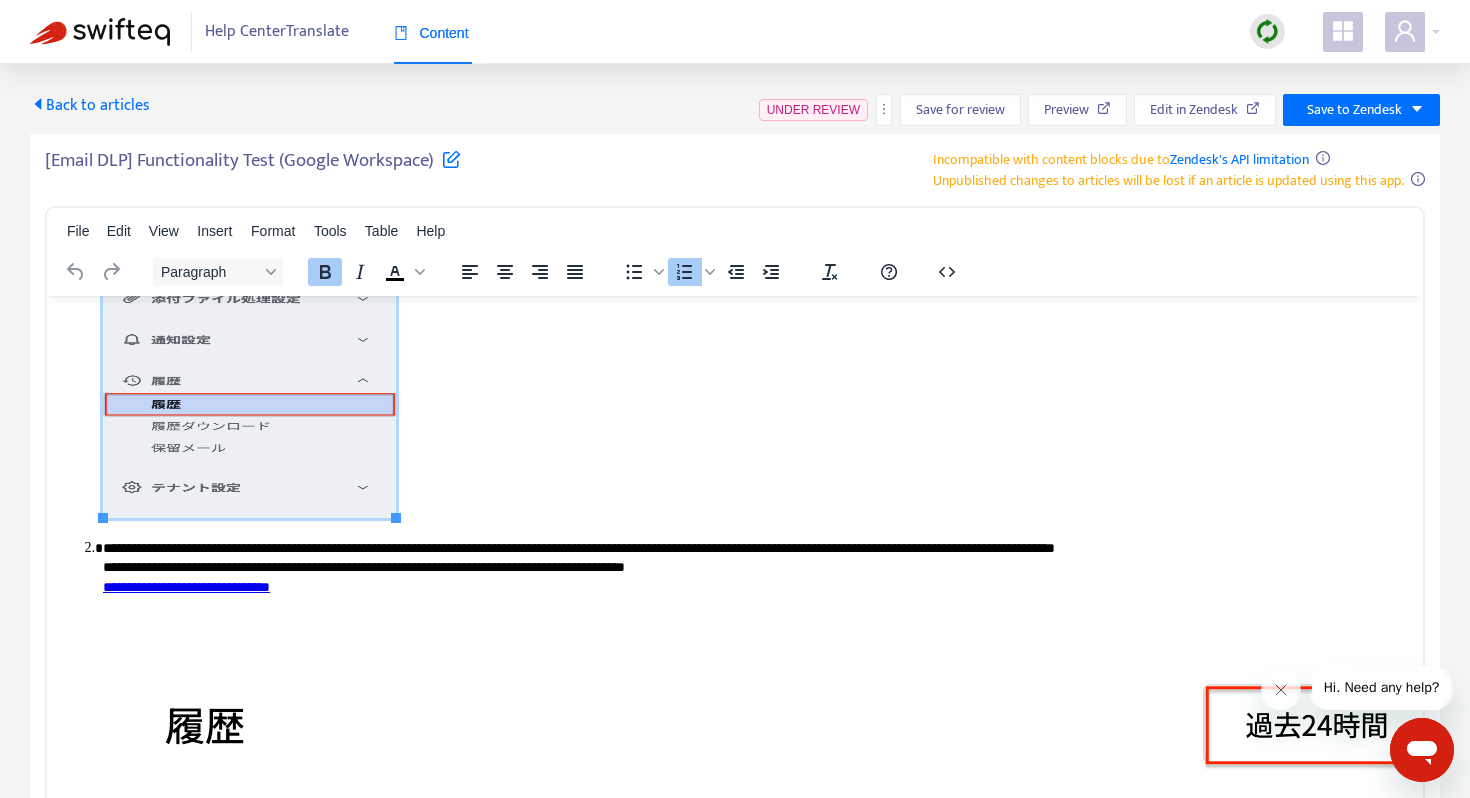type 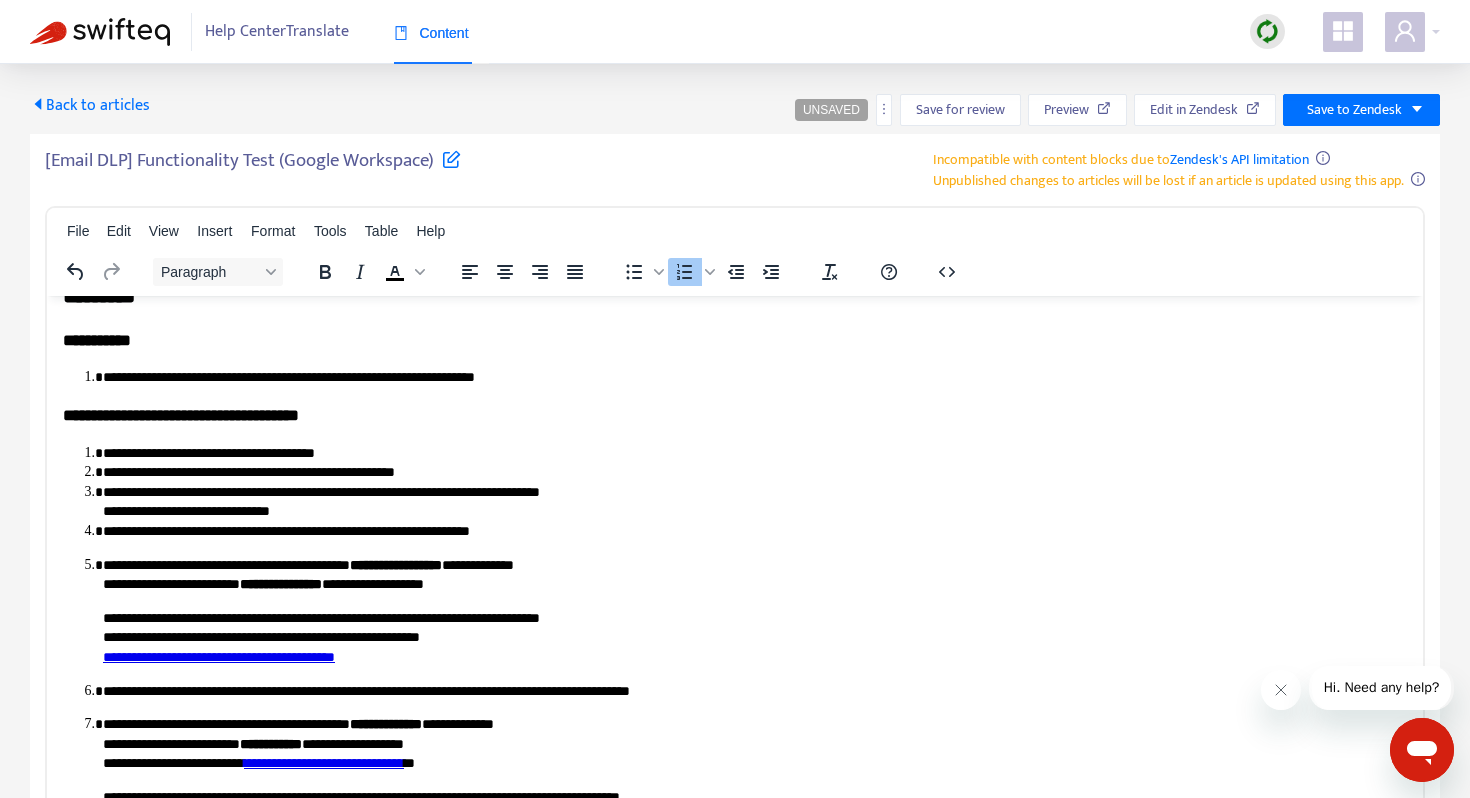 scroll, scrollTop: 340, scrollLeft: 0, axis: vertical 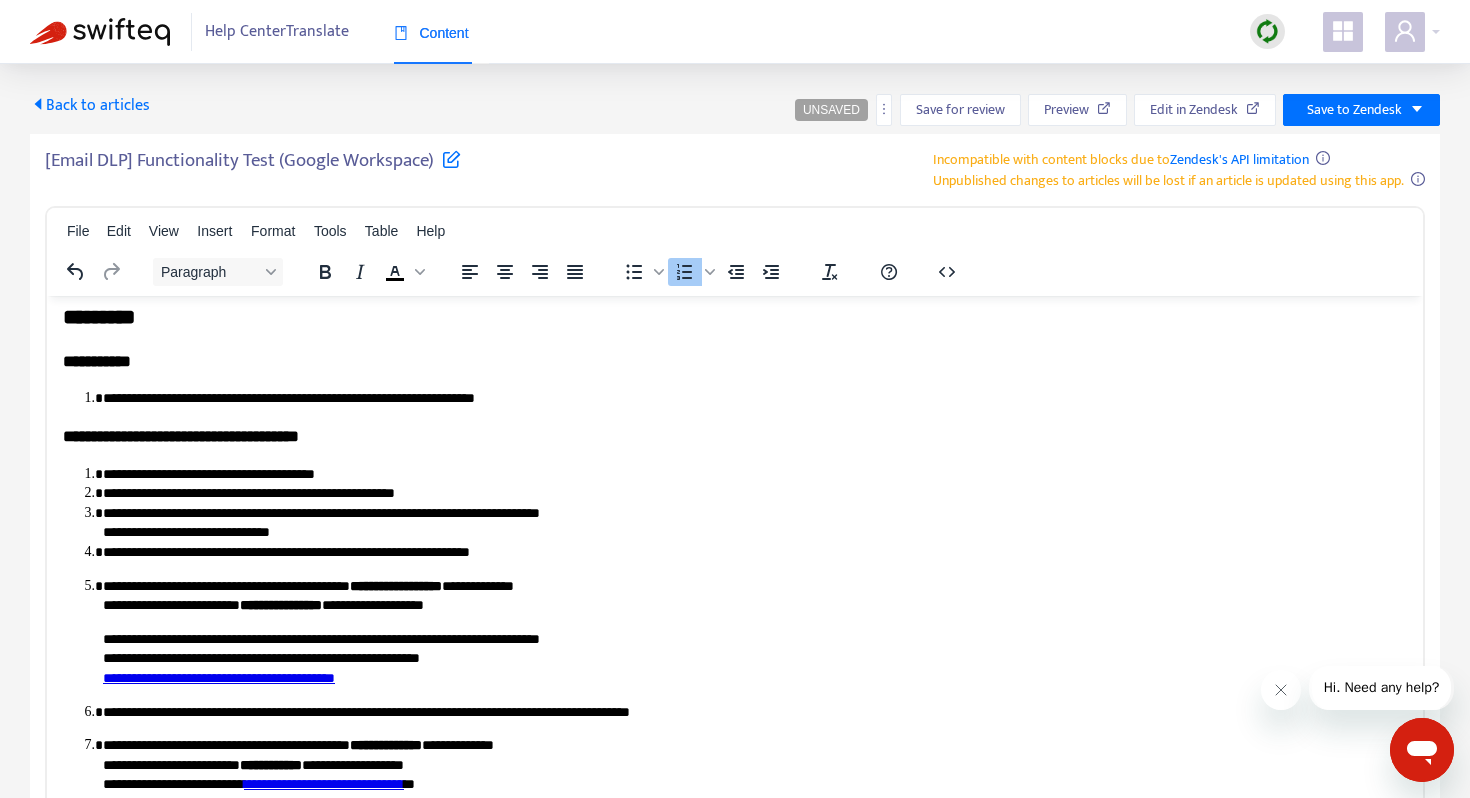 click on "**********" at bounding box center (755, 493) 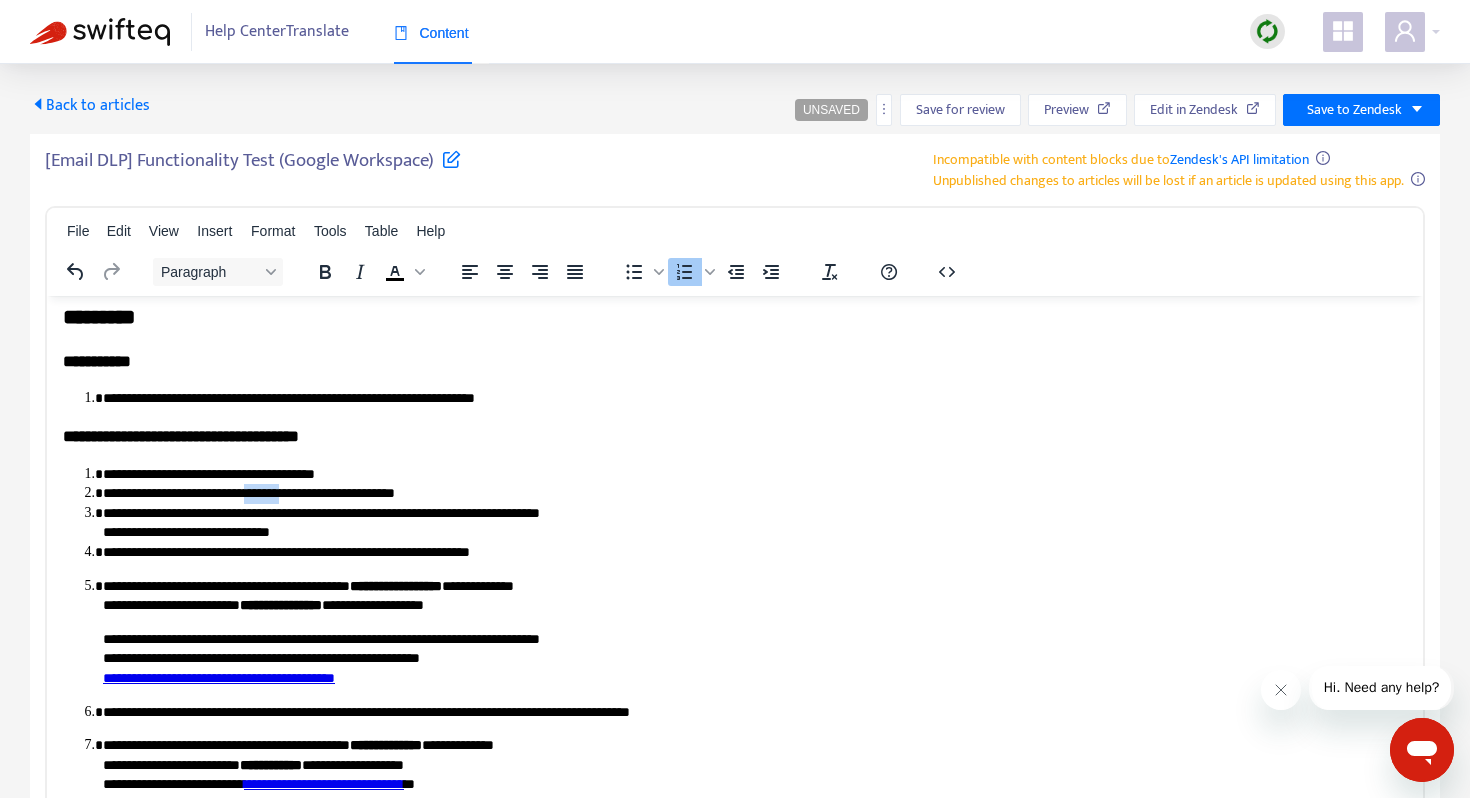 click on "**********" at bounding box center [755, 493] 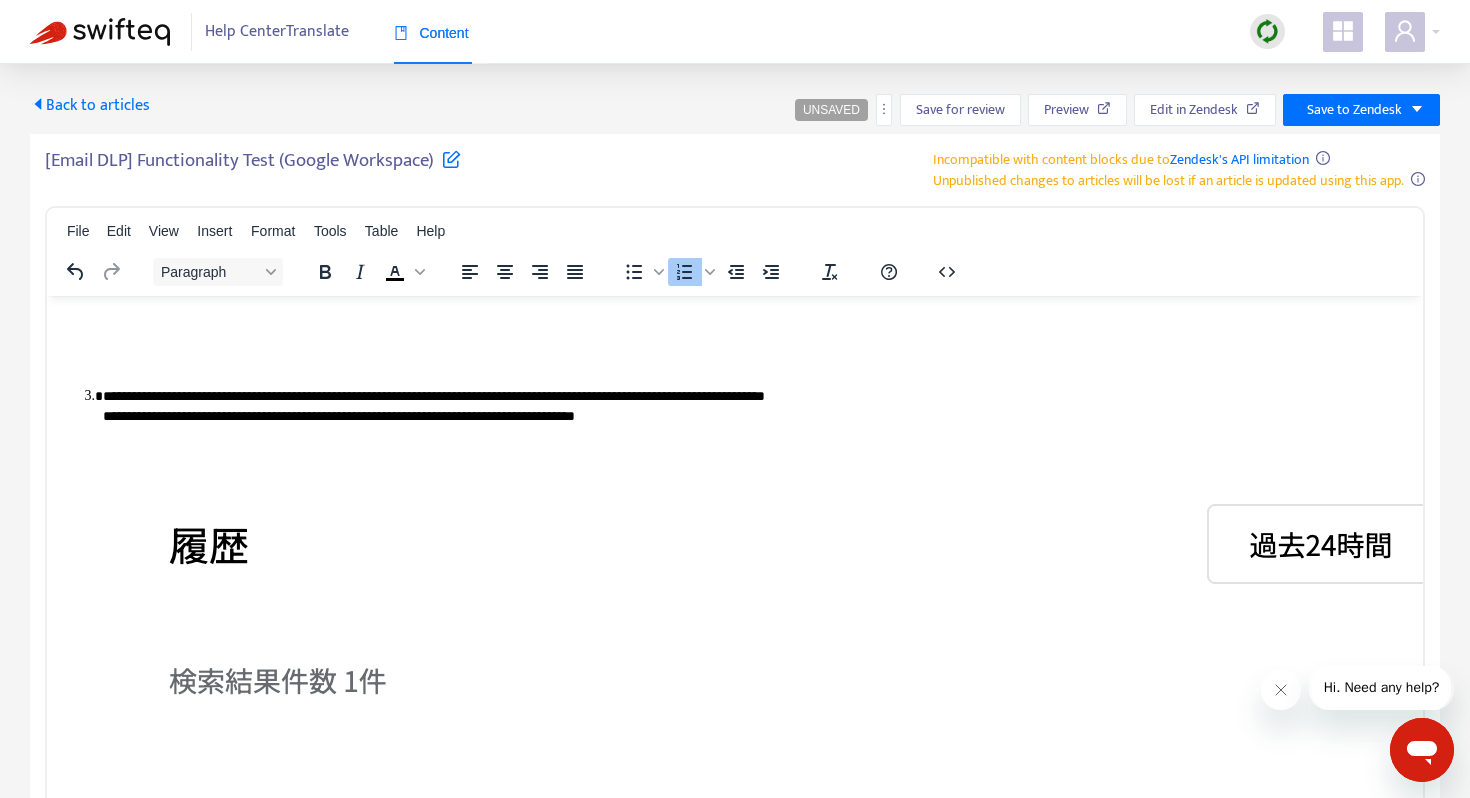 scroll, scrollTop: 2299, scrollLeft: 0, axis: vertical 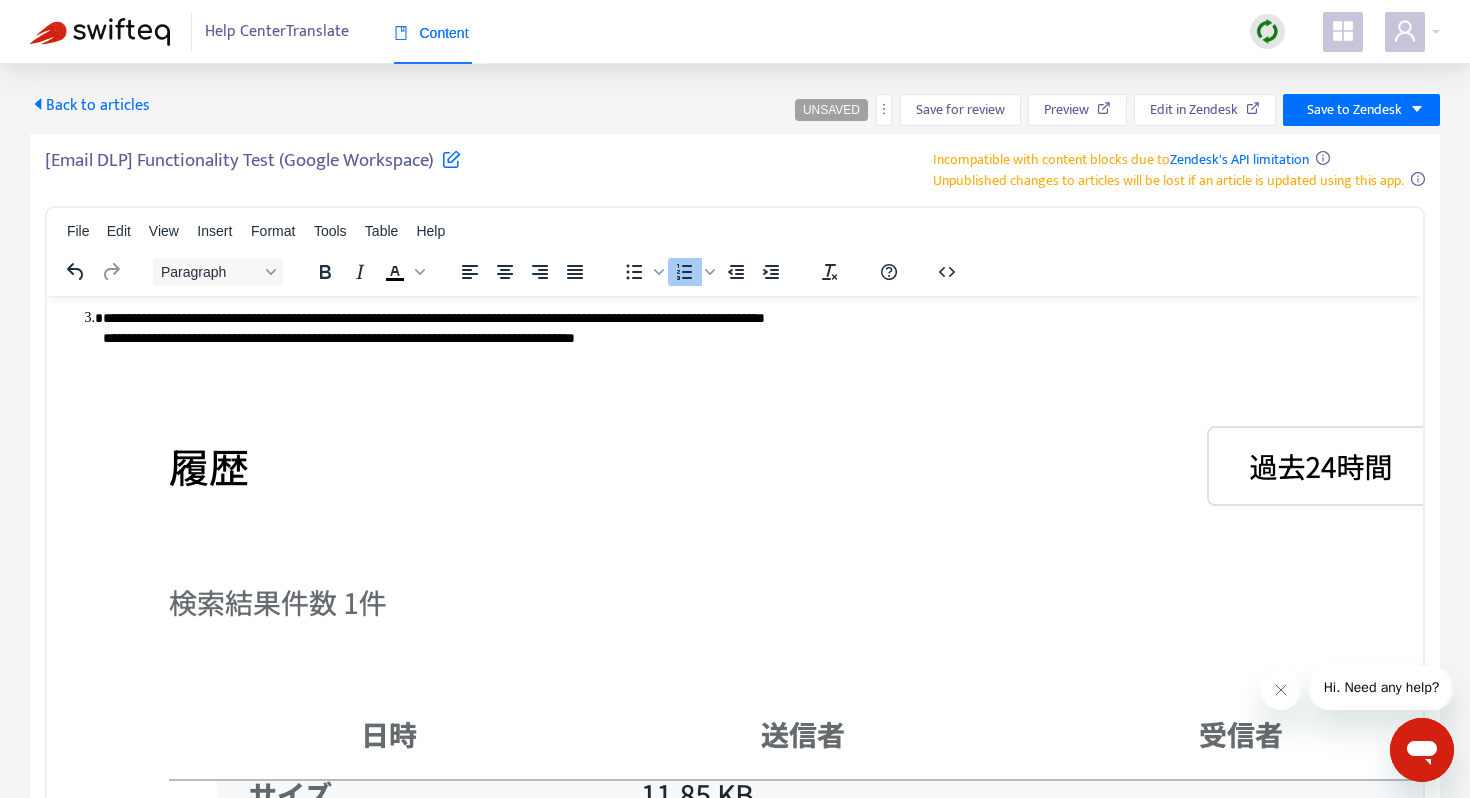 click at bounding box center [1279, -283] 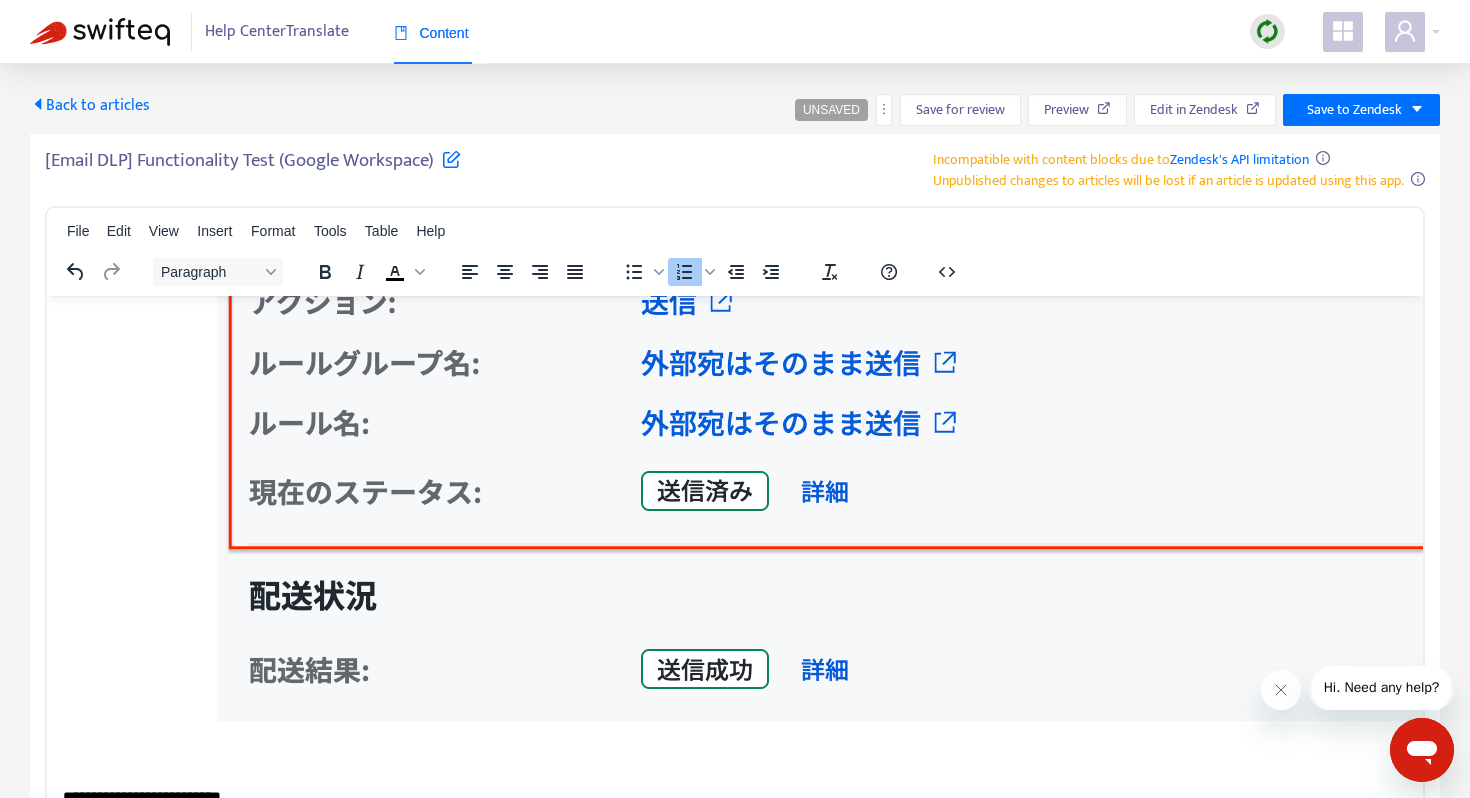 scroll, scrollTop: 3264, scrollLeft: 0, axis: vertical 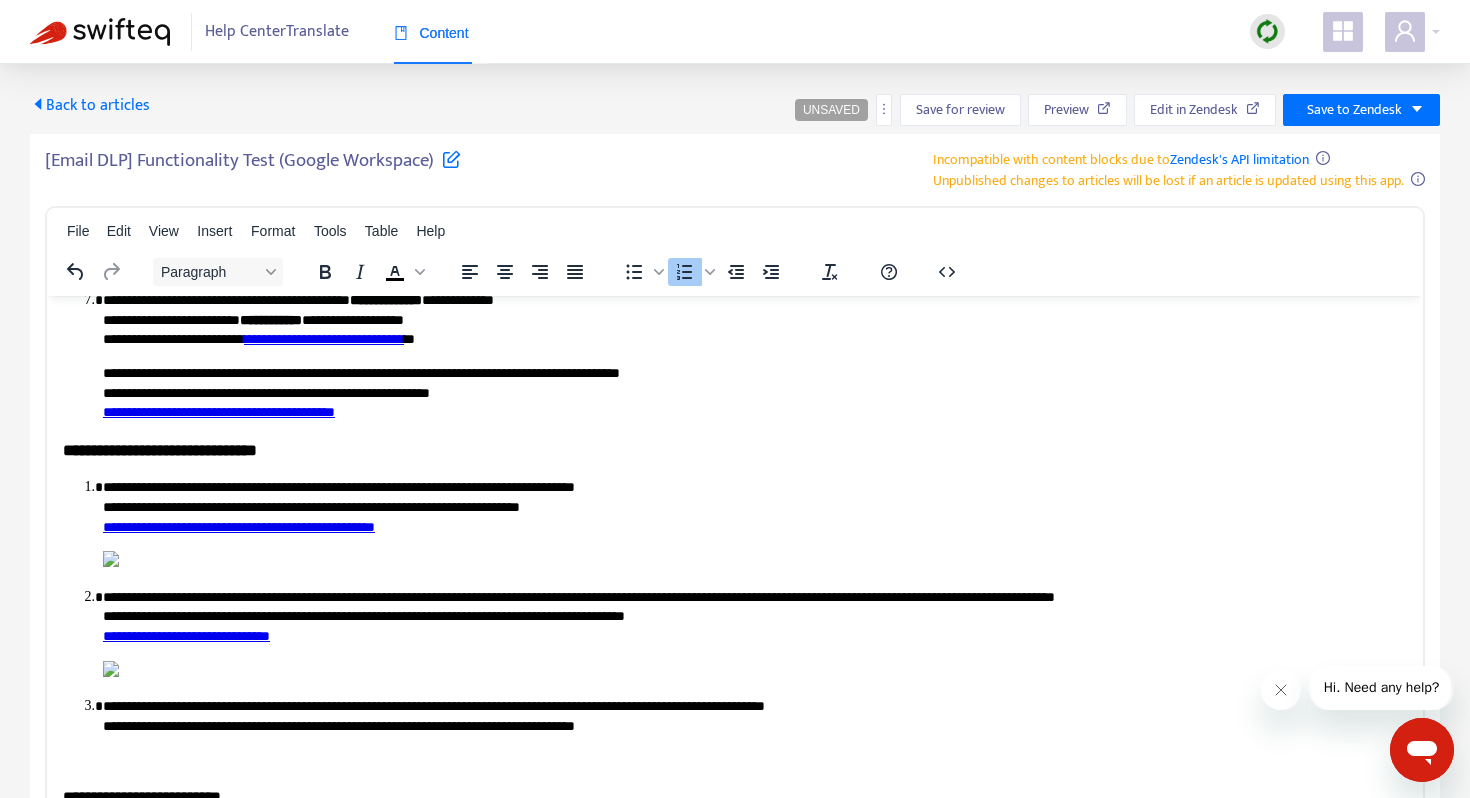 click at bounding box center [111, 668] 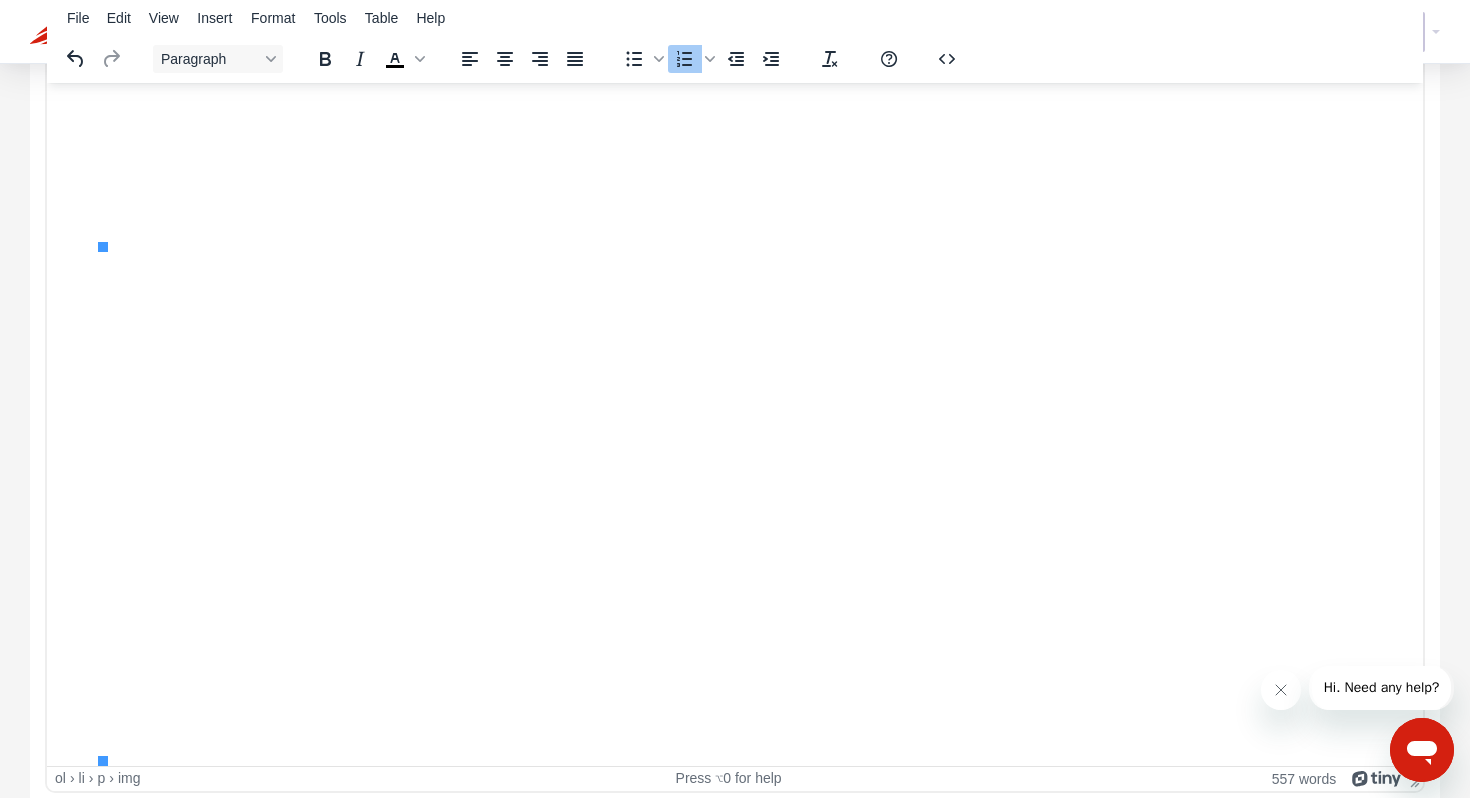 scroll, scrollTop: 222, scrollLeft: 0, axis: vertical 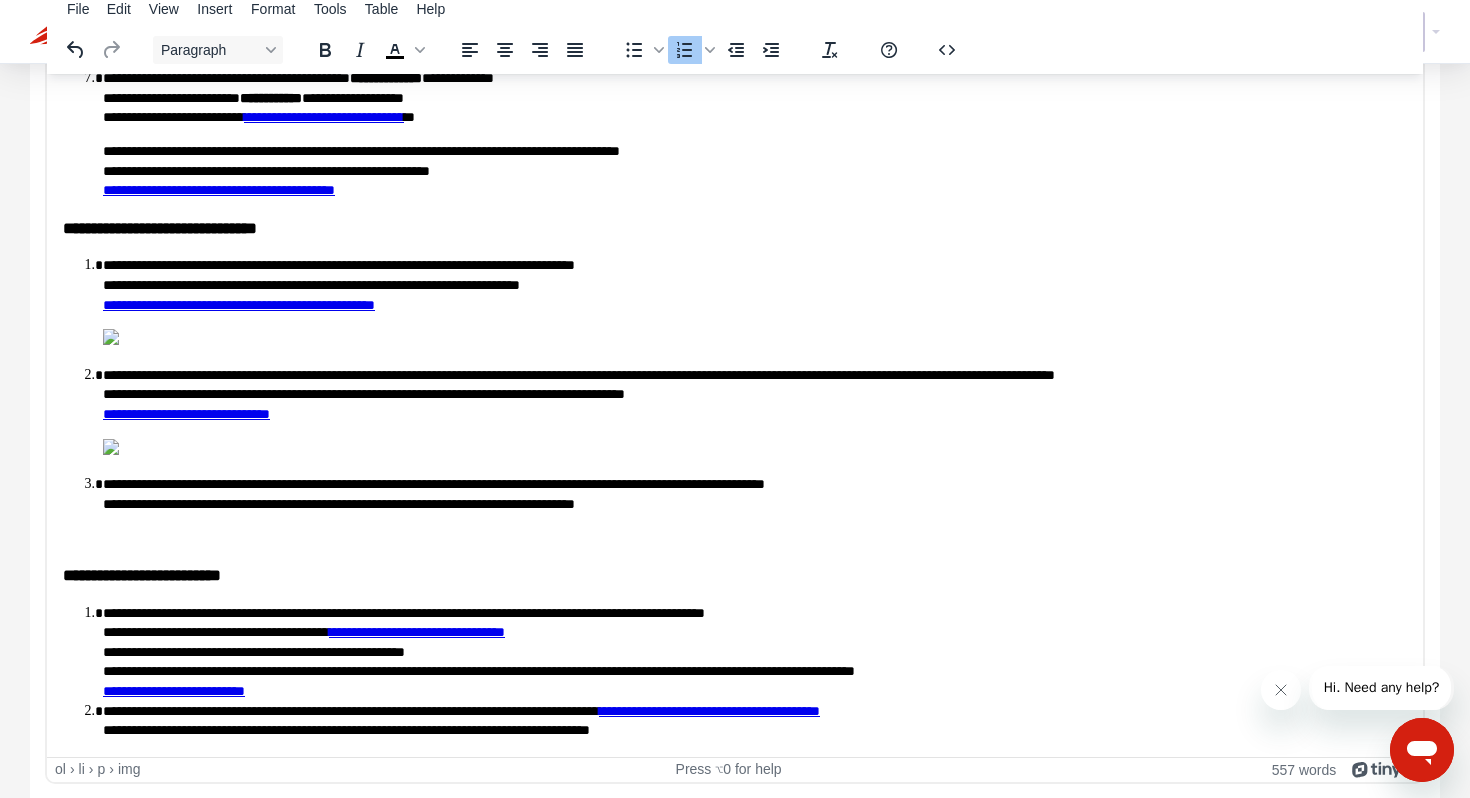 click at bounding box center [755, 537] 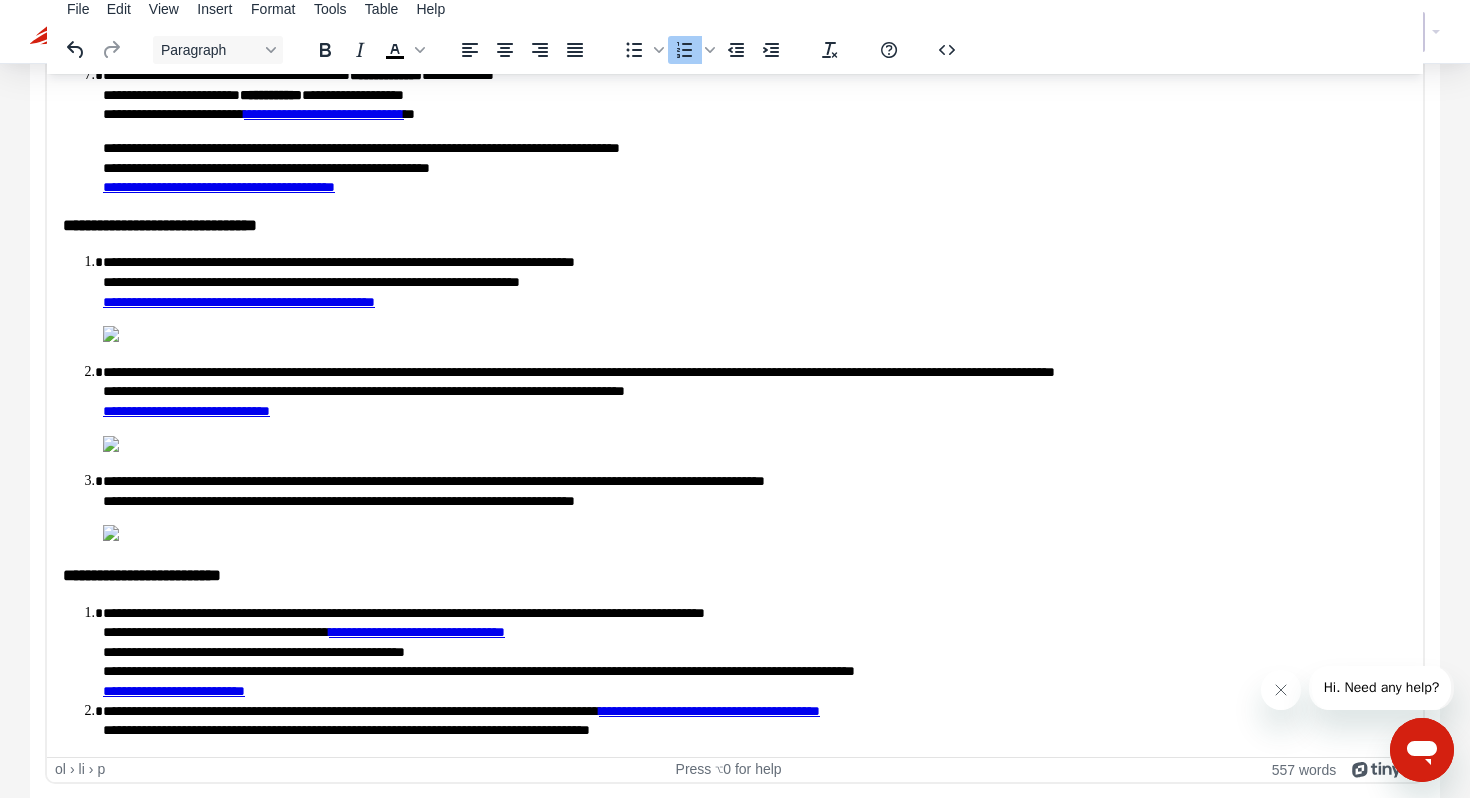 scroll, scrollTop: 3400, scrollLeft: 0, axis: vertical 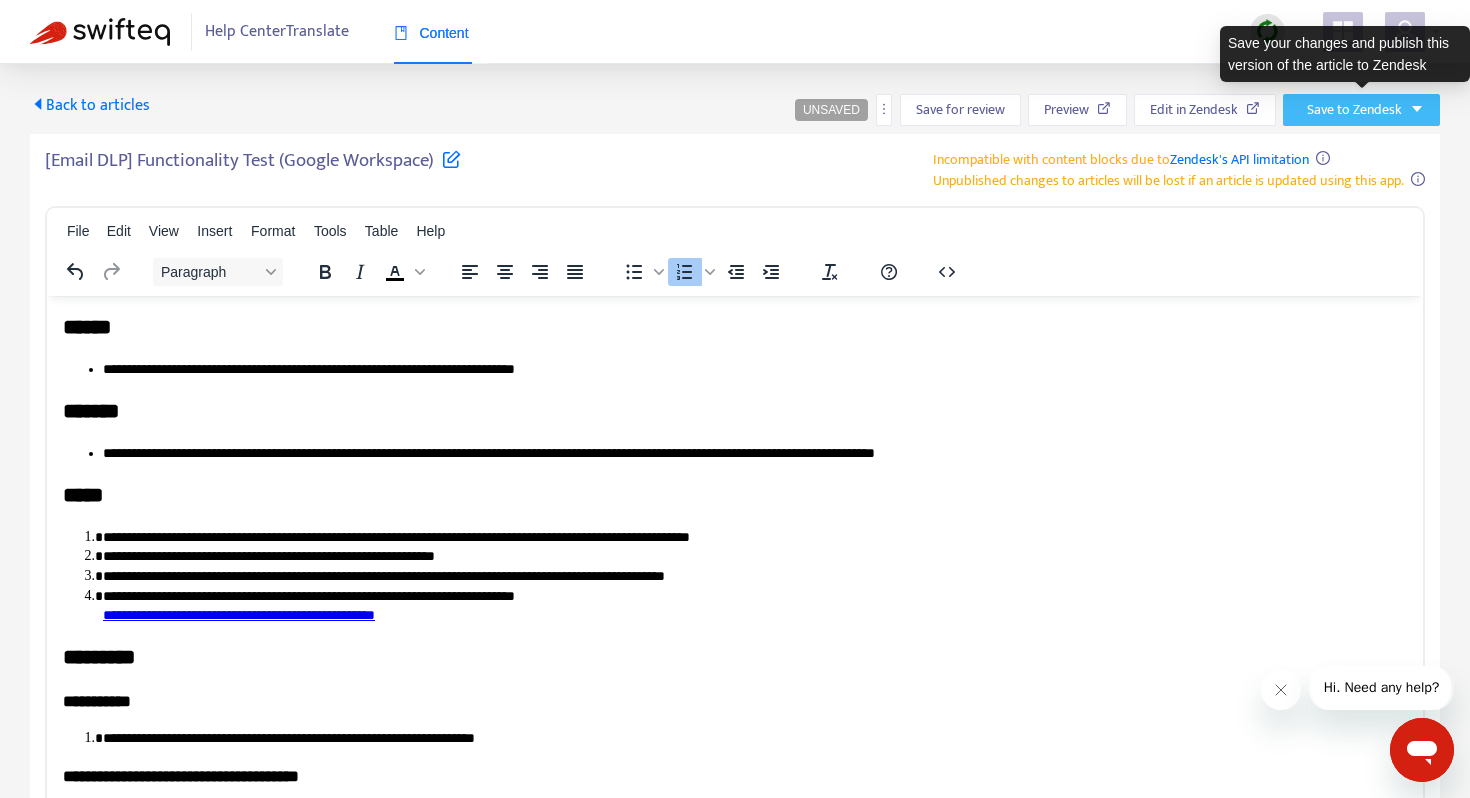 click on "Save to Zendesk" at bounding box center (1354, 110) 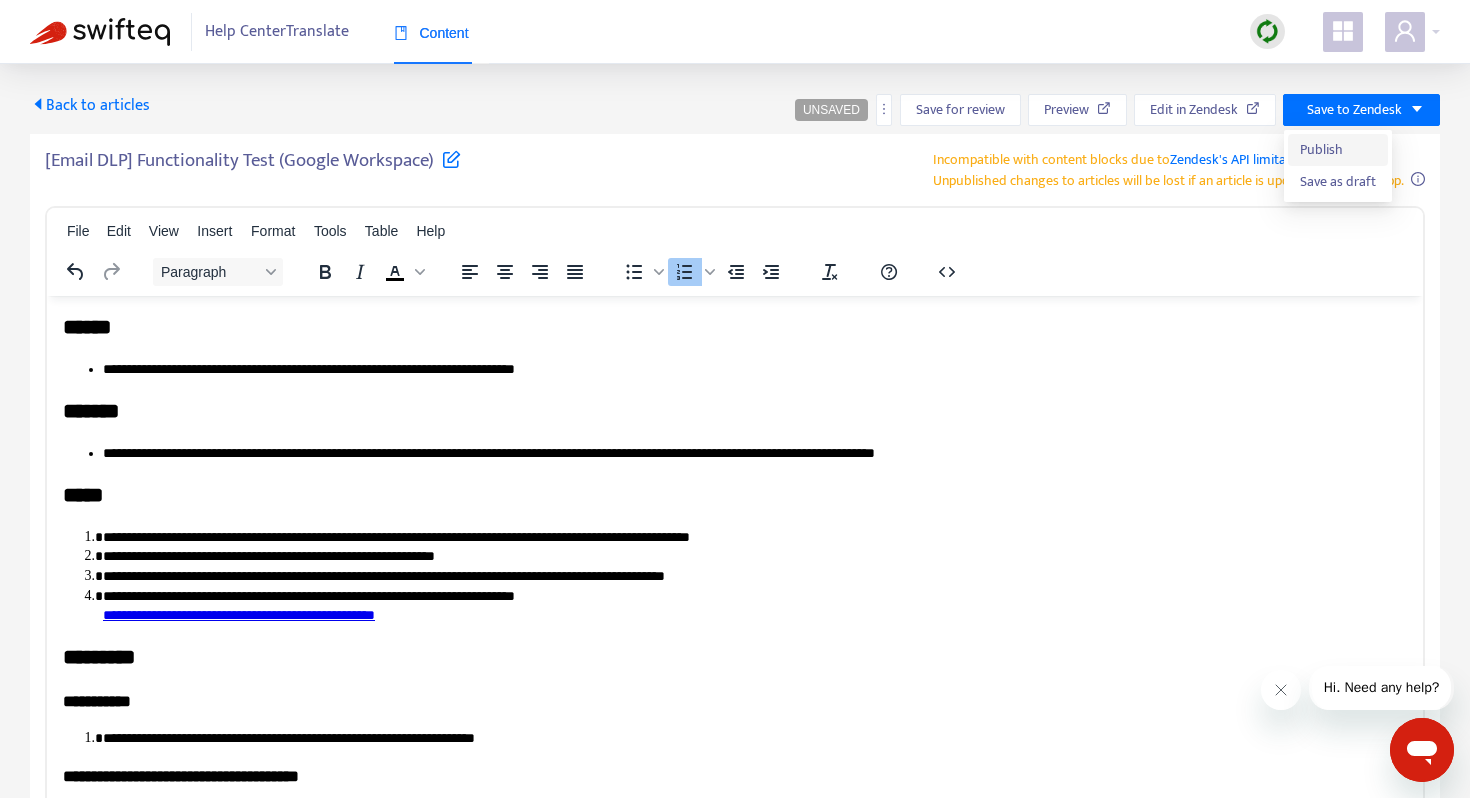 click on "Publish" at bounding box center (1338, 150) 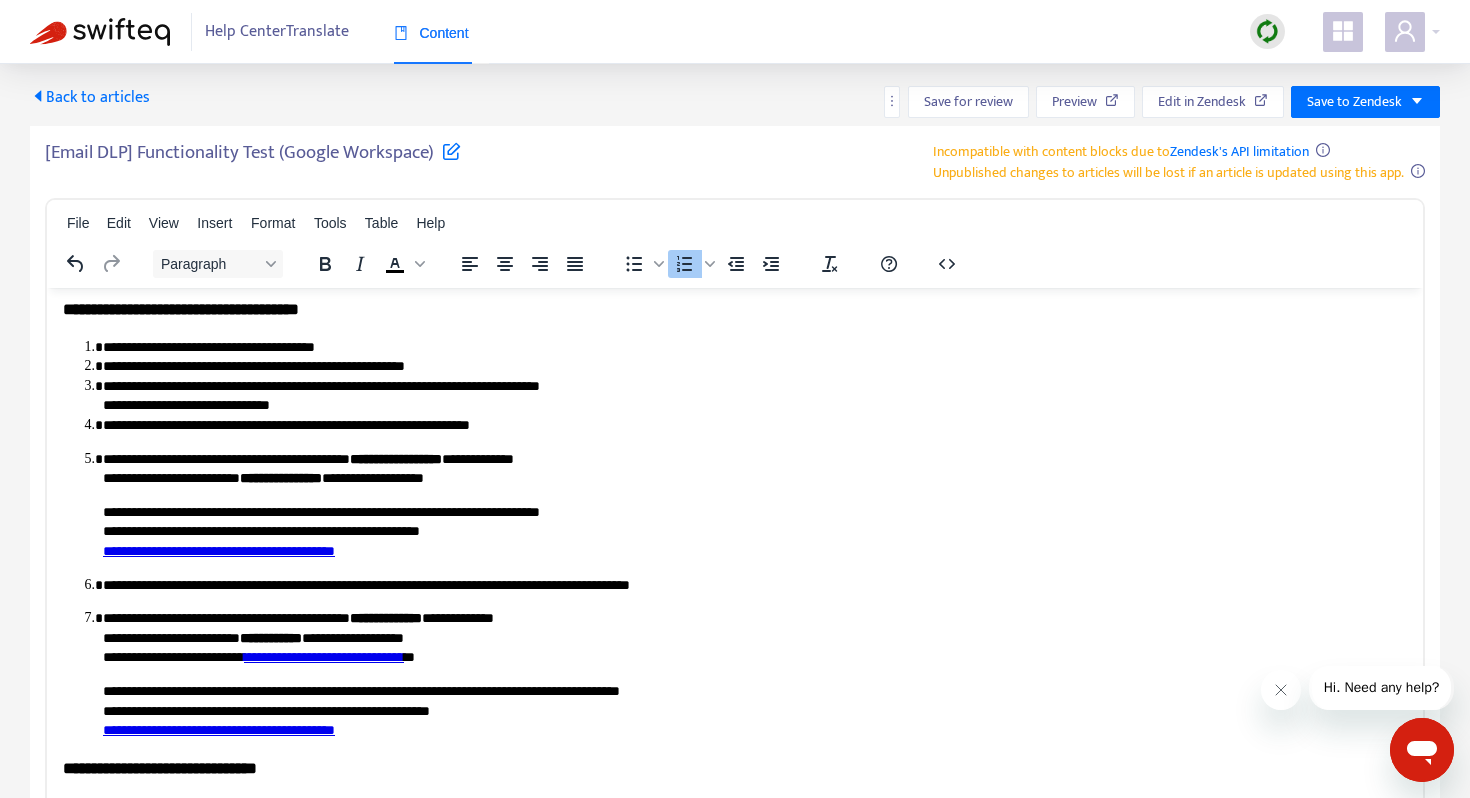 scroll, scrollTop: 0, scrollLeft: 0, axis: both 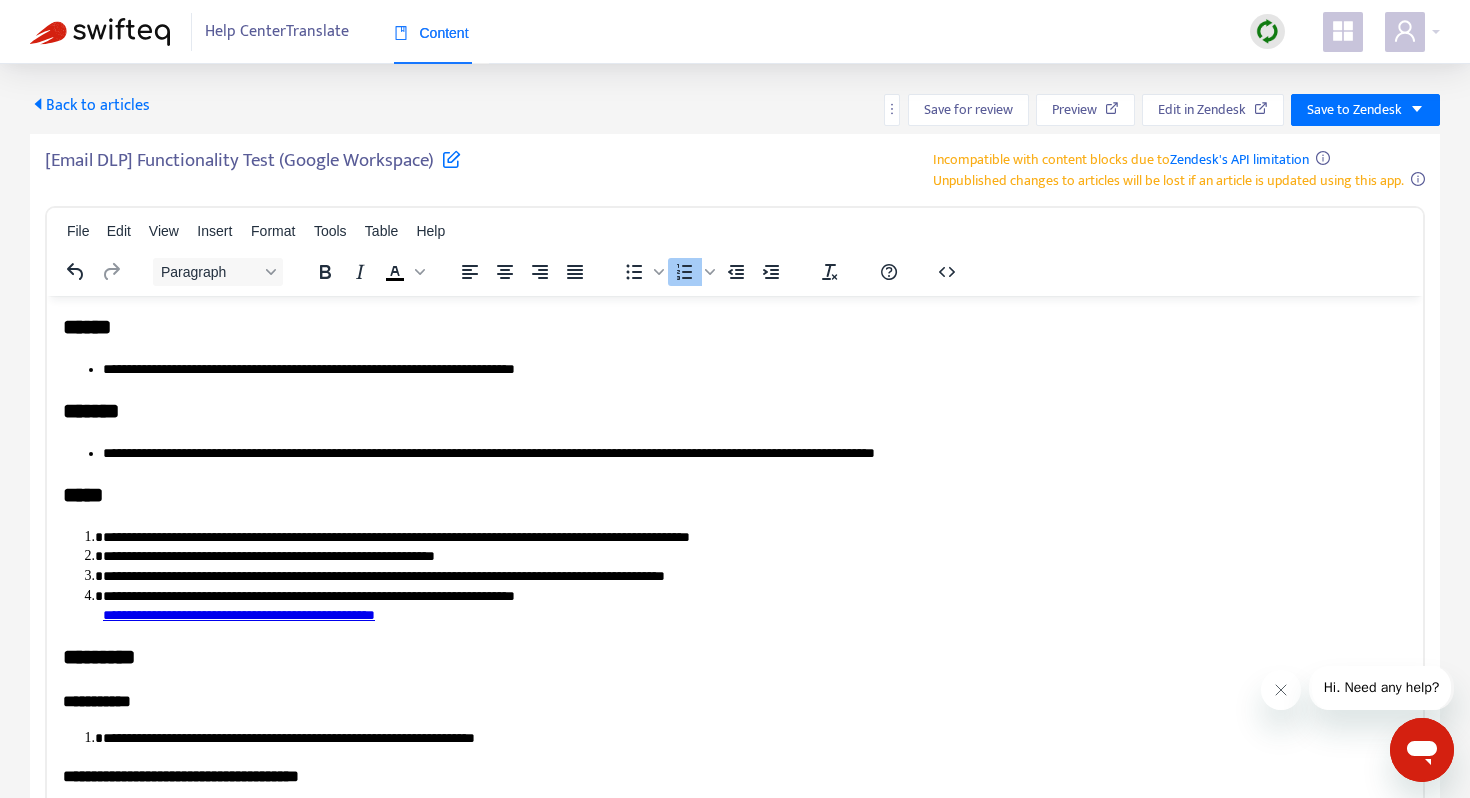 click at bounding box center [100, 32] 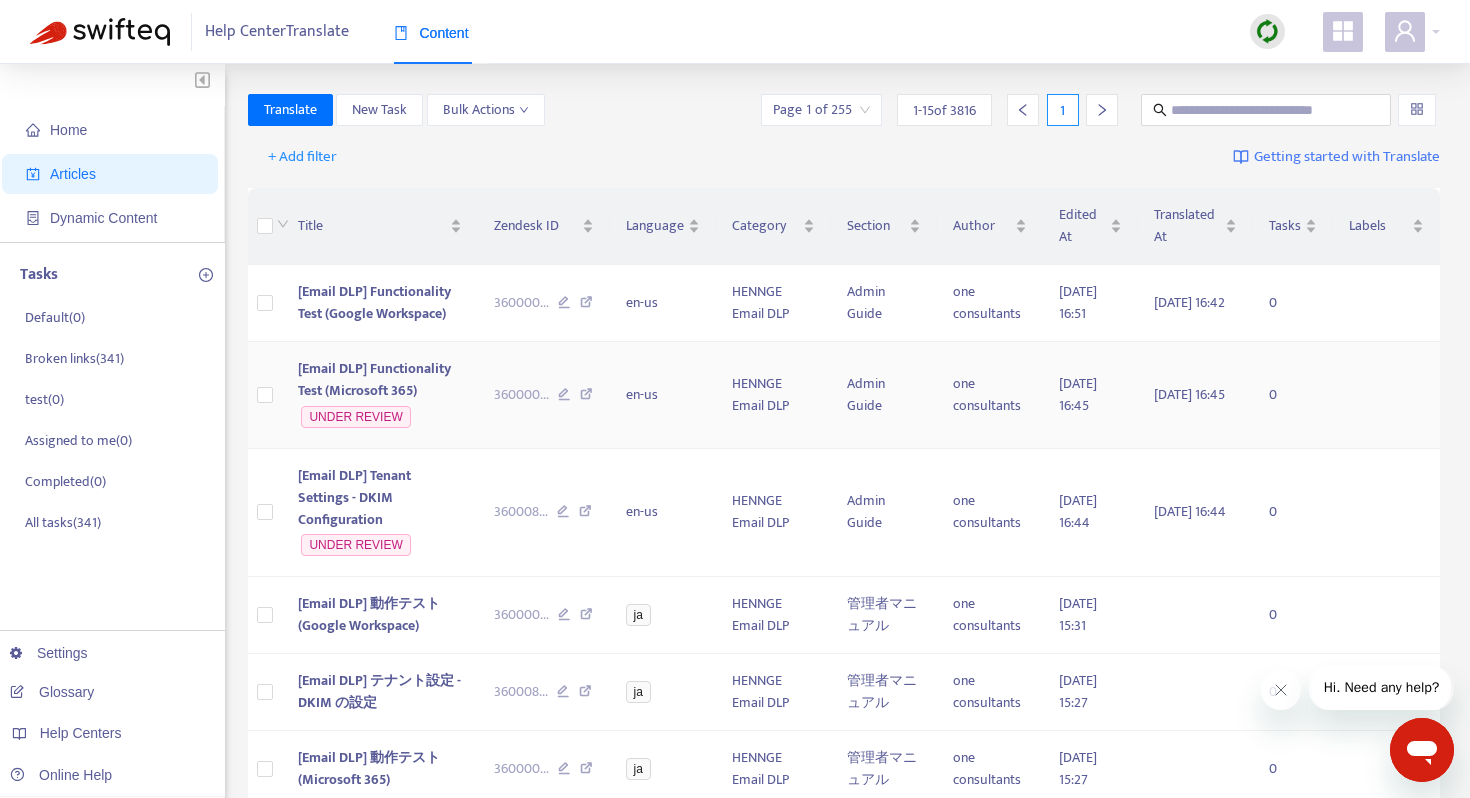 click on "[Email DLP] Functionality Test (Microsoft 365)" at bounding box center [374, 379] 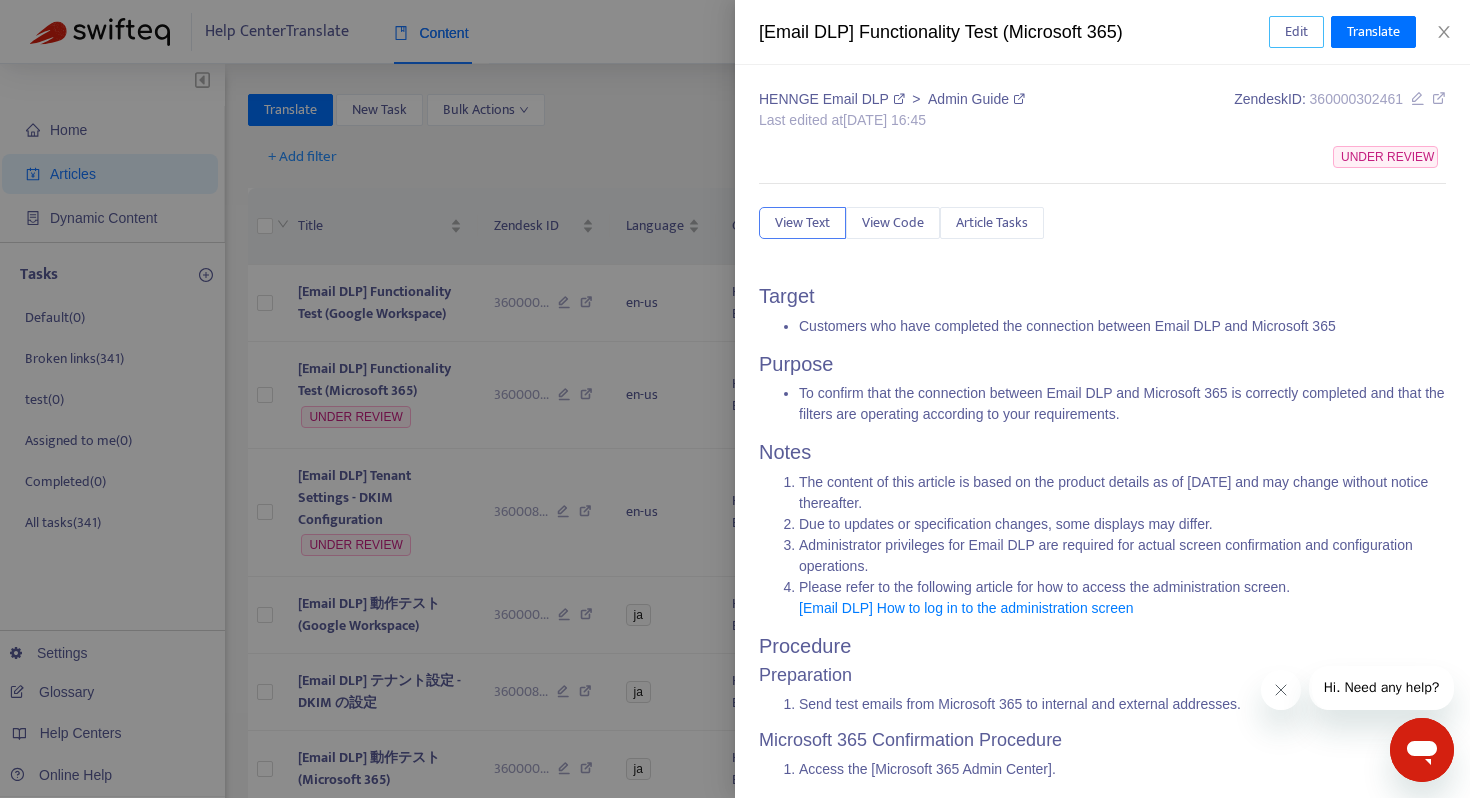 click on "Edit" at bounding box center [1296, 32] 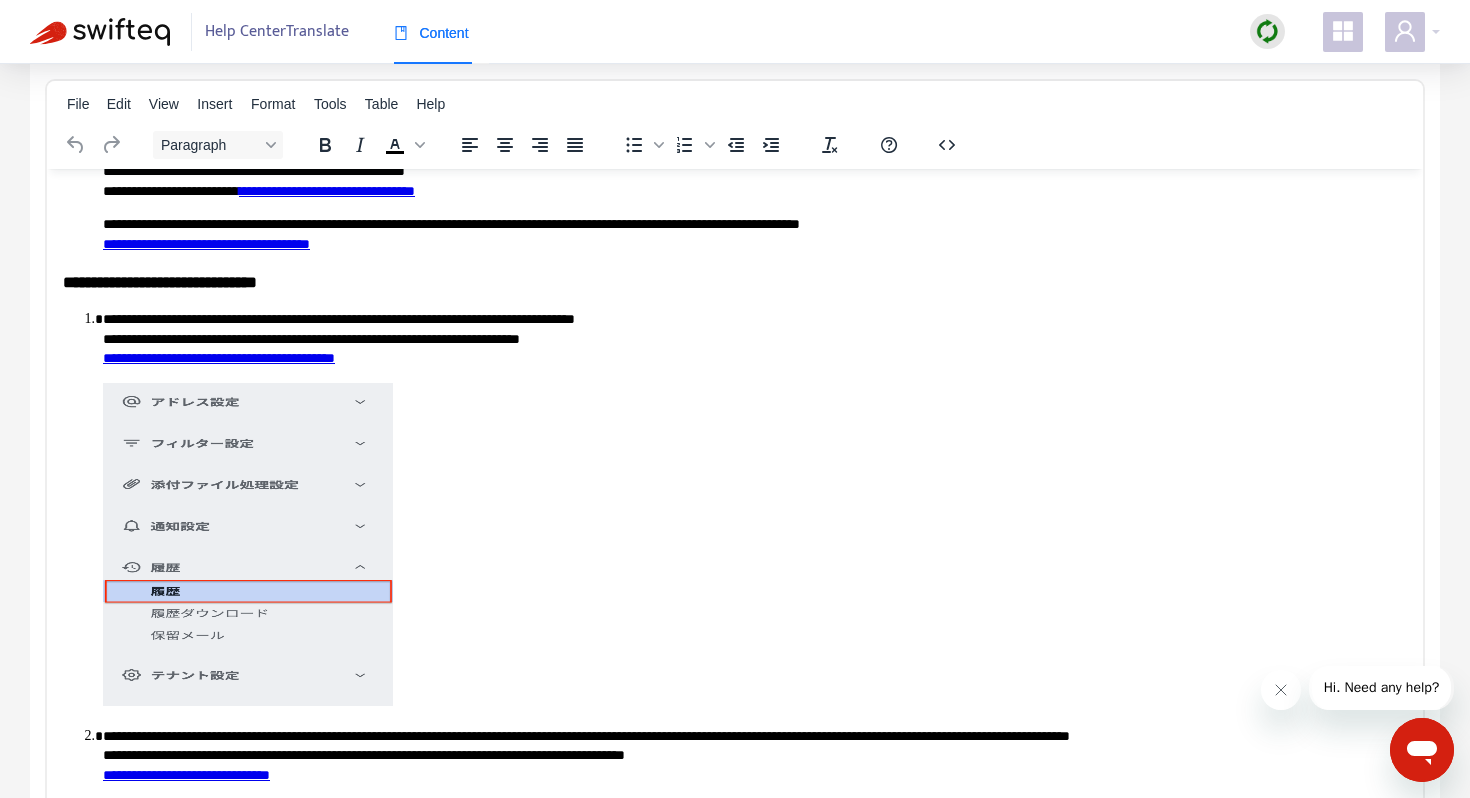 scroll, scrollTop: 910, scrollLeft: 0, axis: vertical 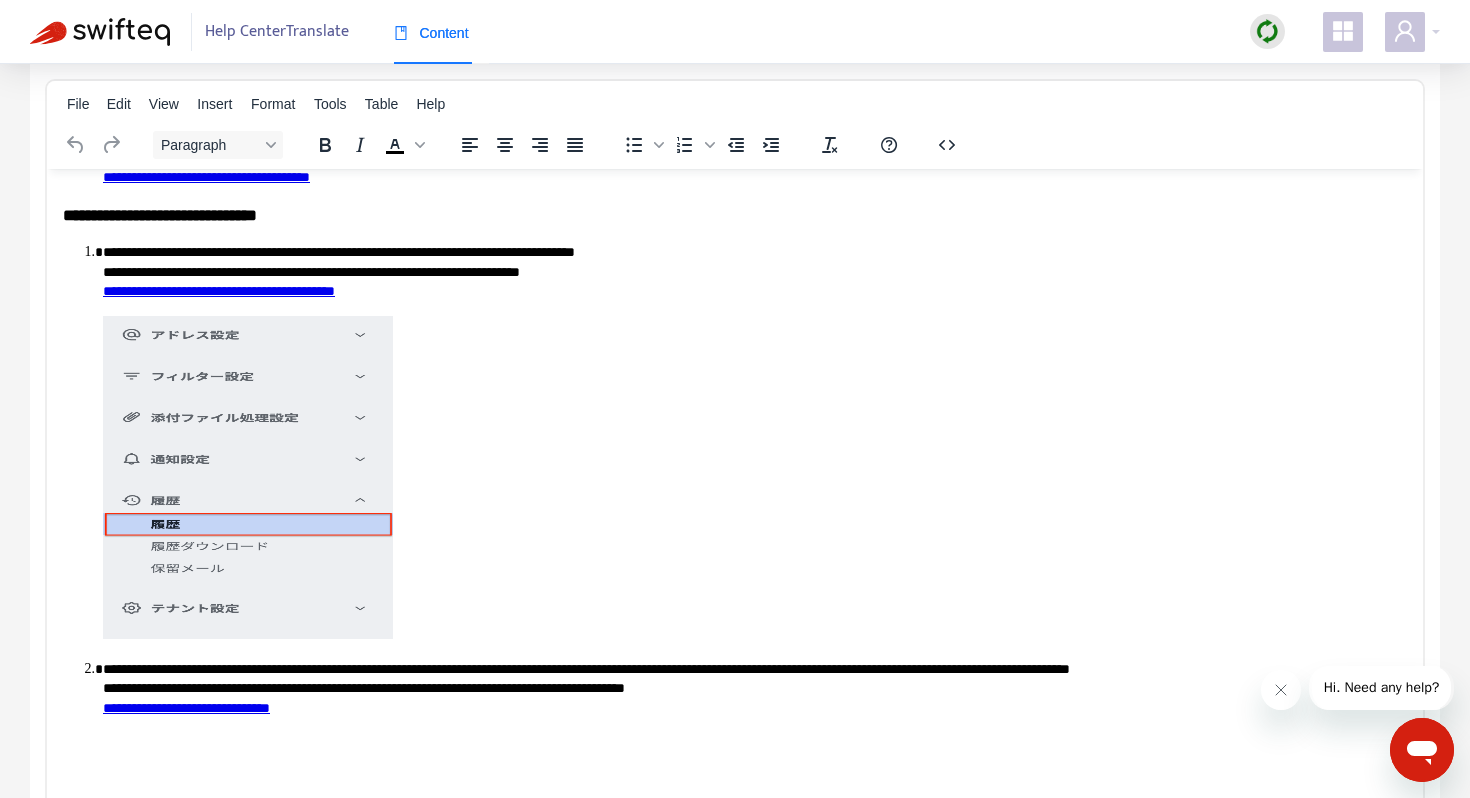click at bounding box center (248, 476) 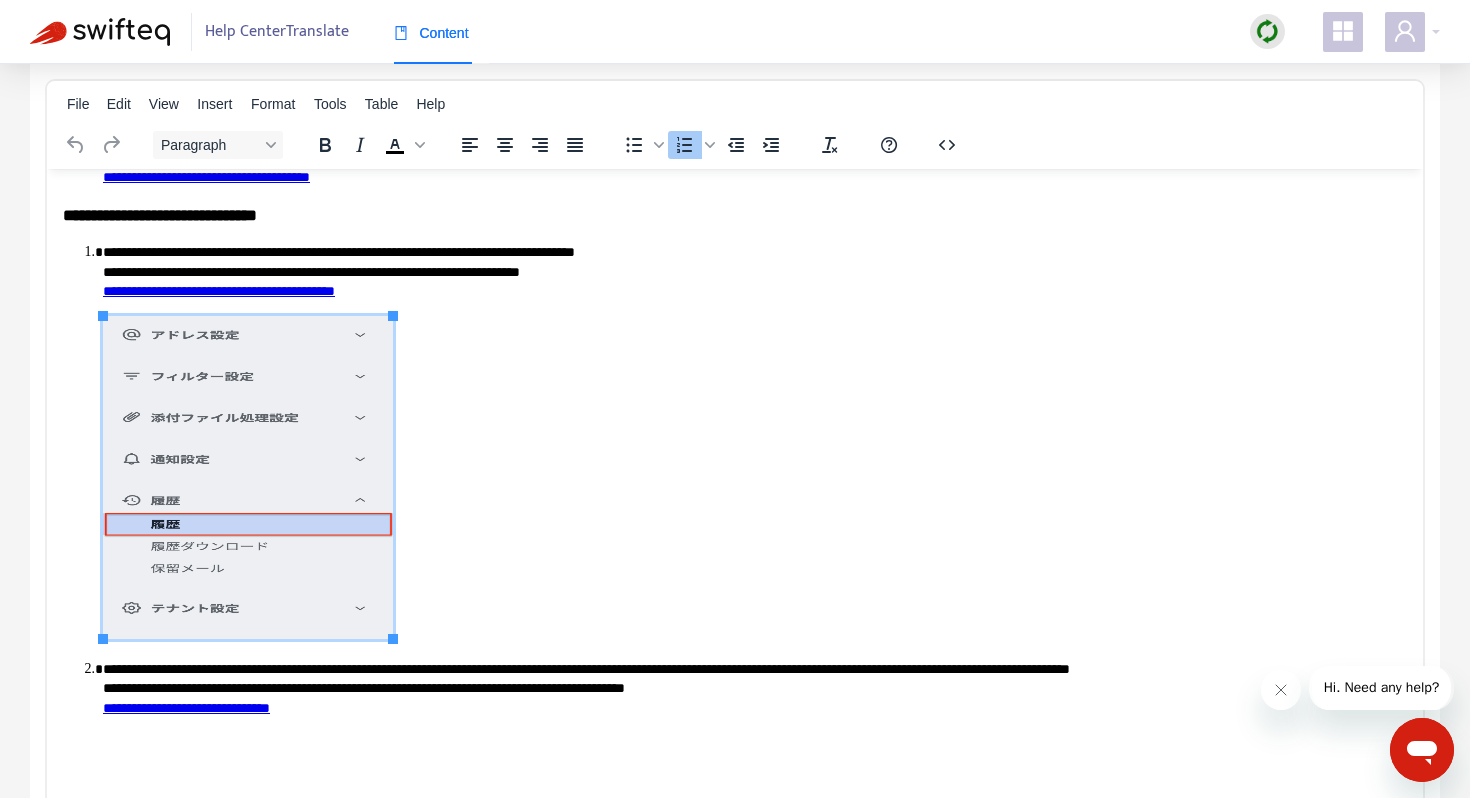 type 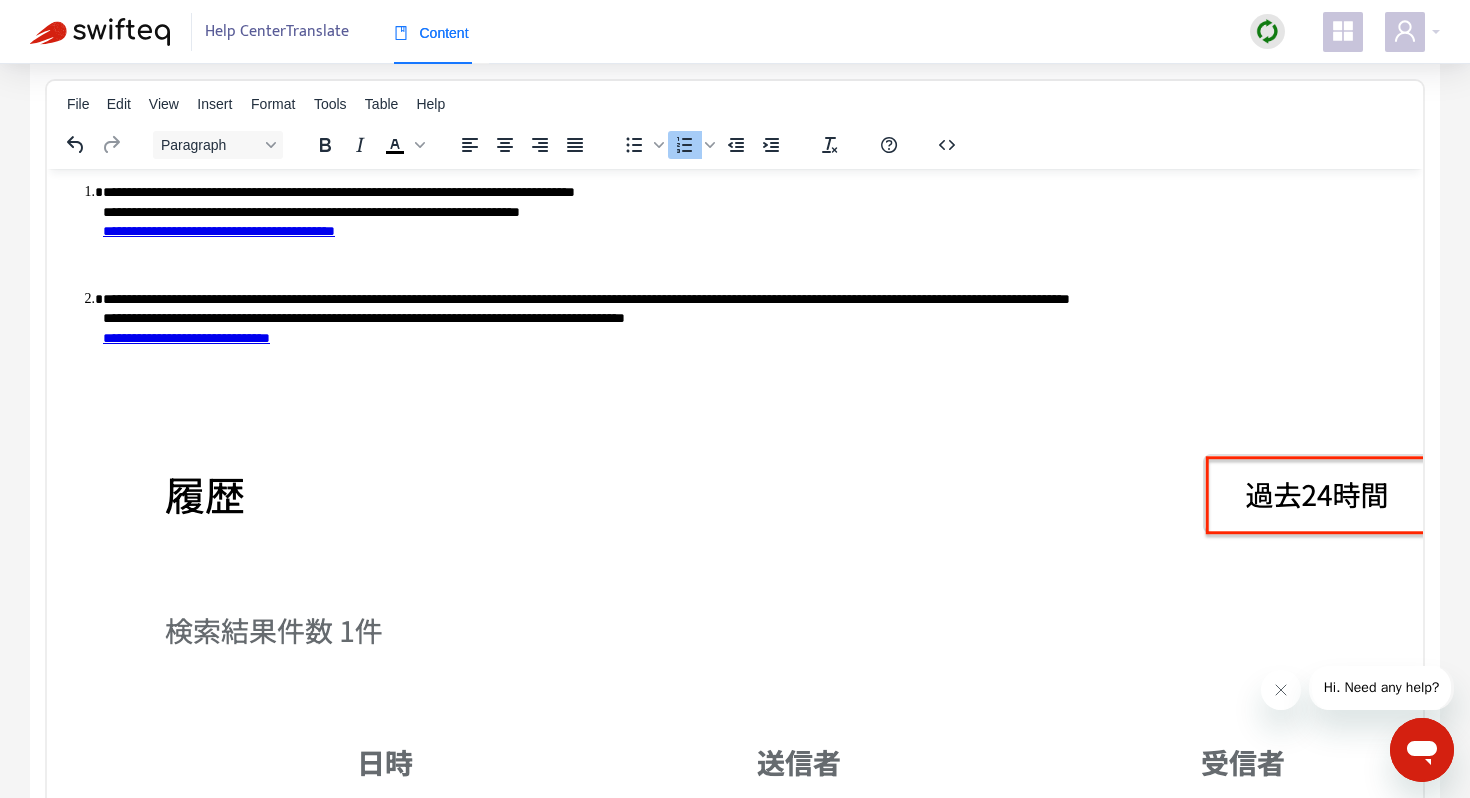 scroll, scrollTop: 1177, scrollLeft: 0, axis: vertical 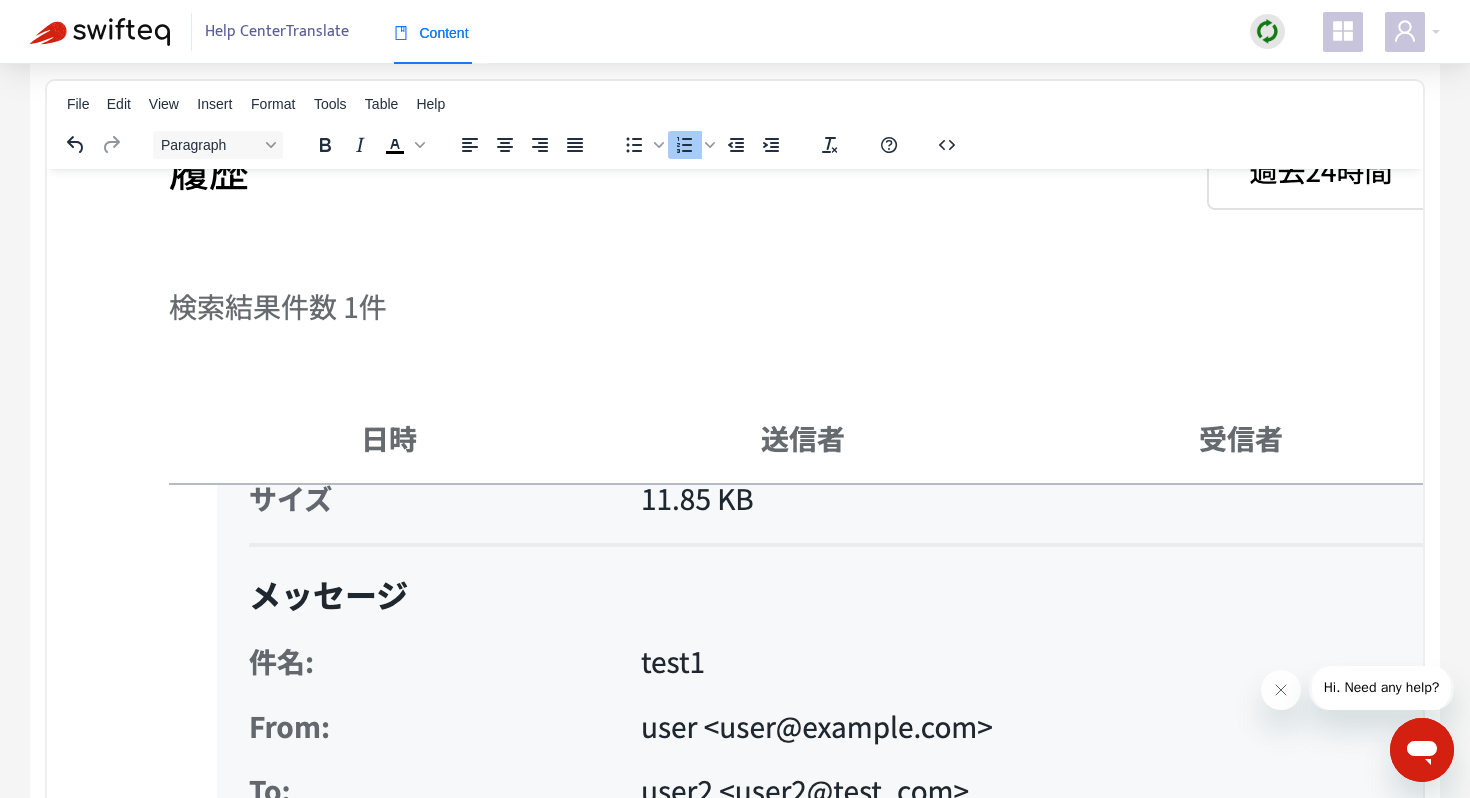click at bounding box center [1279, -580] 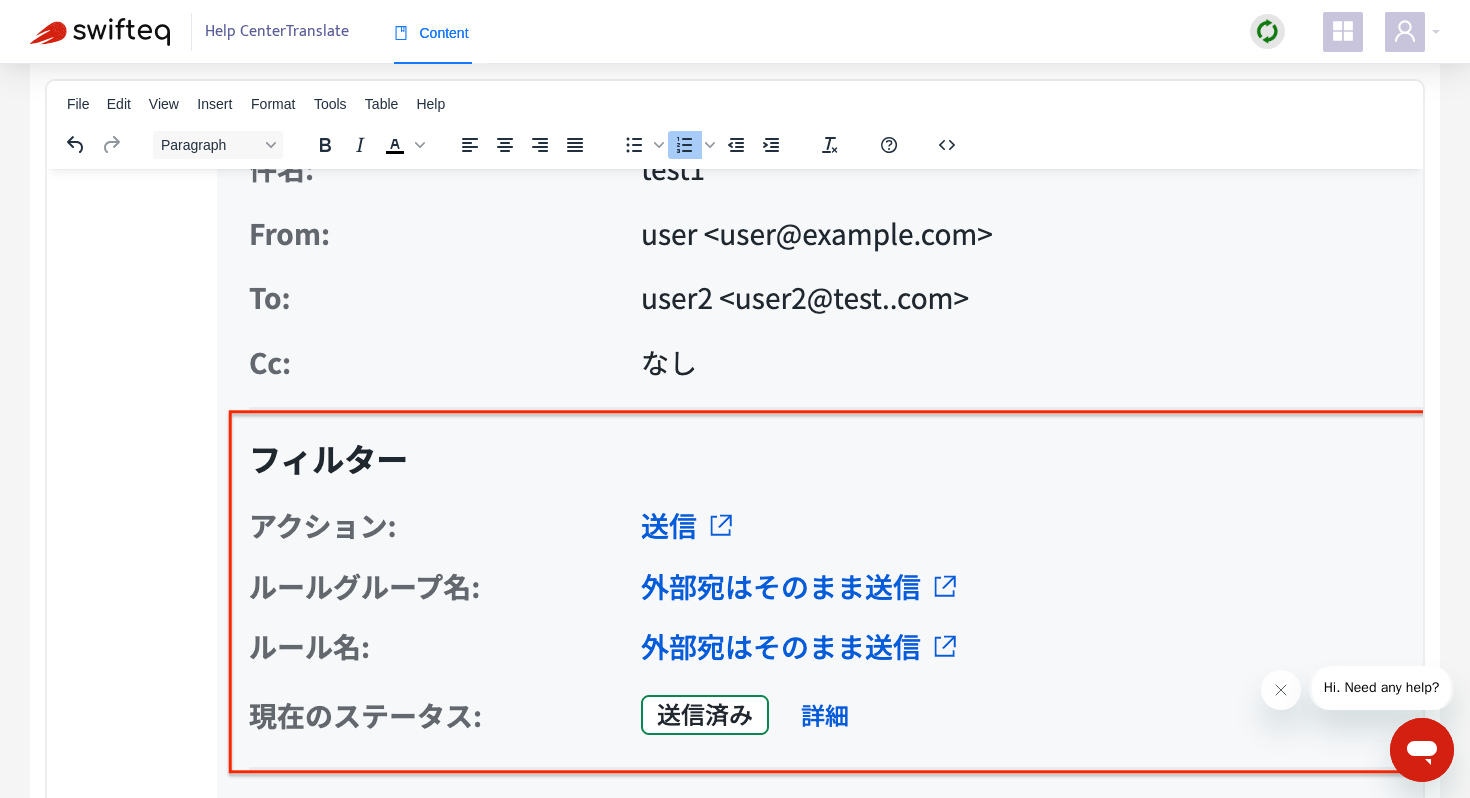 scroll, scrollTop: 1800, scrollLeft: 0, axis: vertical 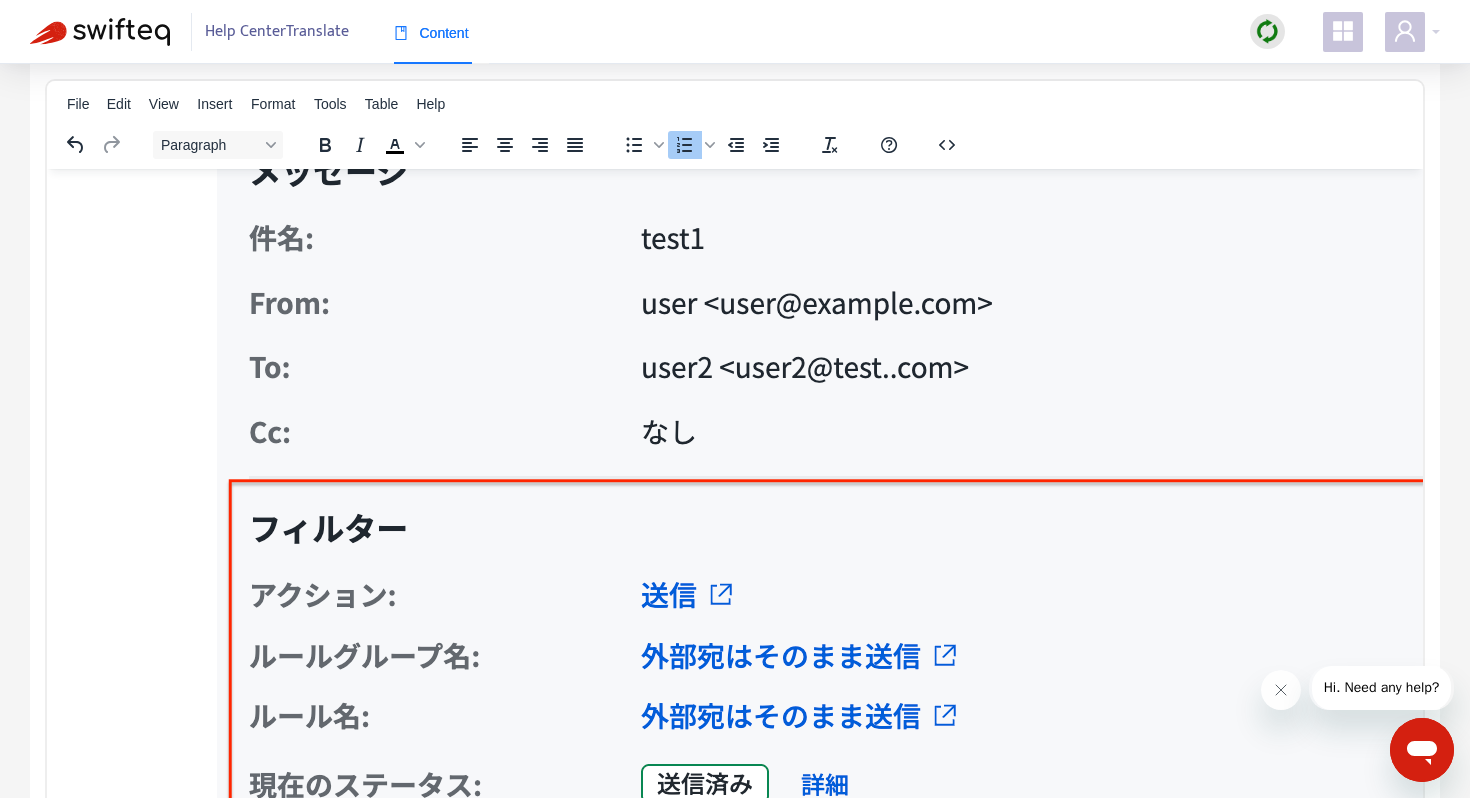 click on "**********" at bounding box center [755, -499] 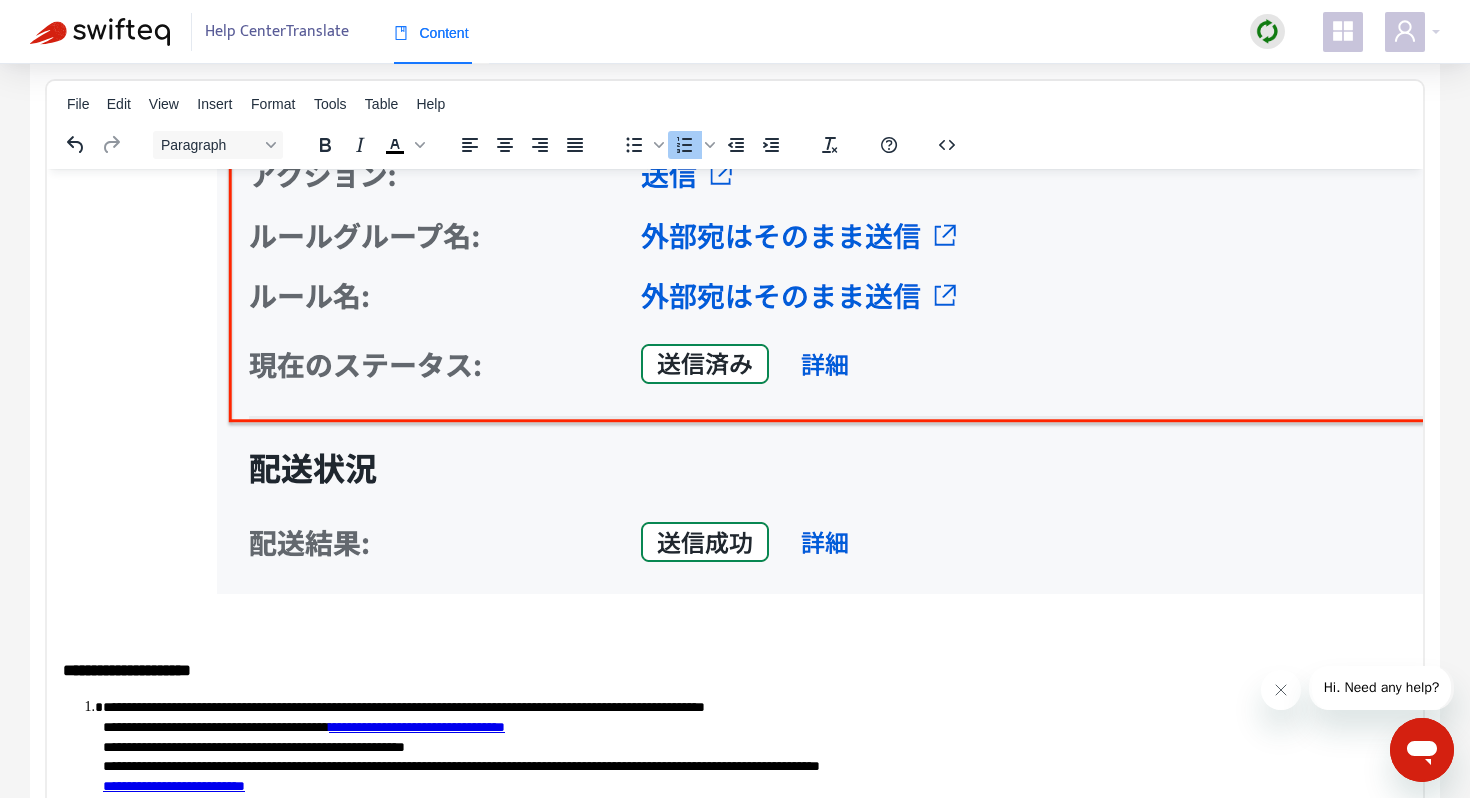 scroll, scrollTop: 2709, scrollLeft: 0, axis: vertical 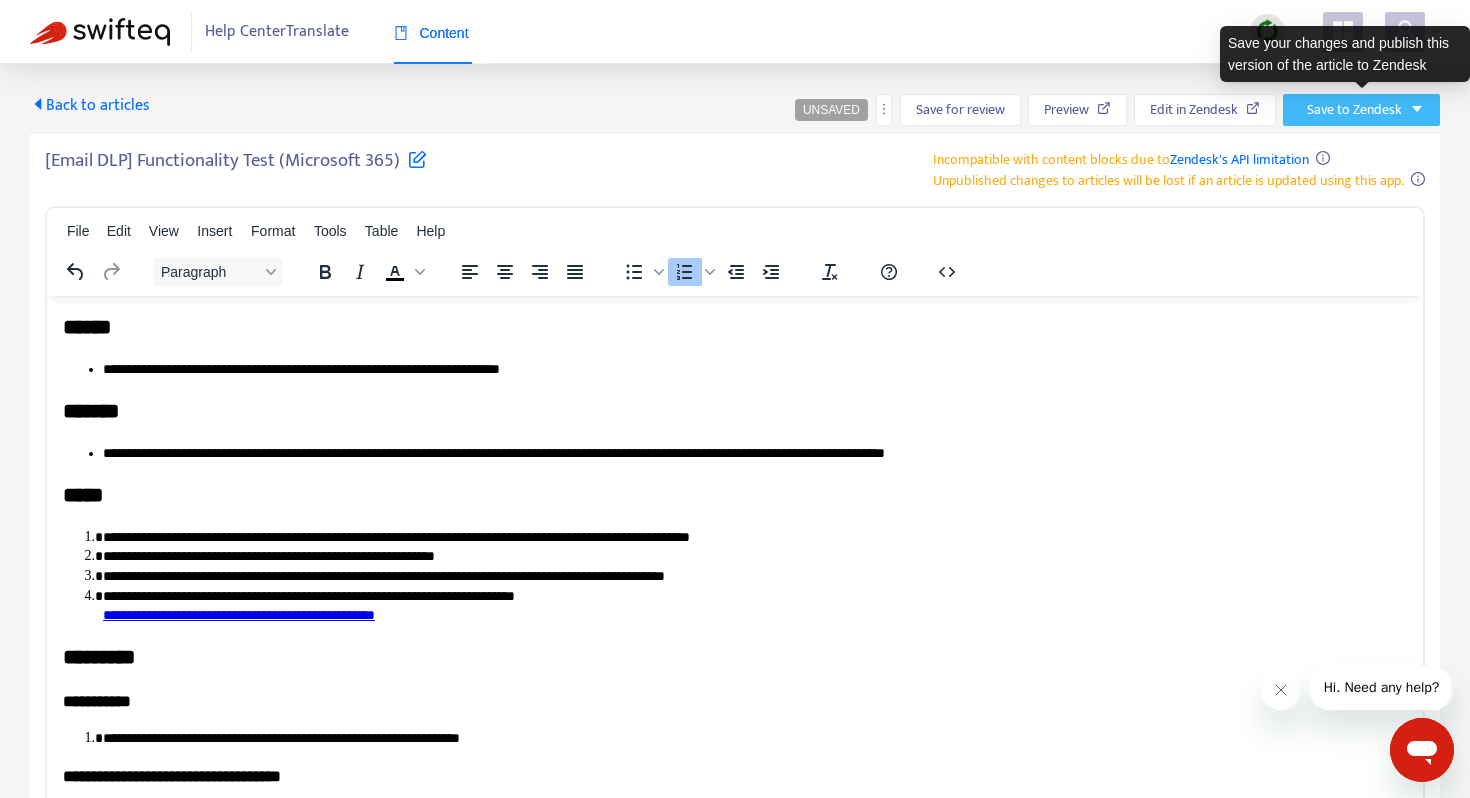 click on "Save to Zendesk" at bounding box center (1354, 110) 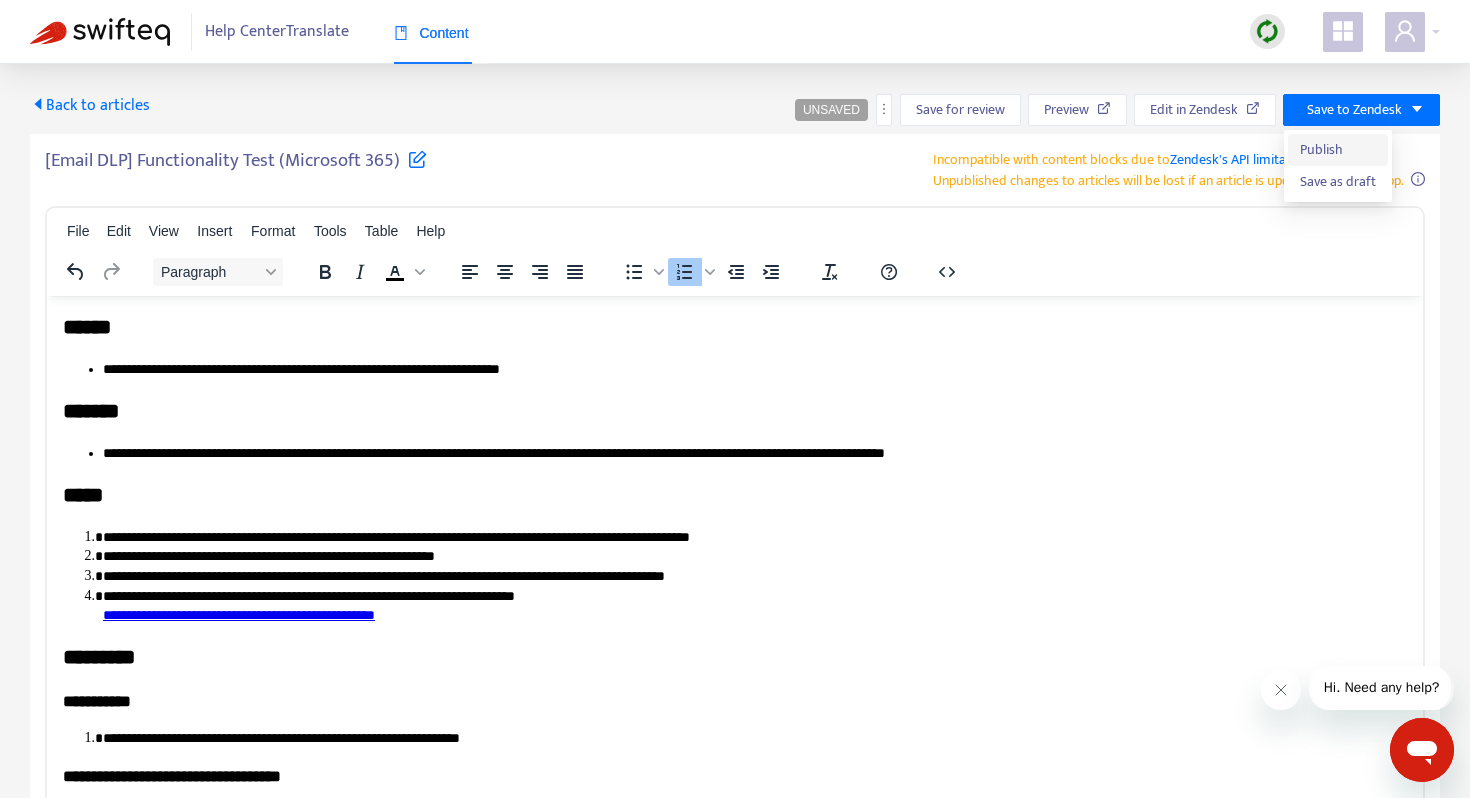 click on "Publish" at bounding box center (1338, 150) 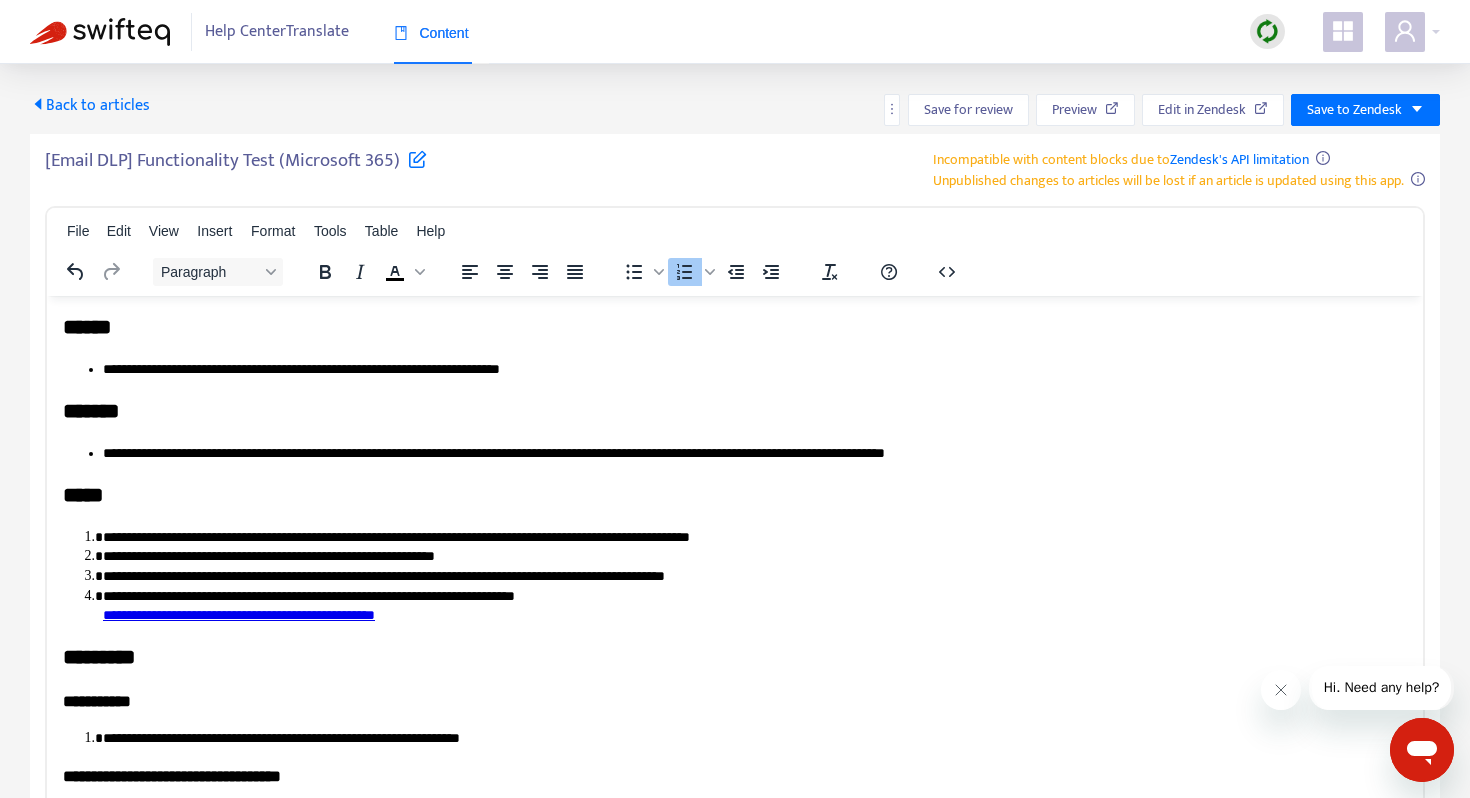 click at bounding box center [100, 32] 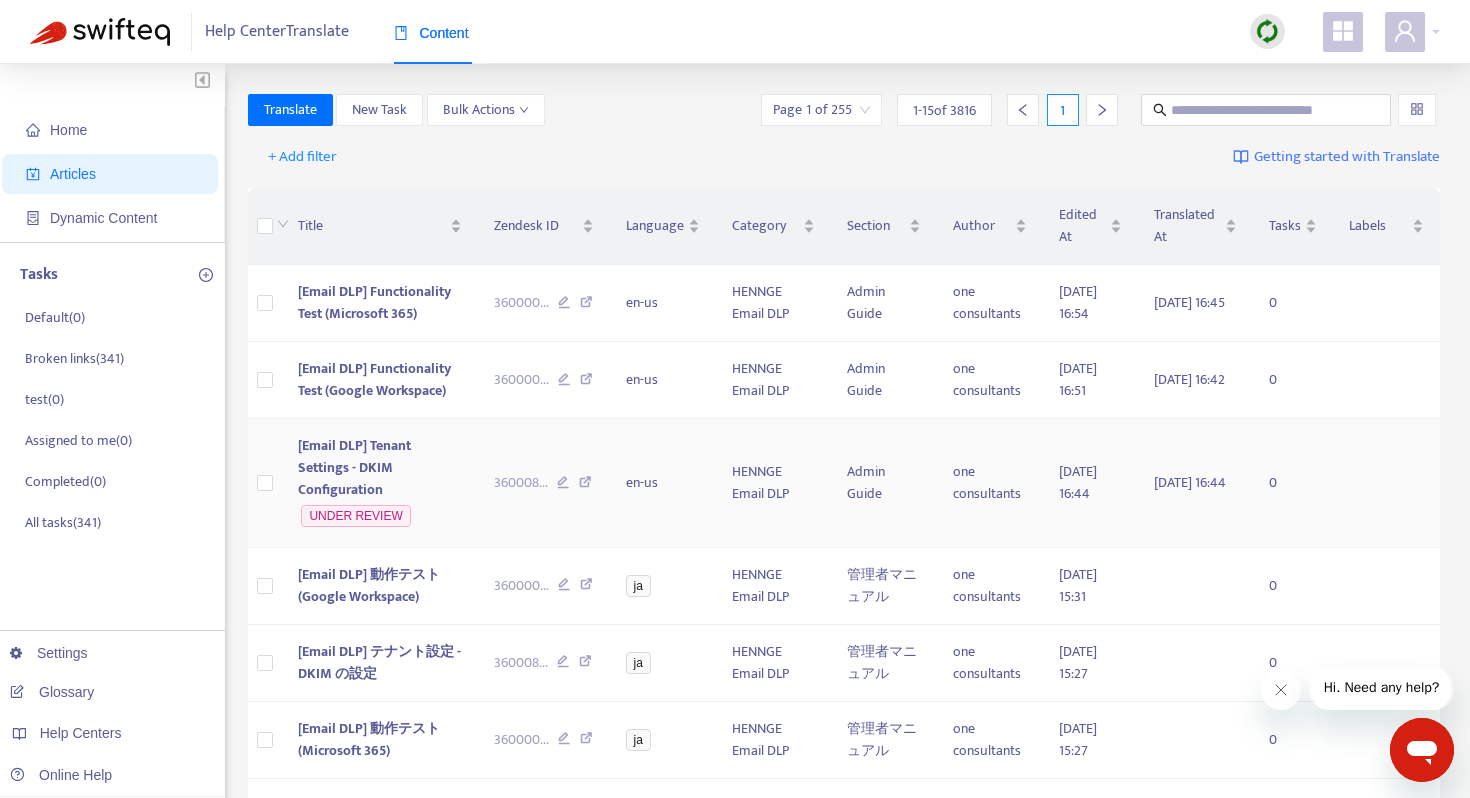 click on "[Email DLP] Tenant Settings - DKIM Configuration" at bounding box center (354, 467) 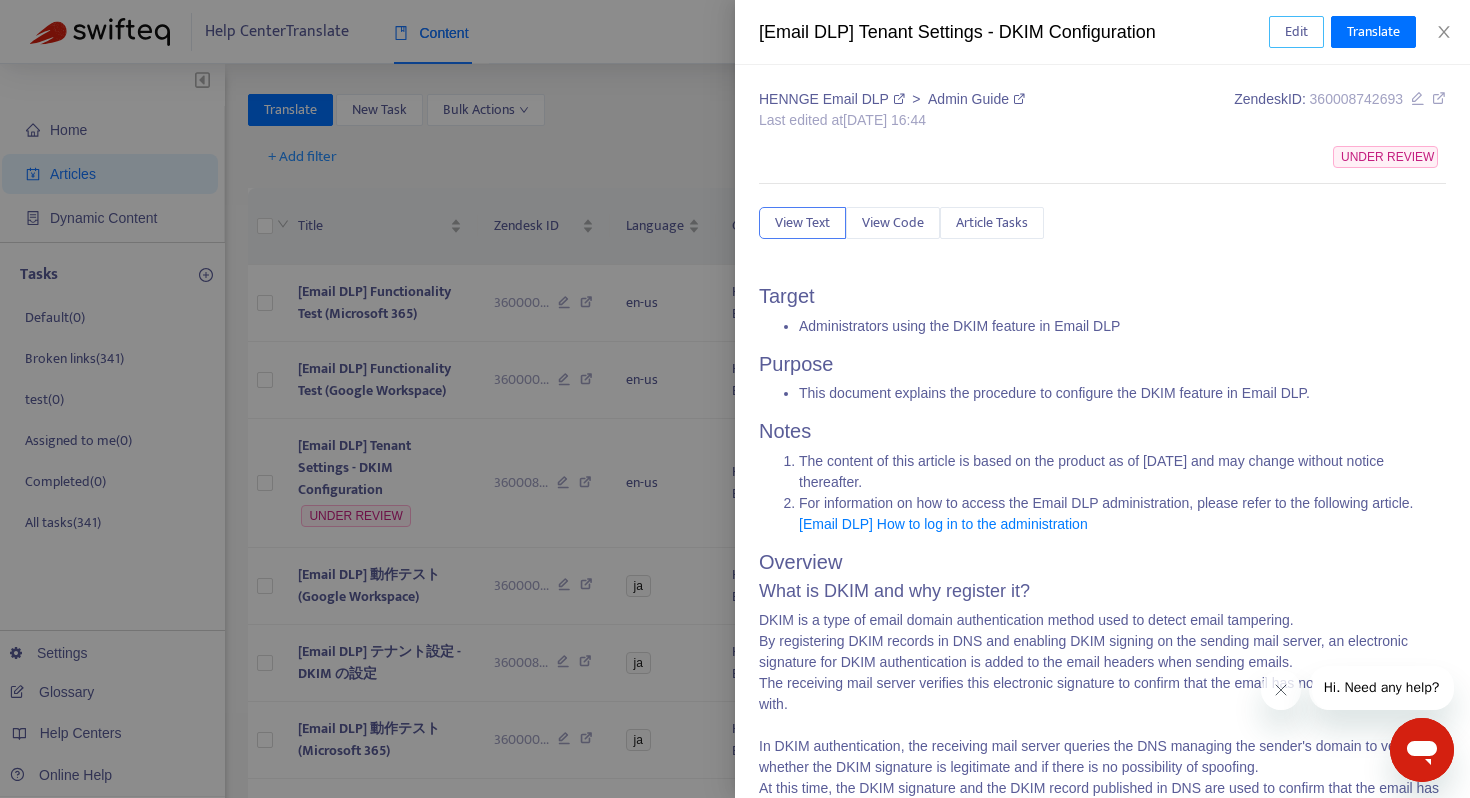 click on "Edit" at bounding box center (1296, 32) 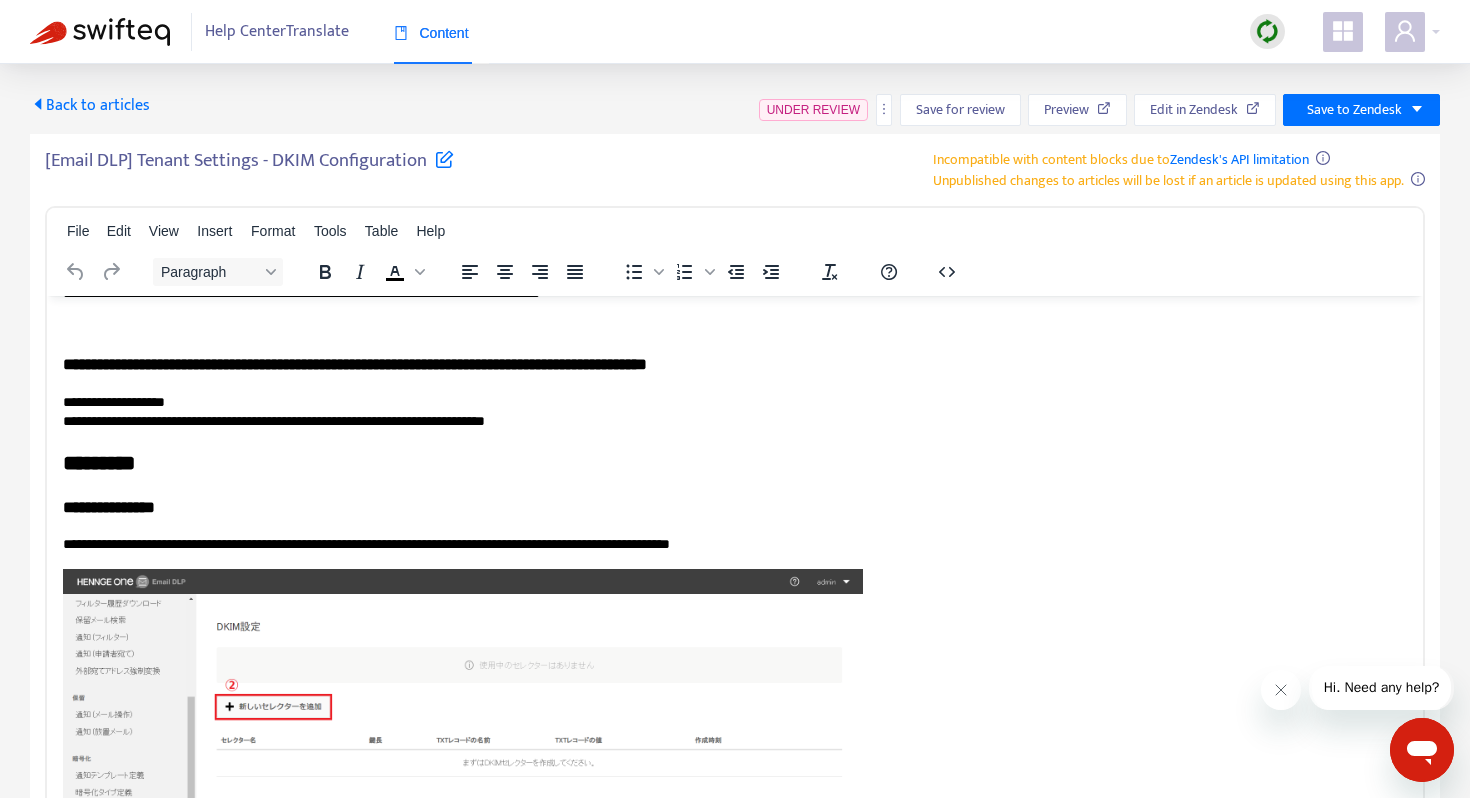 scroll, scrollTop: 1422, scrollLeft: 0, axis: vertical 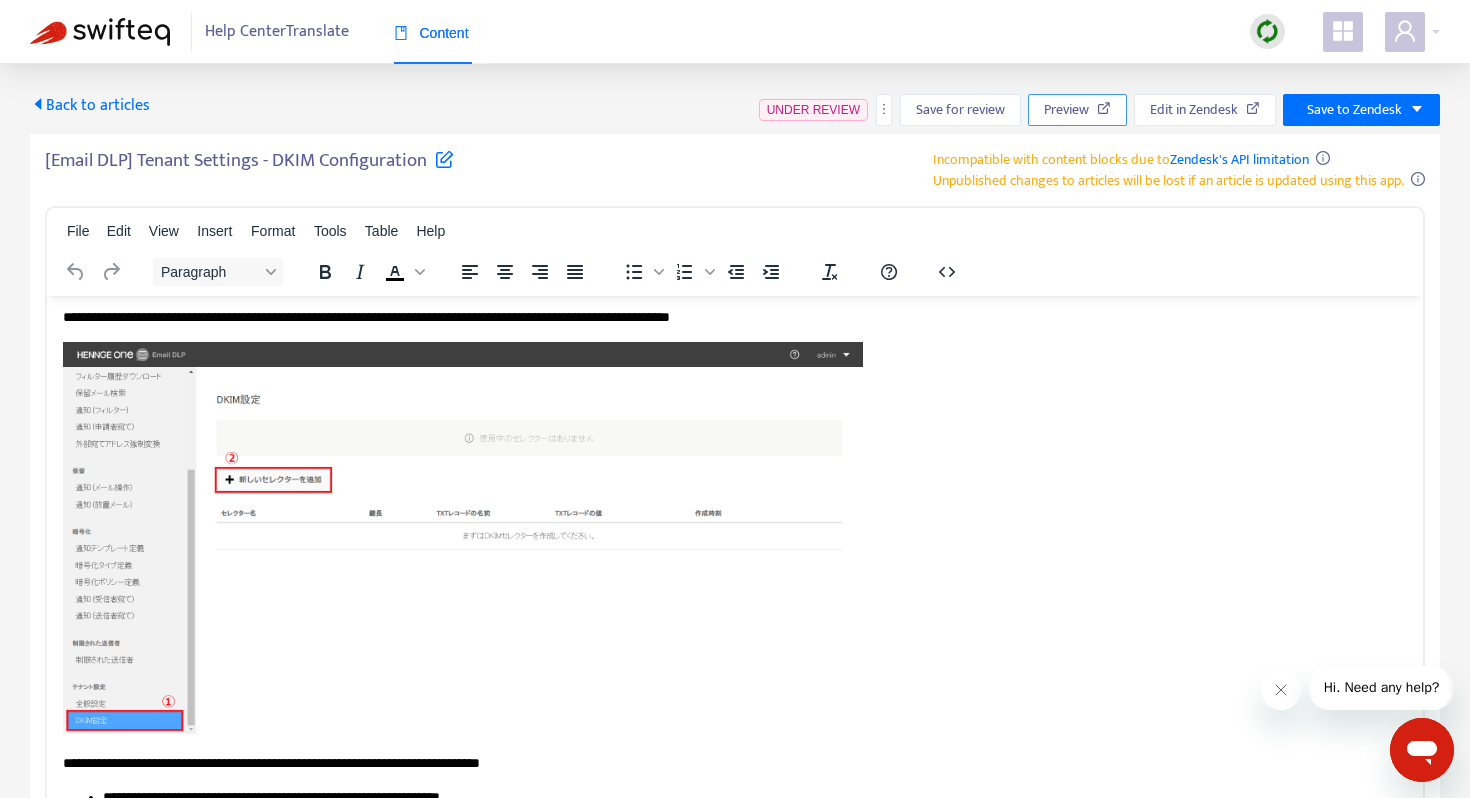 click on "Preview" at bounding box center (1066, 110) 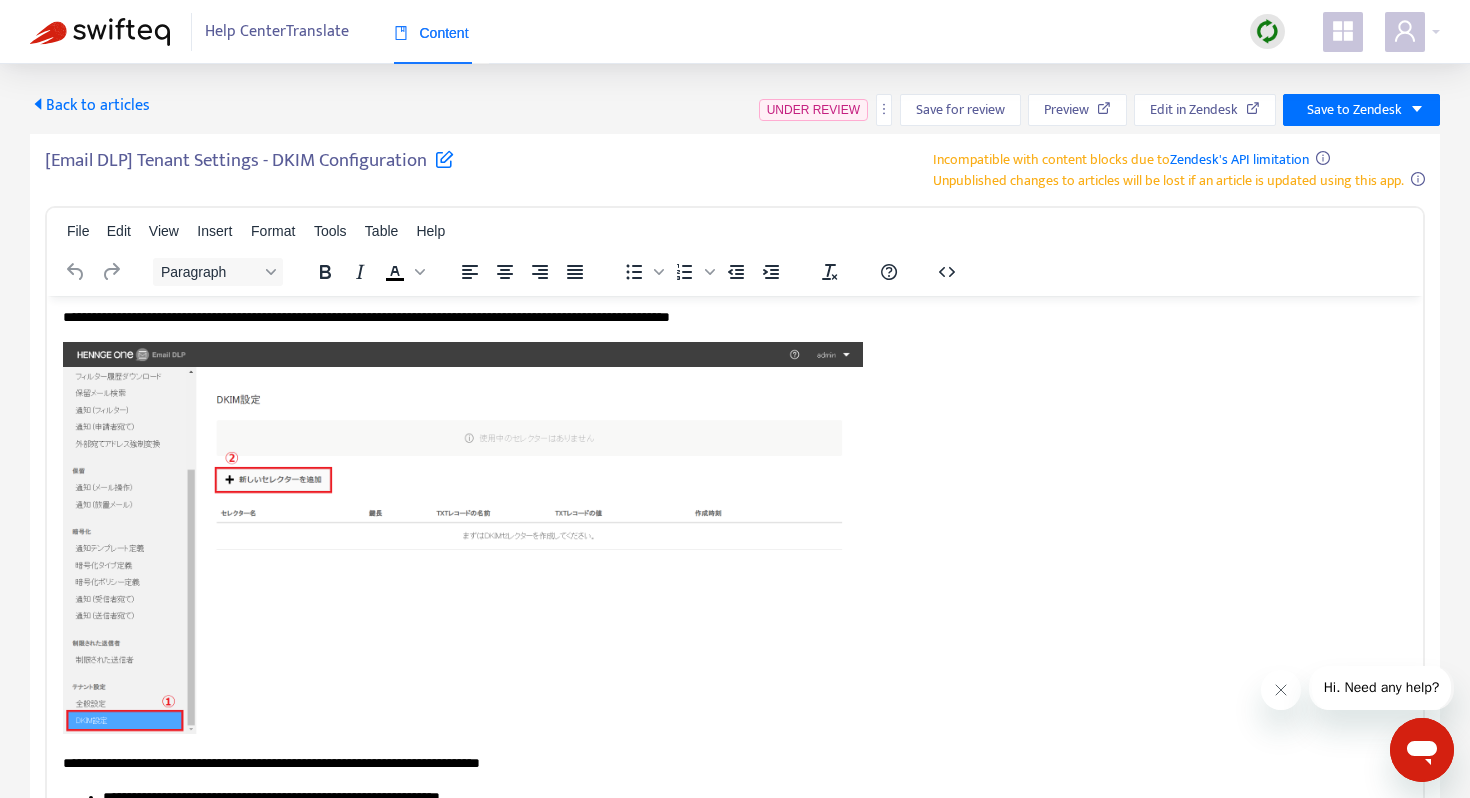 click at bounding box center [463, 537] 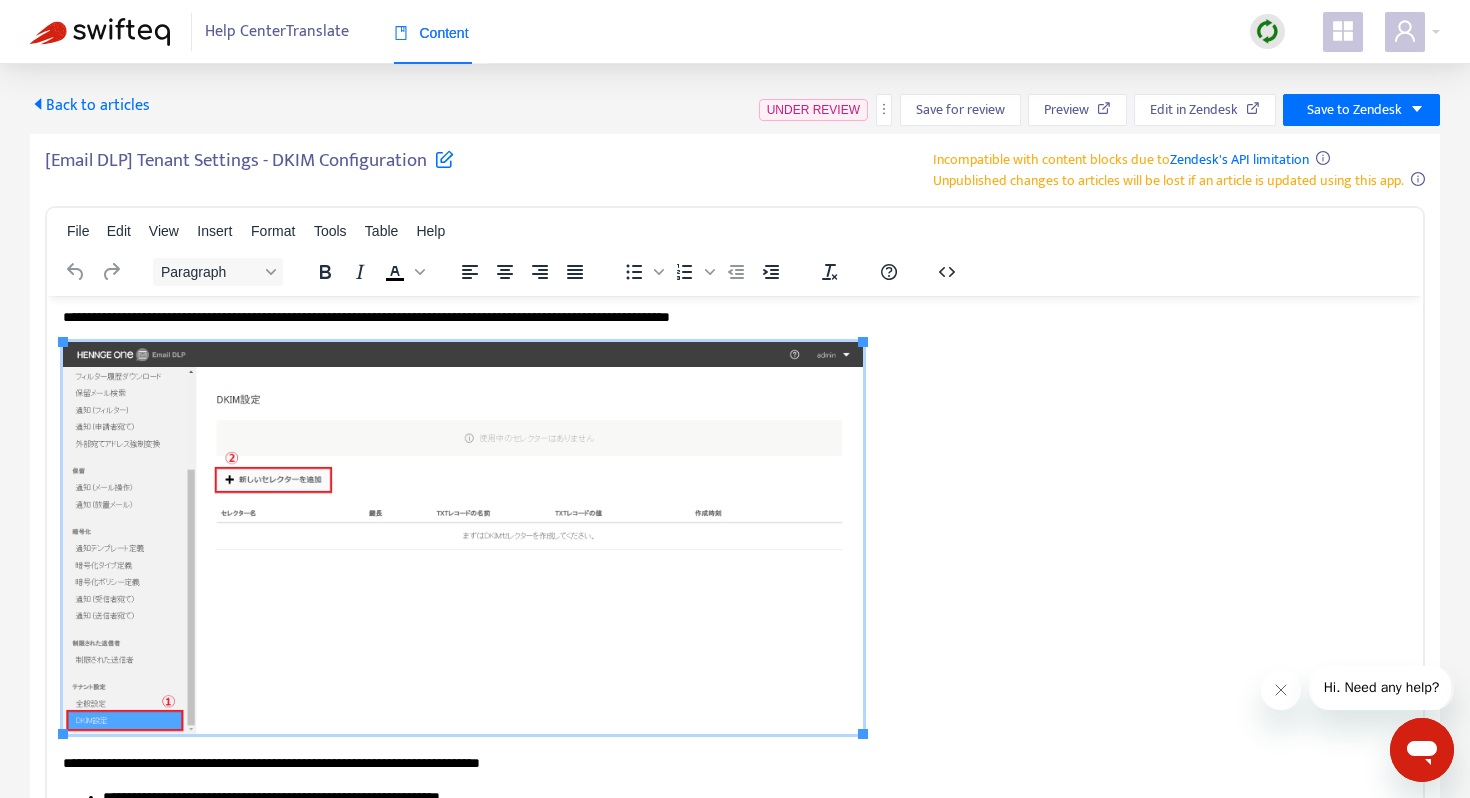 type 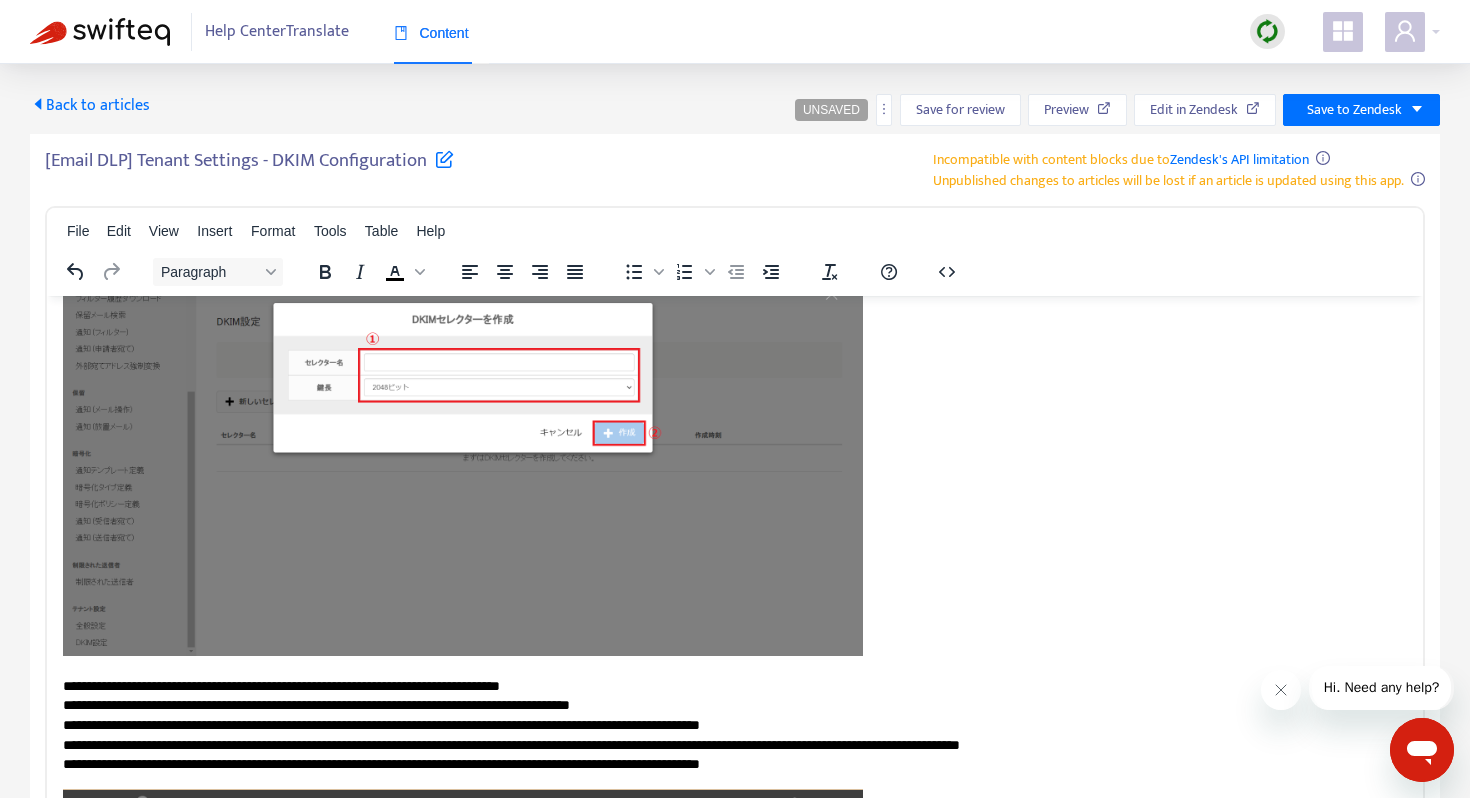 scroll, scrollTop: 3473, scrollLeft: 0, axis: vertical 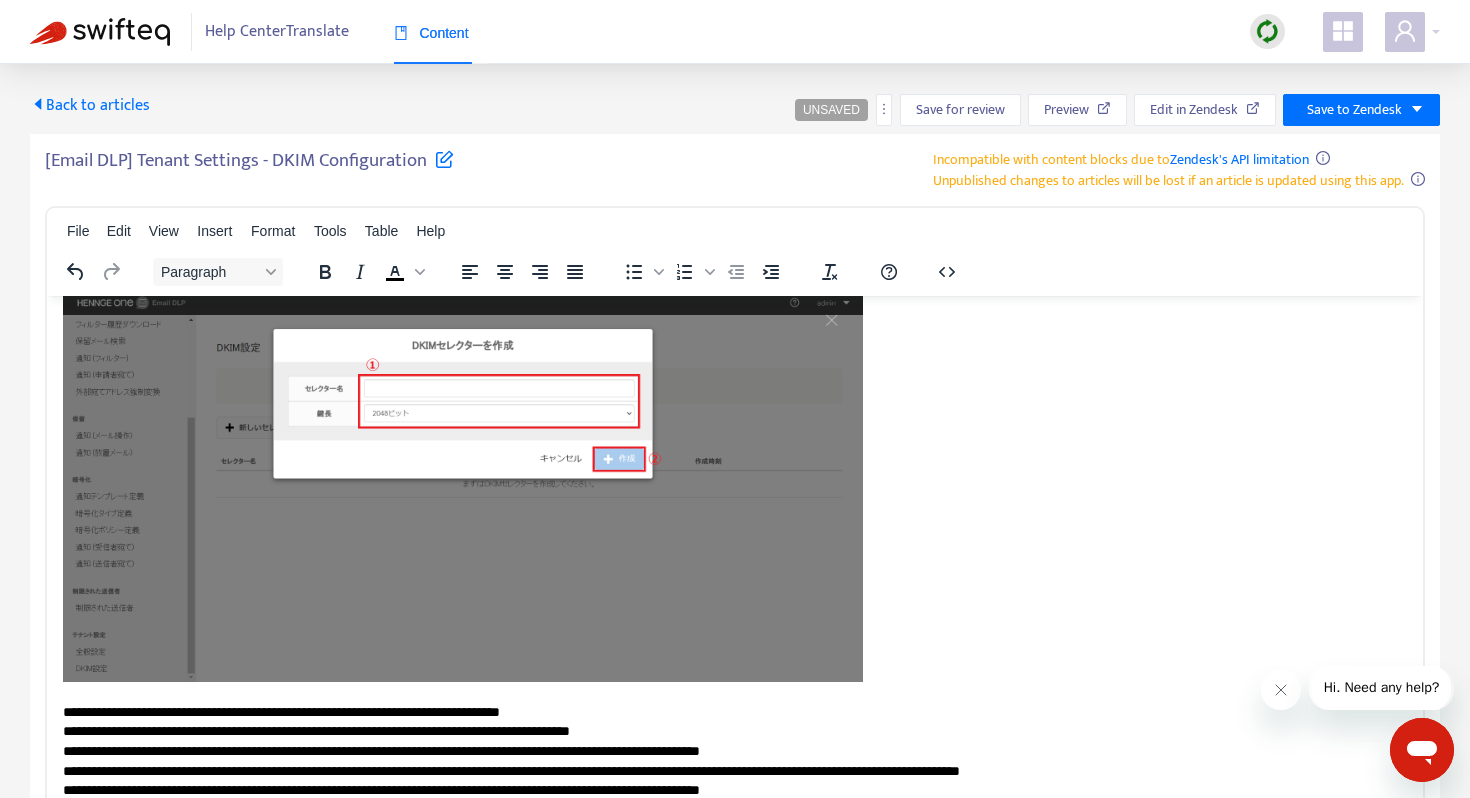 click at bounding box center (463, 485) 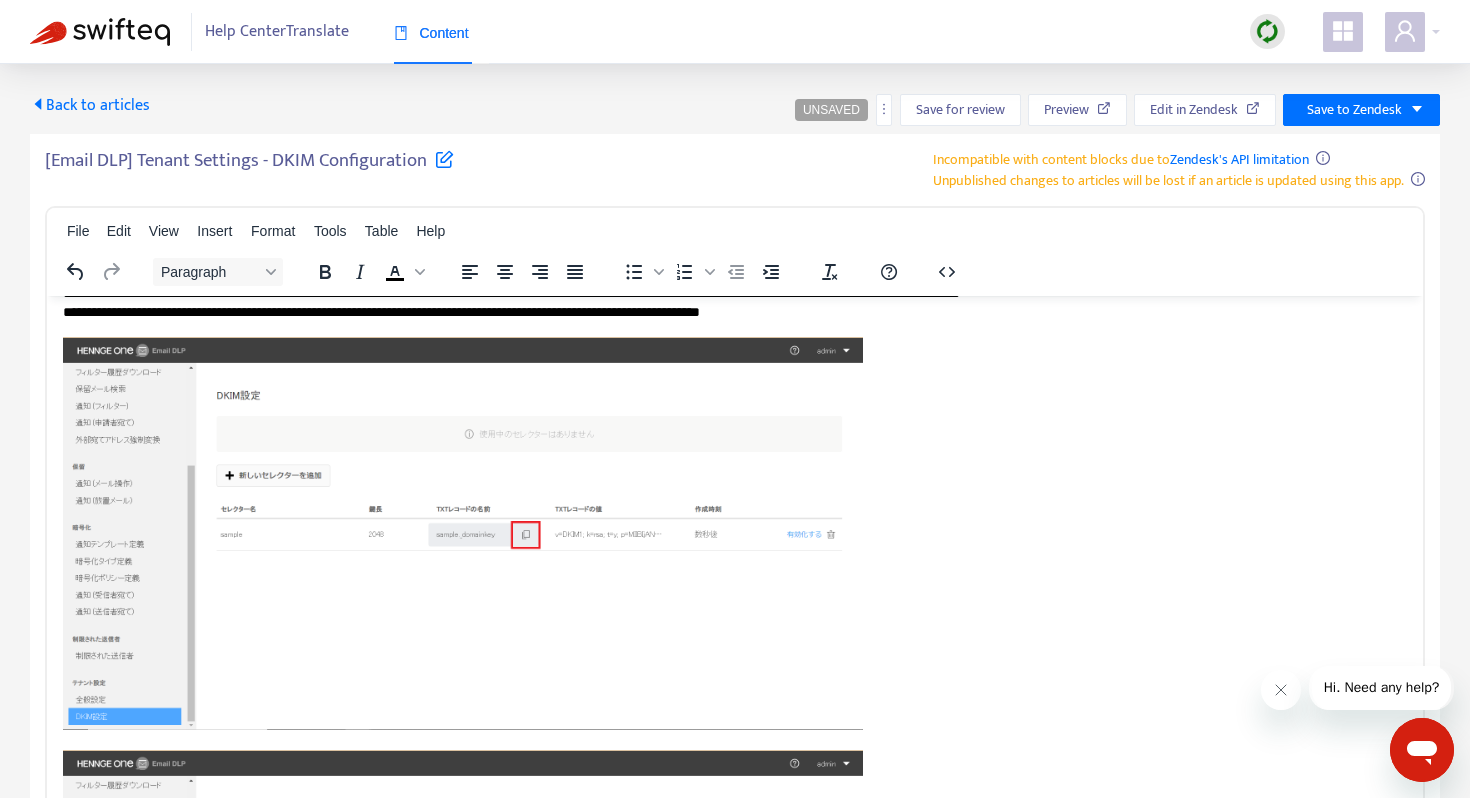 scroll, scrollTop: 5388, scrollLeft: 0, axis: vertical 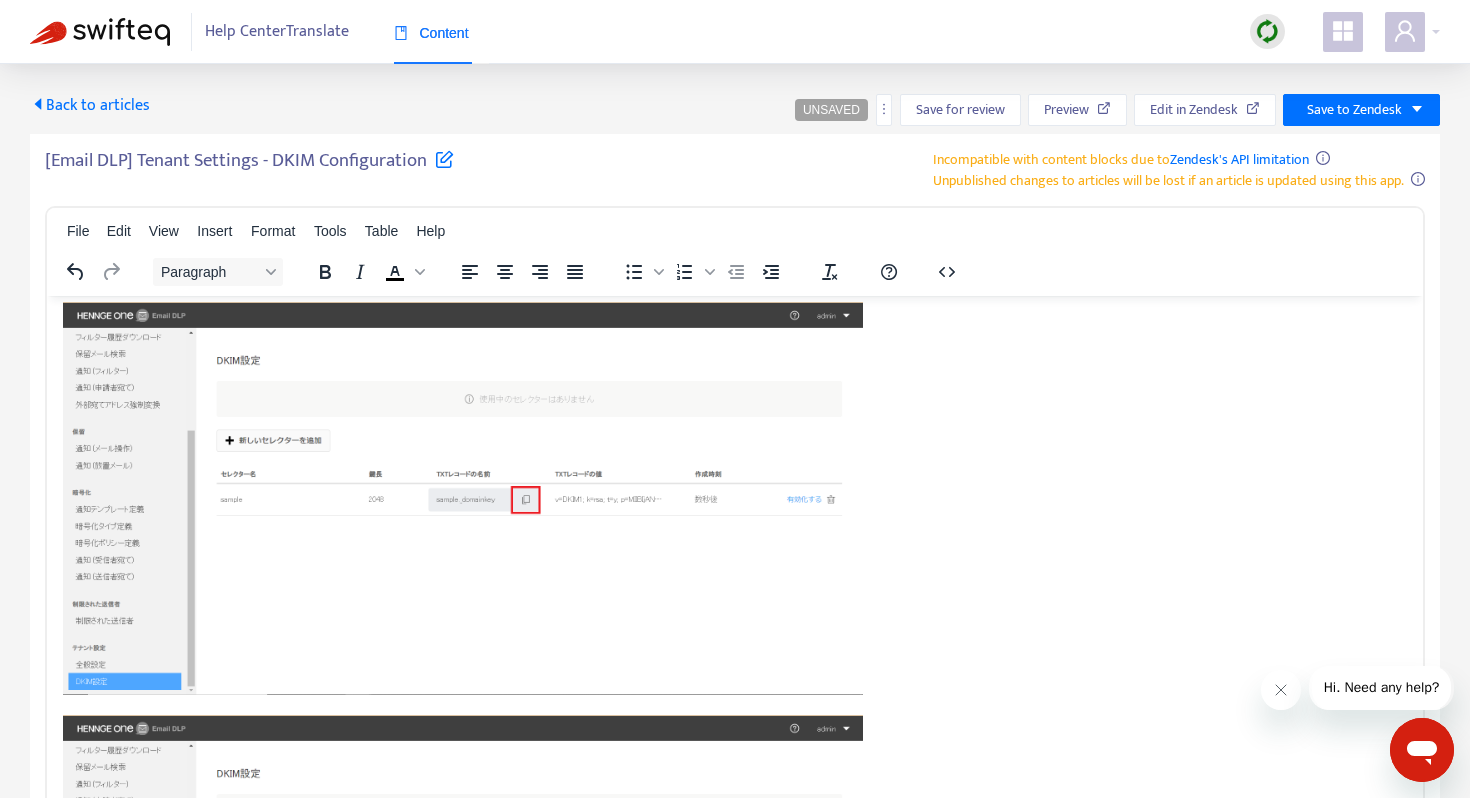 click at bounding box center [463, 497] 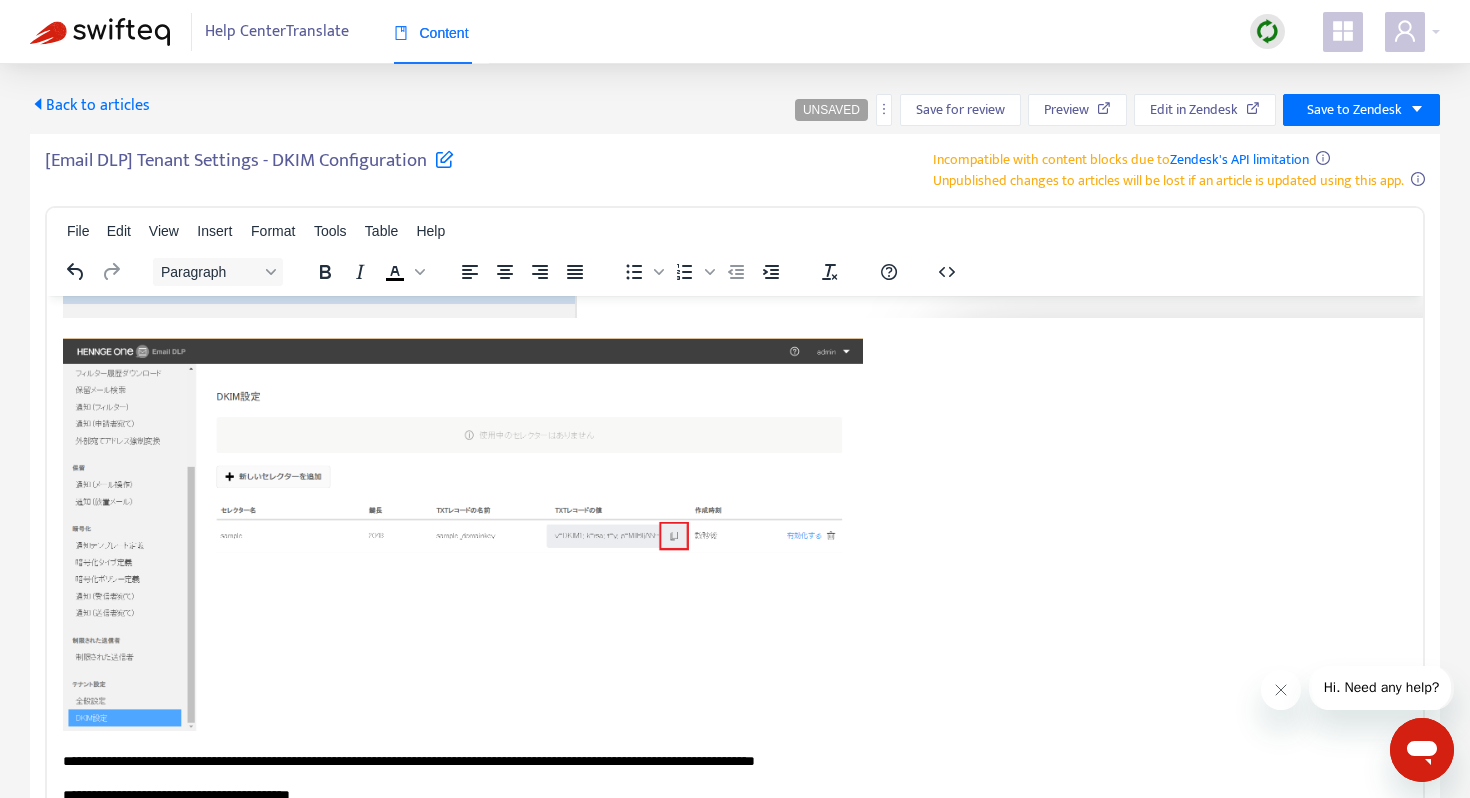scroll, scrollTop: 7293, scrollLeft: 0, axis: vertical 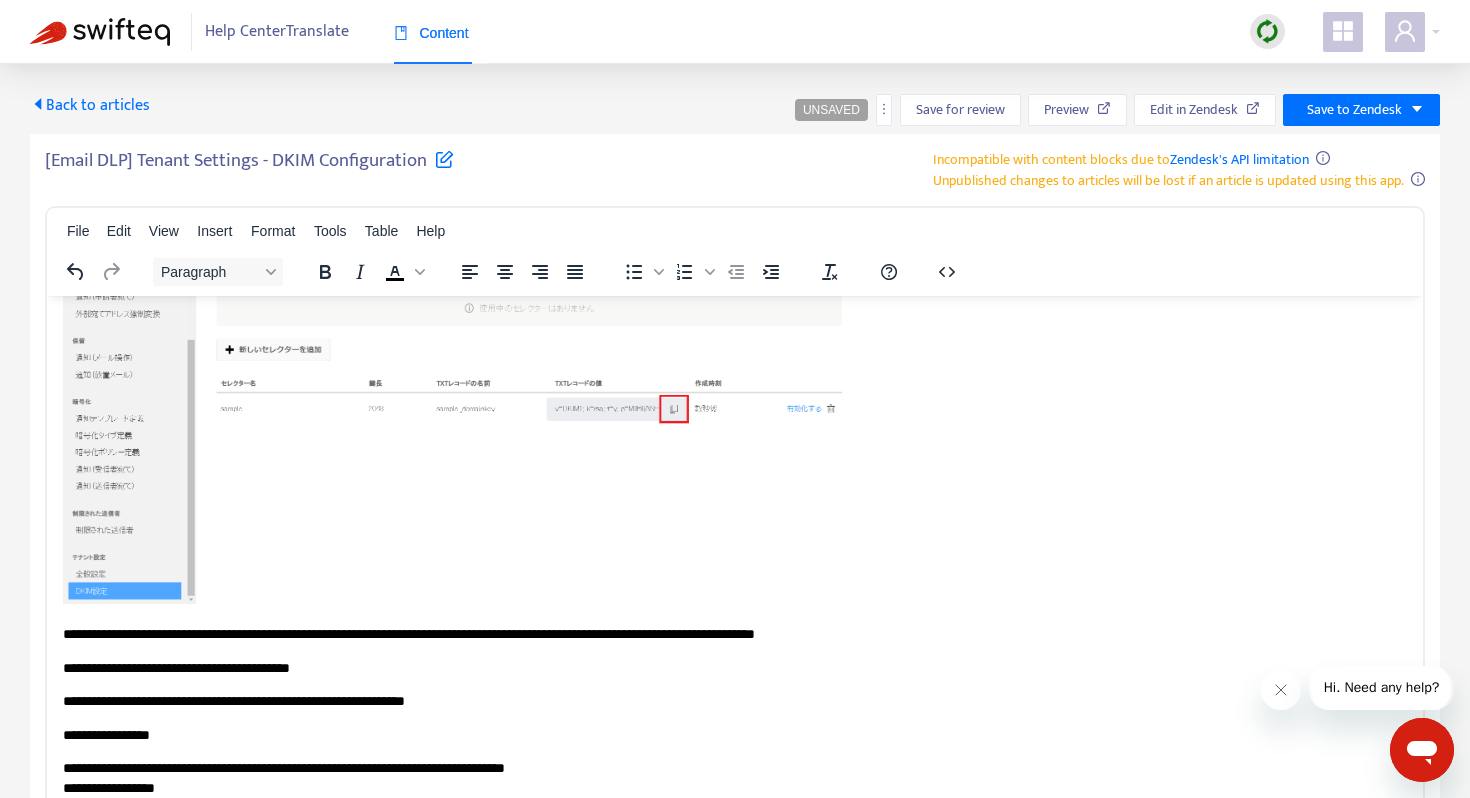 click at bounding box center [463, 406] 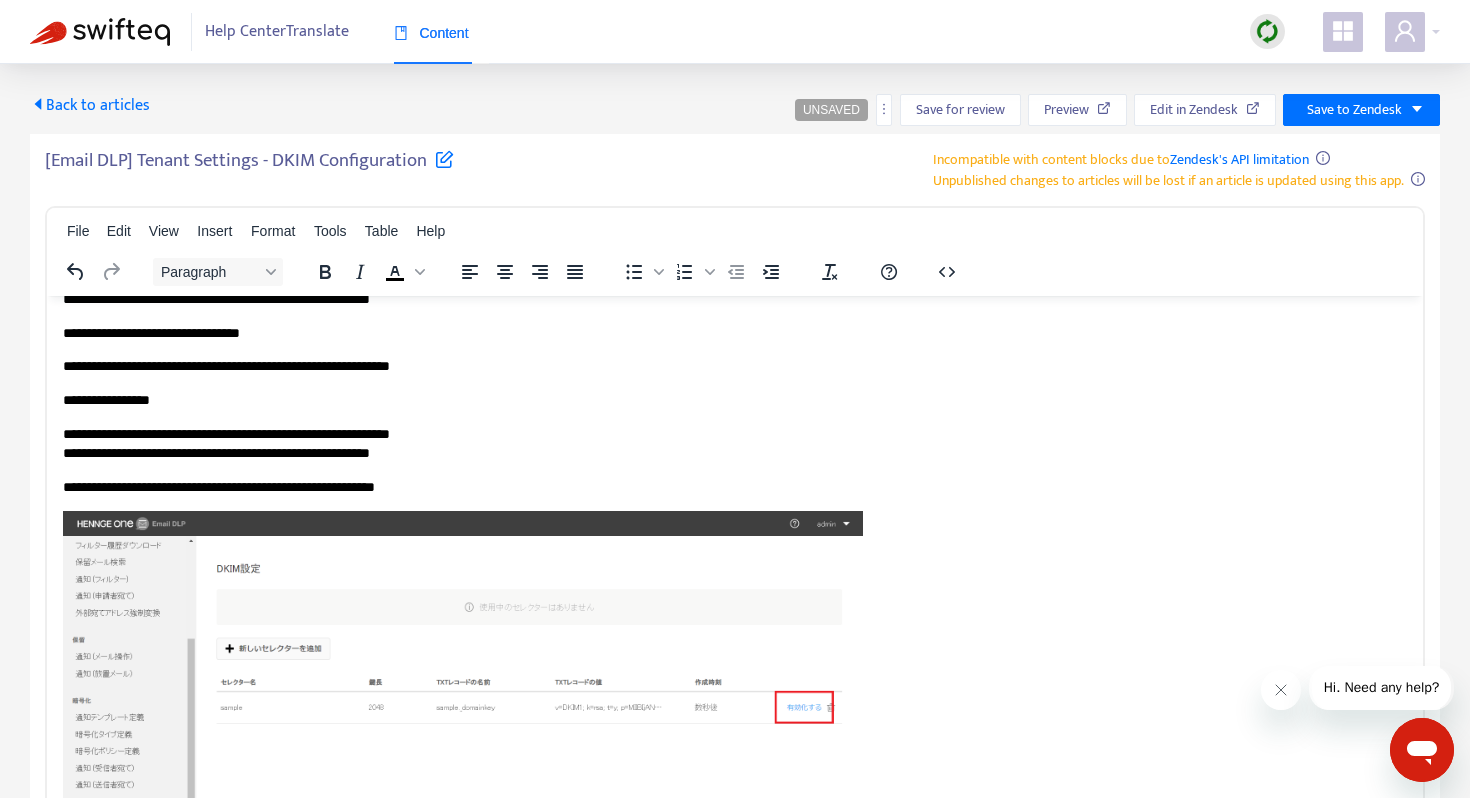 scroll, scrollTop: 7686, scrollLeft: 0, axis: vertical 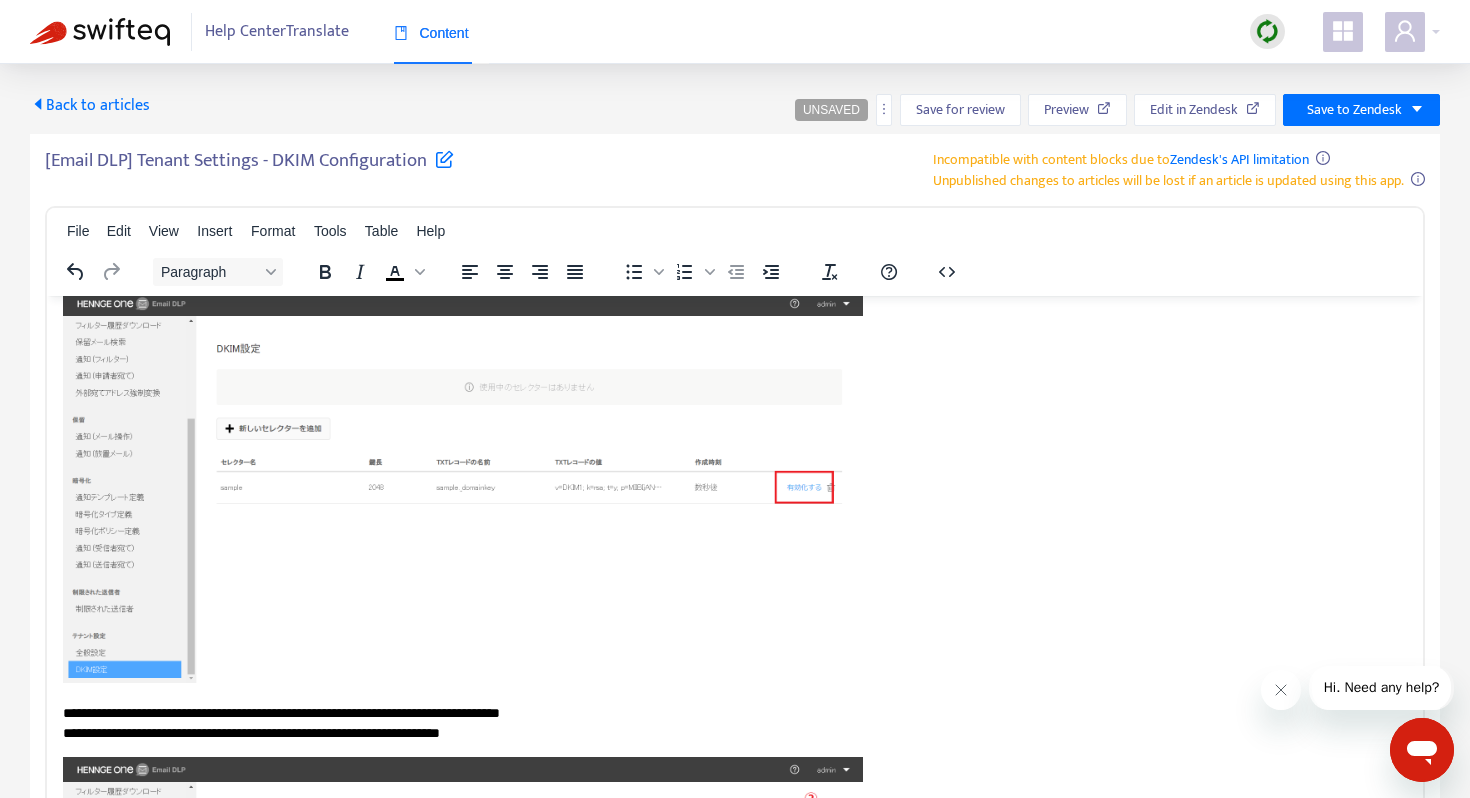 click at bounding box center [463, 486] 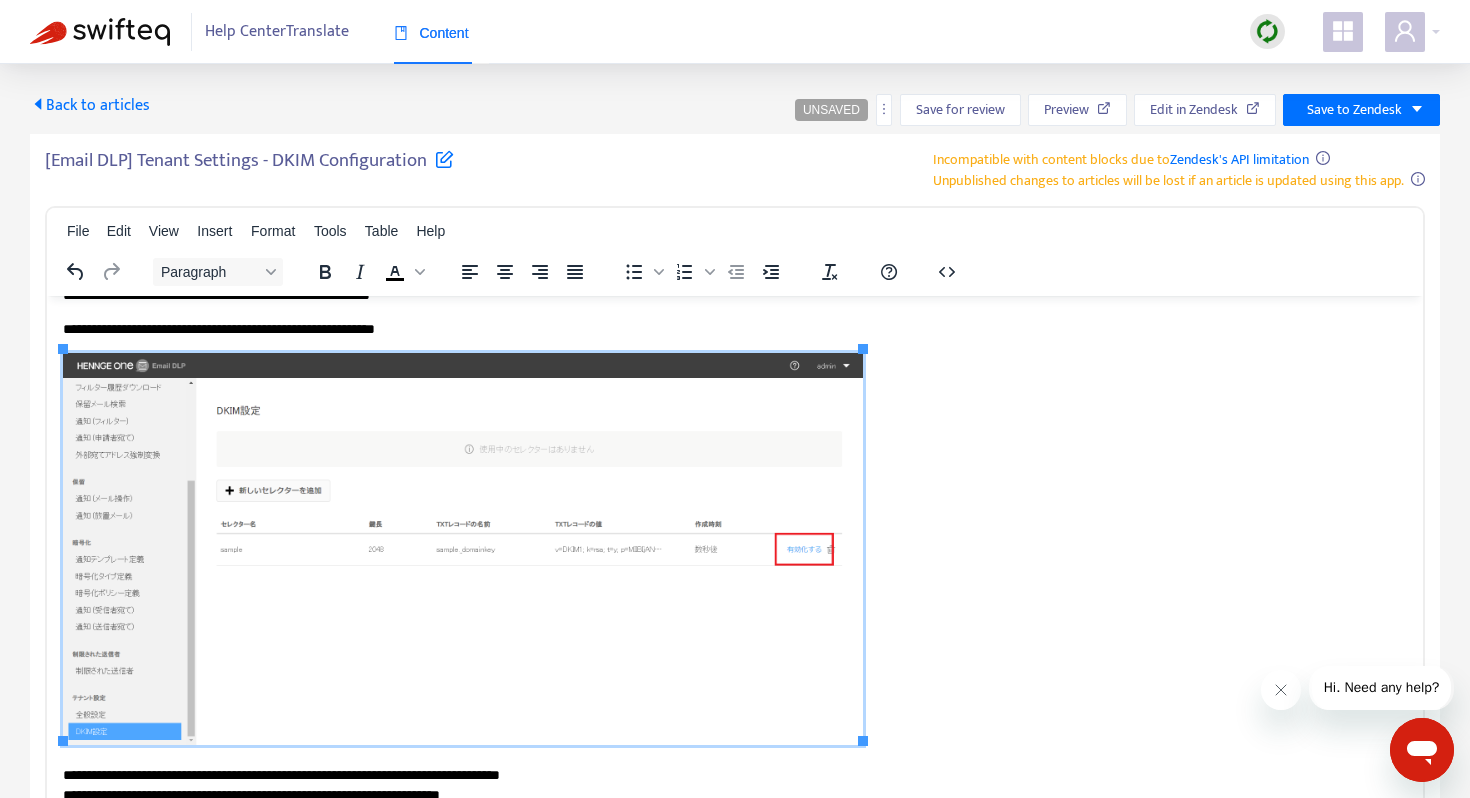 scroll, scrollTop: 7579, scrollLeft: 0, axis: vertical 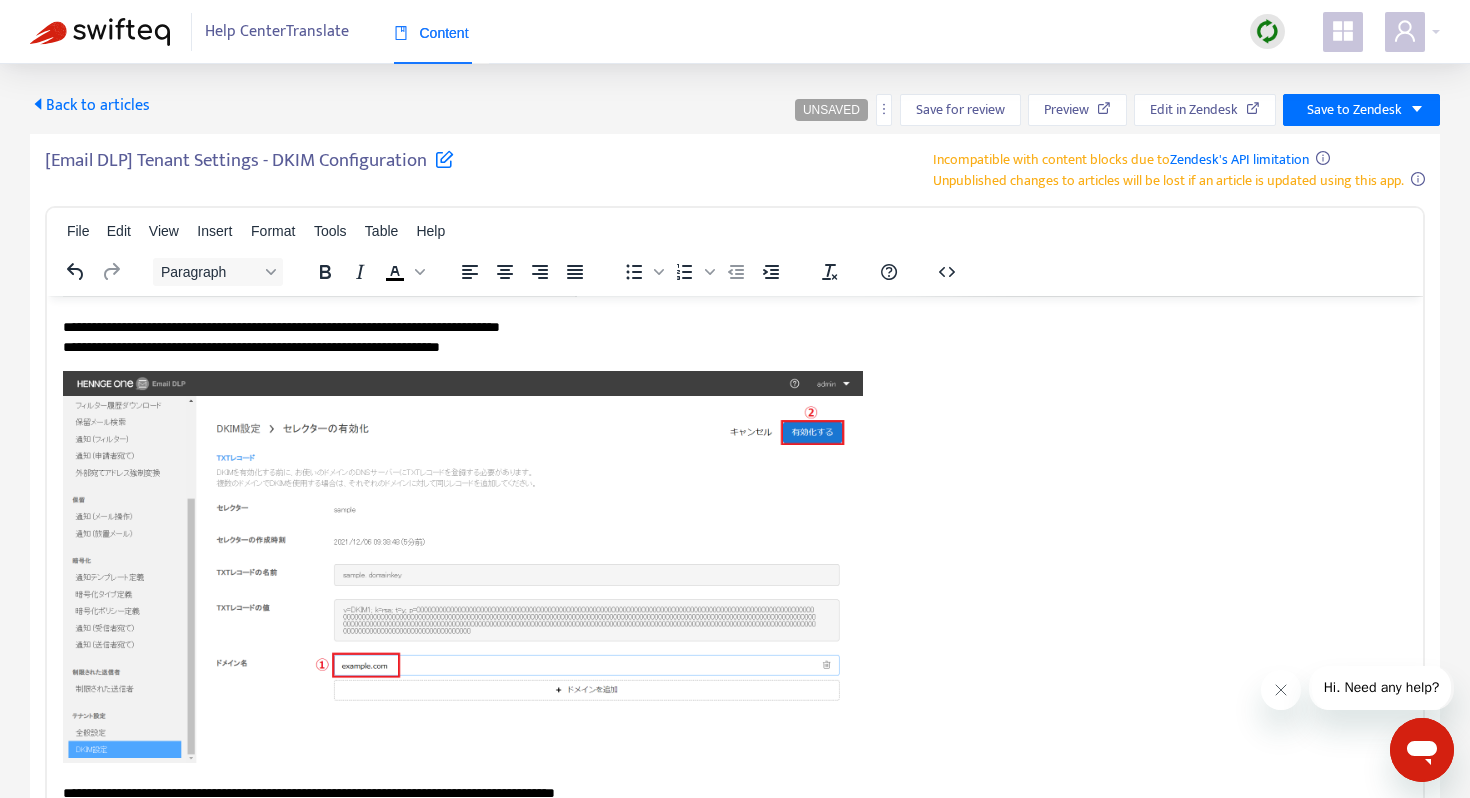 click at bounding box center [463, 566] 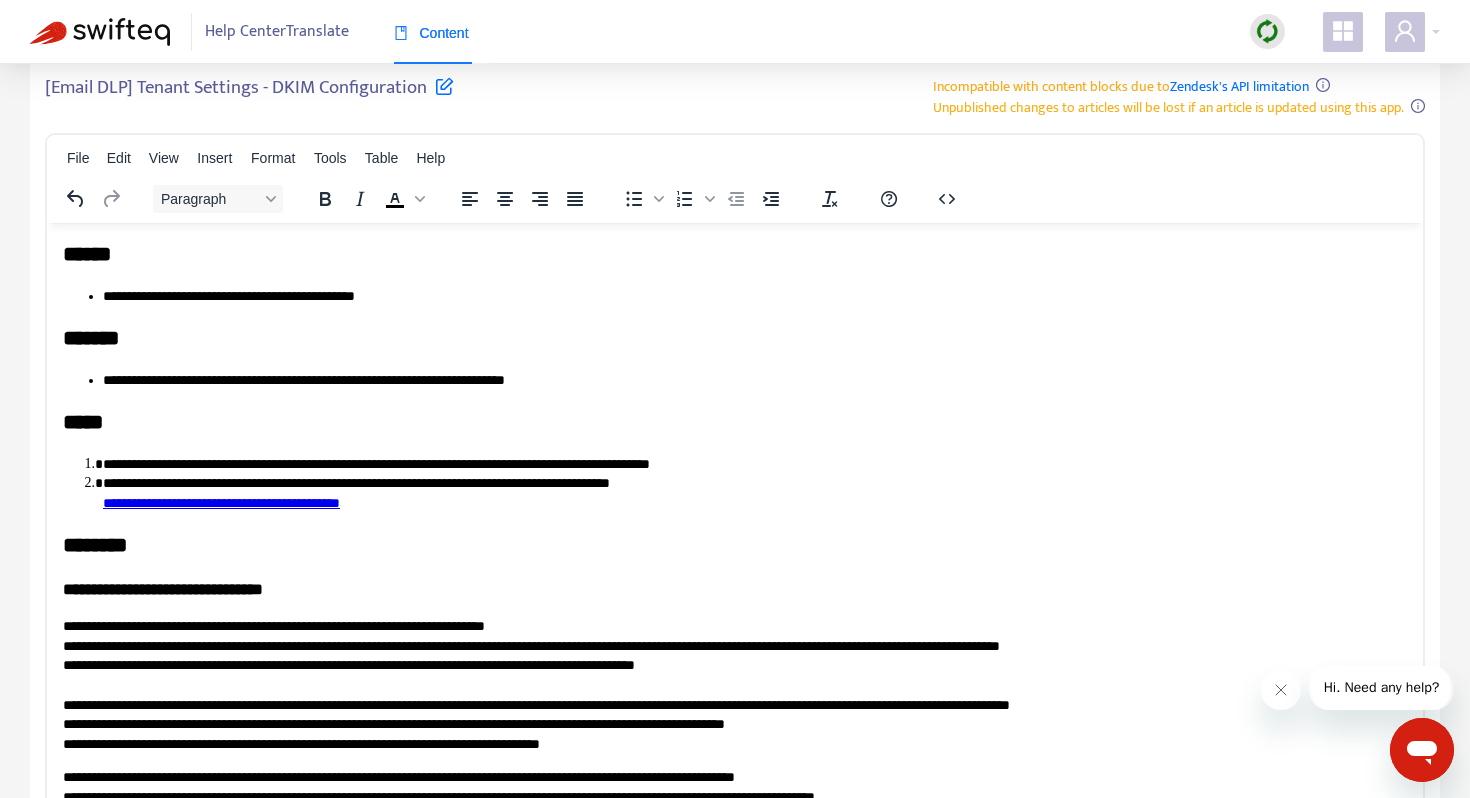 scroll, scrollTop: 0, scrollLeft: 0, axis: both 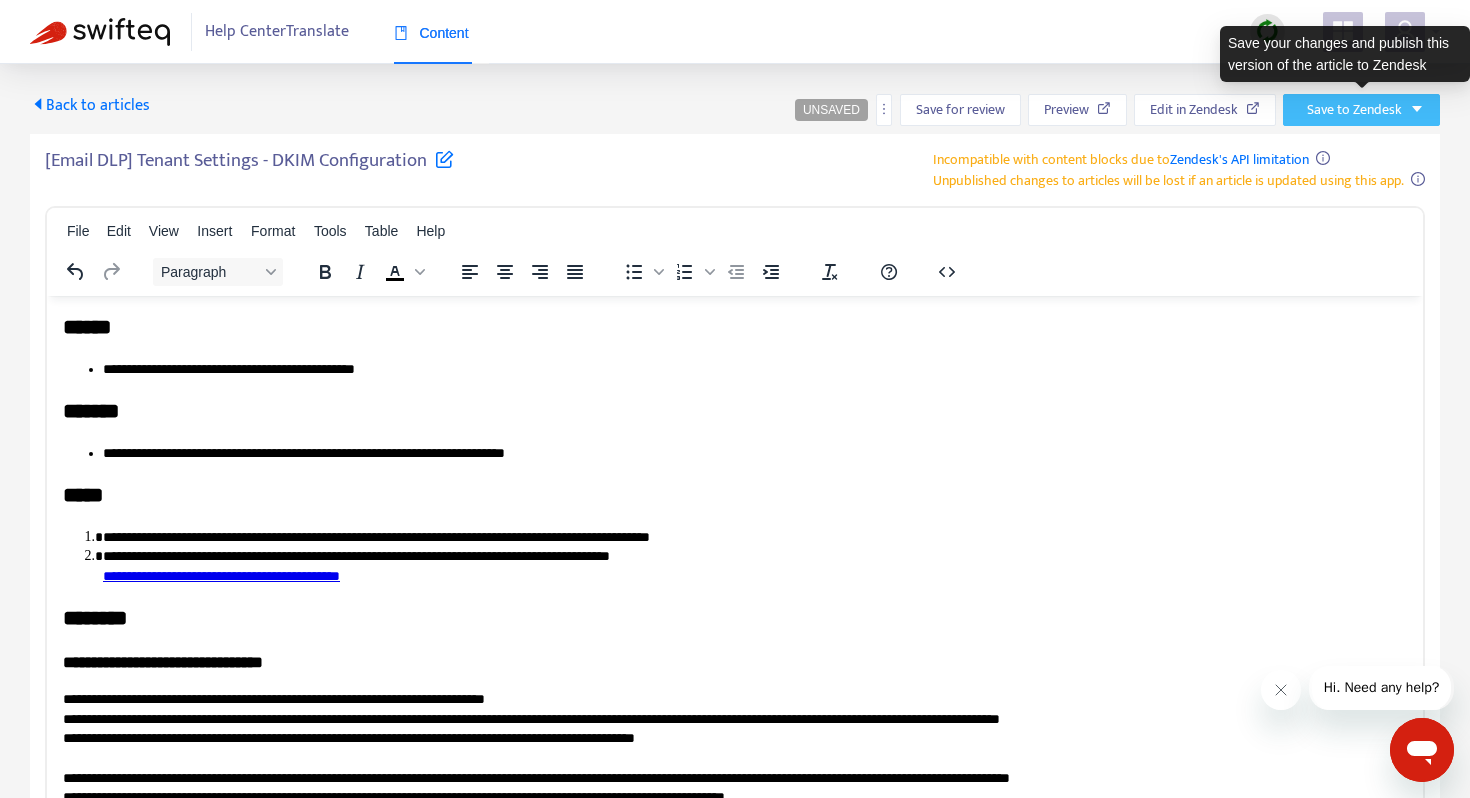 click on "Save to Zendesk" at bounding box center [1354, 110] 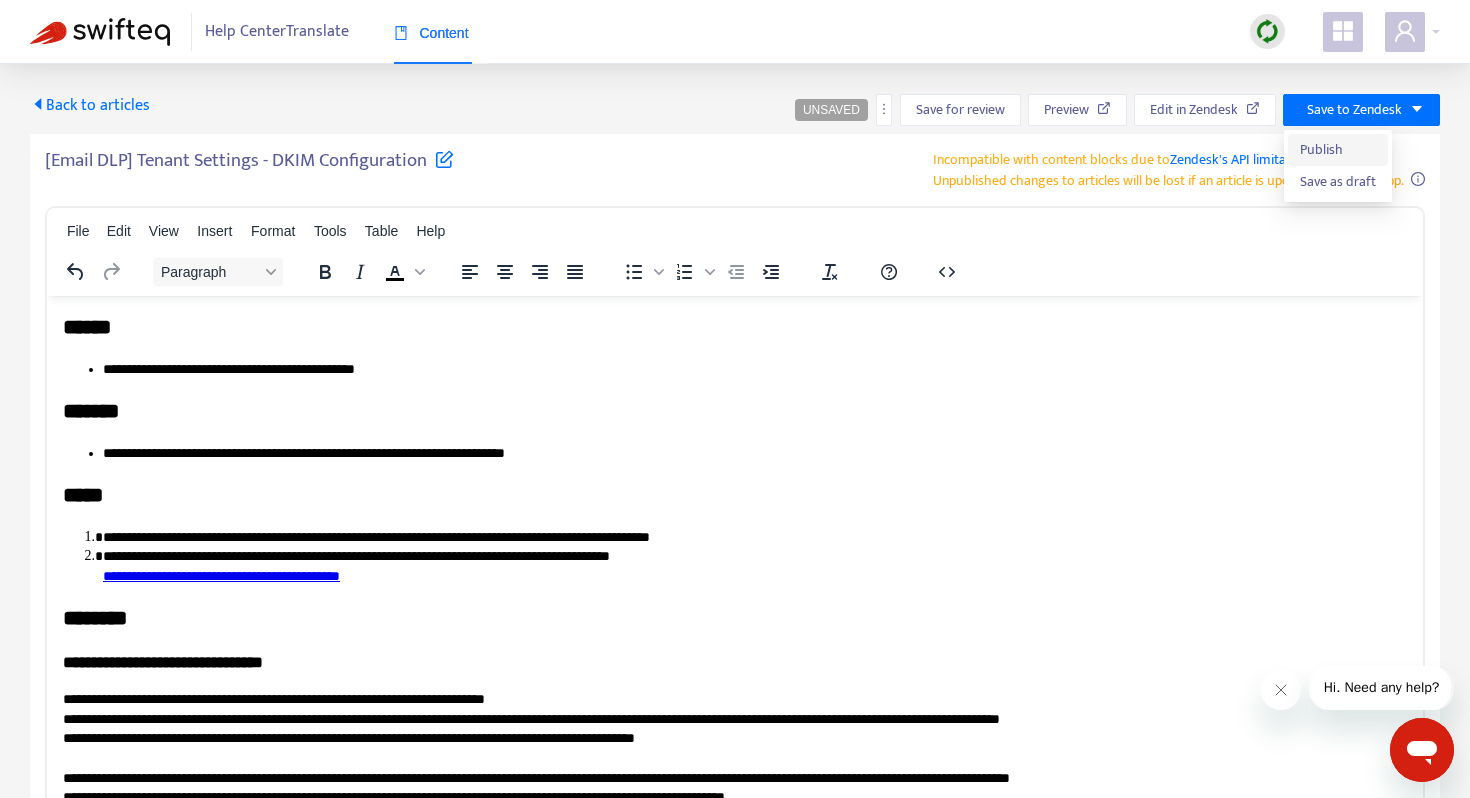 click on "Publish" at bounding box center [1338, 150] 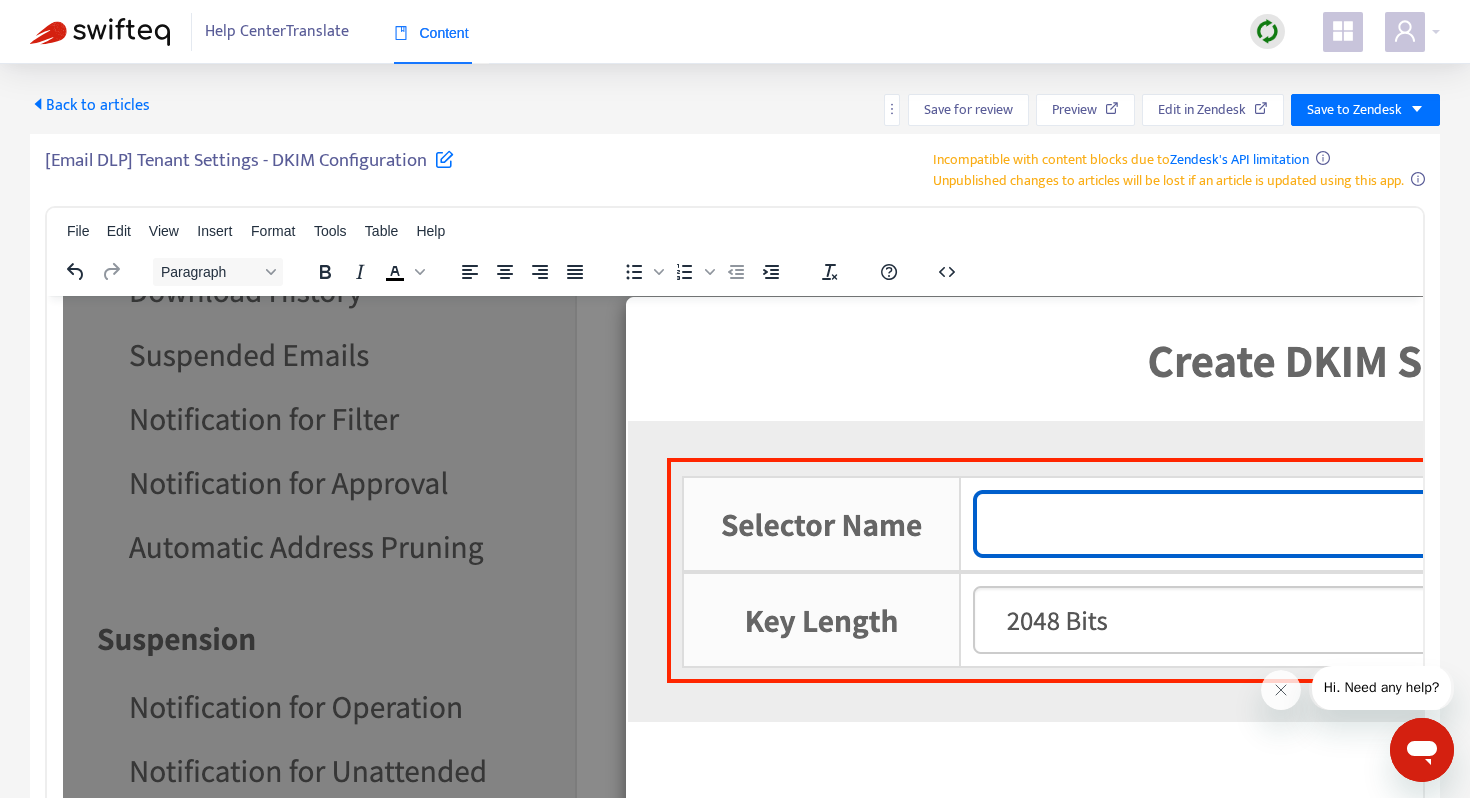 scroll, scrollTop: 3664, scrollLeft: 0, axis: vertical 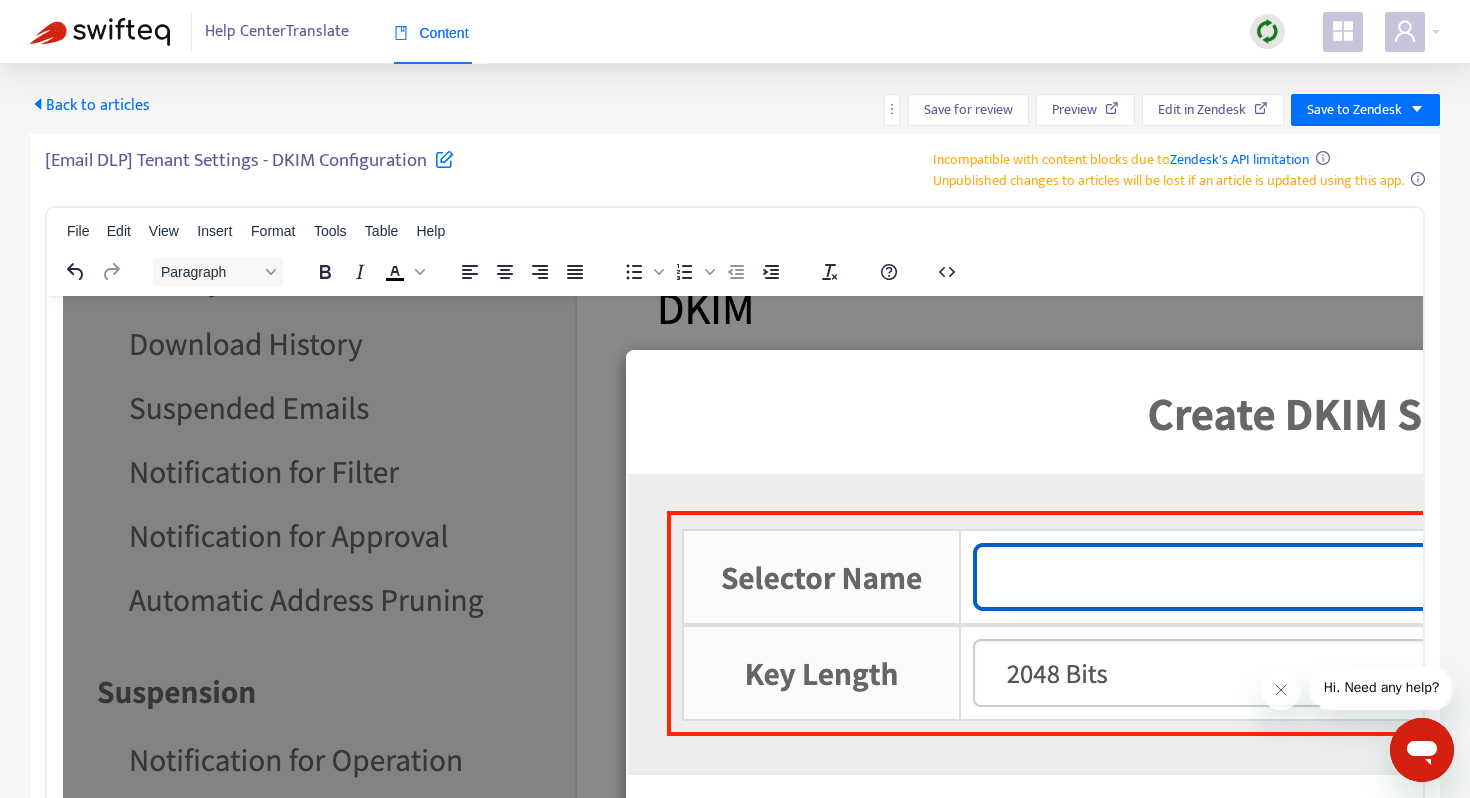 click at bounding box center (1355, 995) 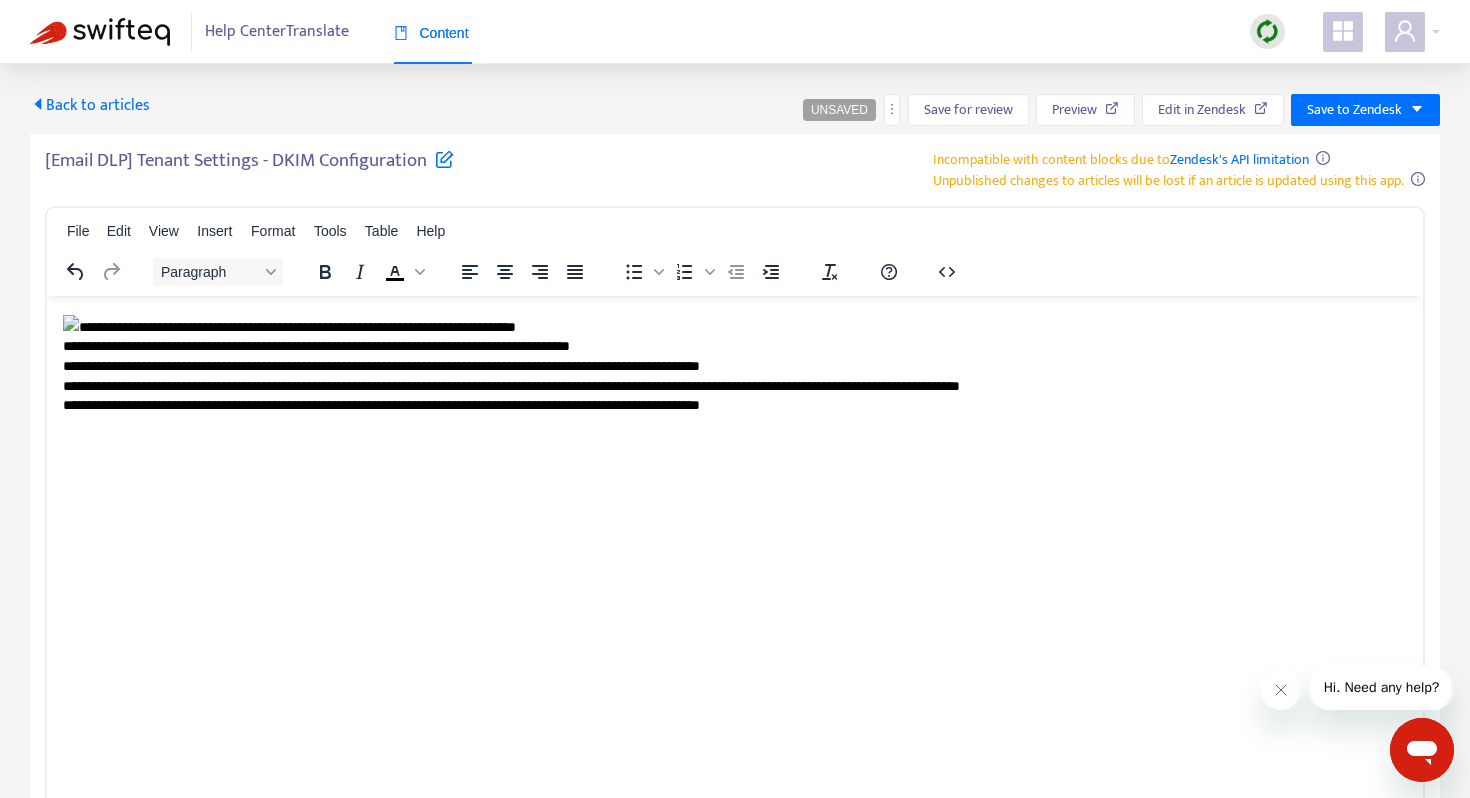 scroll, scrollTop: 3698, scrollLeft: 0, axis: vertical 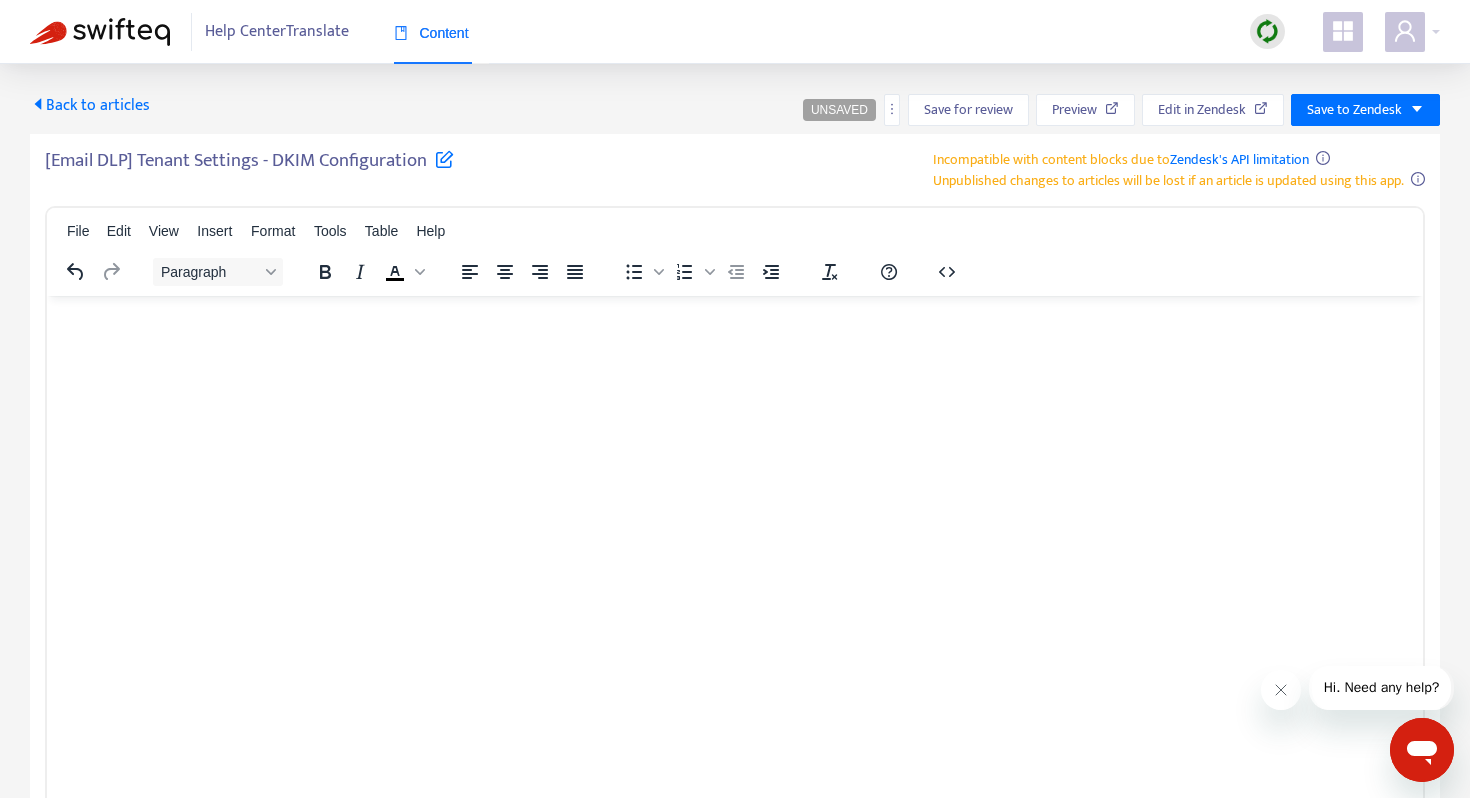 click at bounding box center (71, 49) 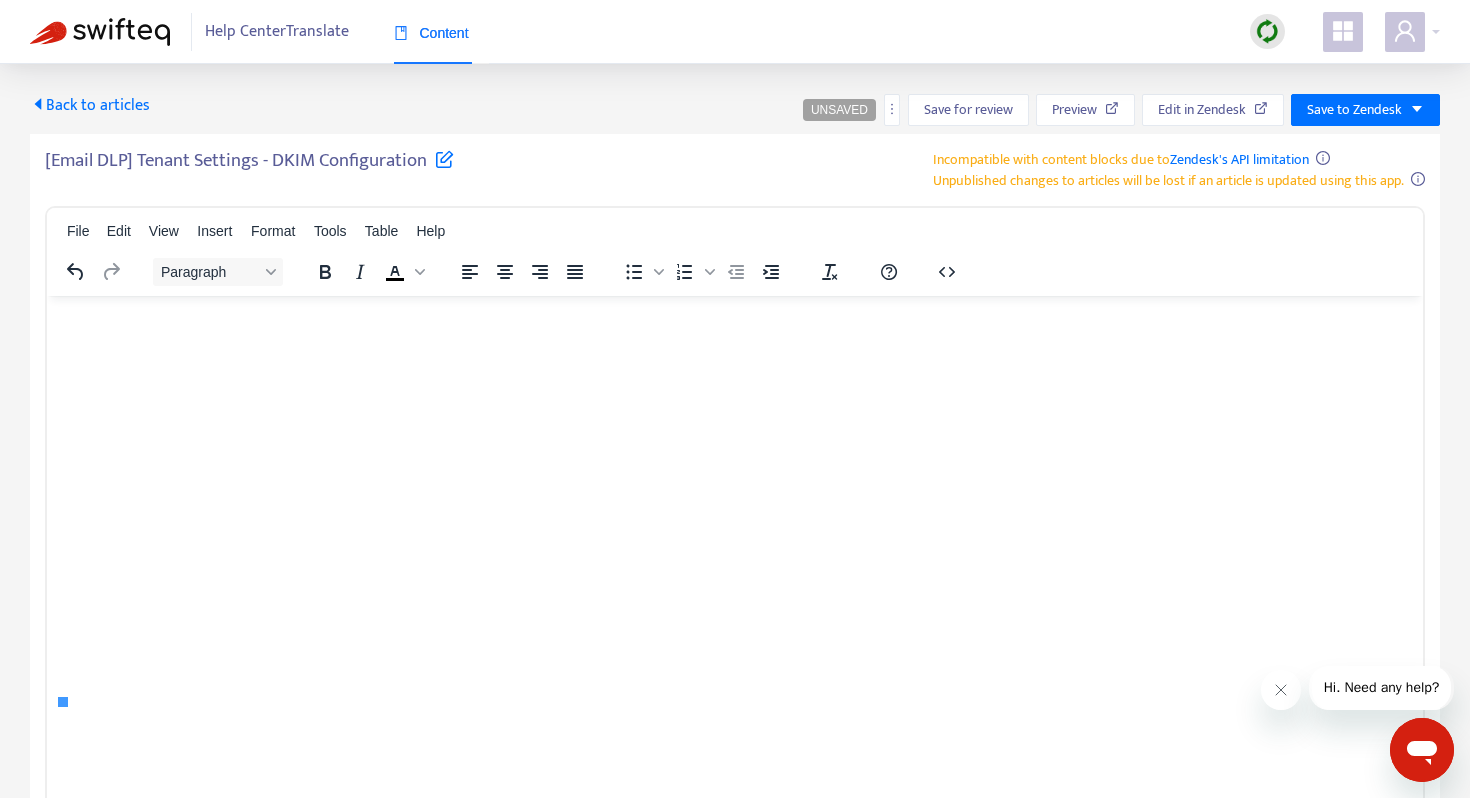 scroll, scrollTop: 3500, scrollLeft: 0, axis: vertical 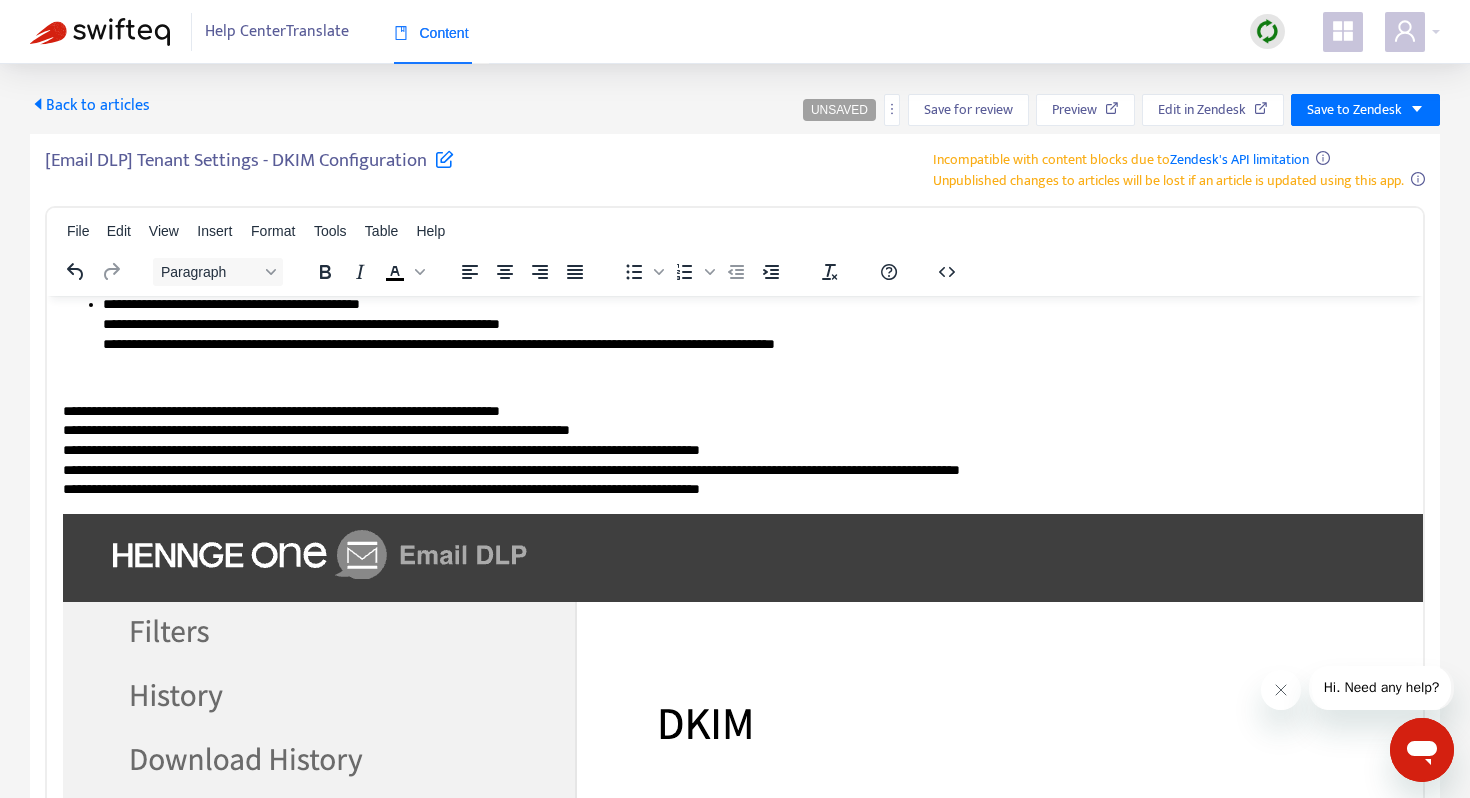 click on "**********" at bounding box center (735, 1793) 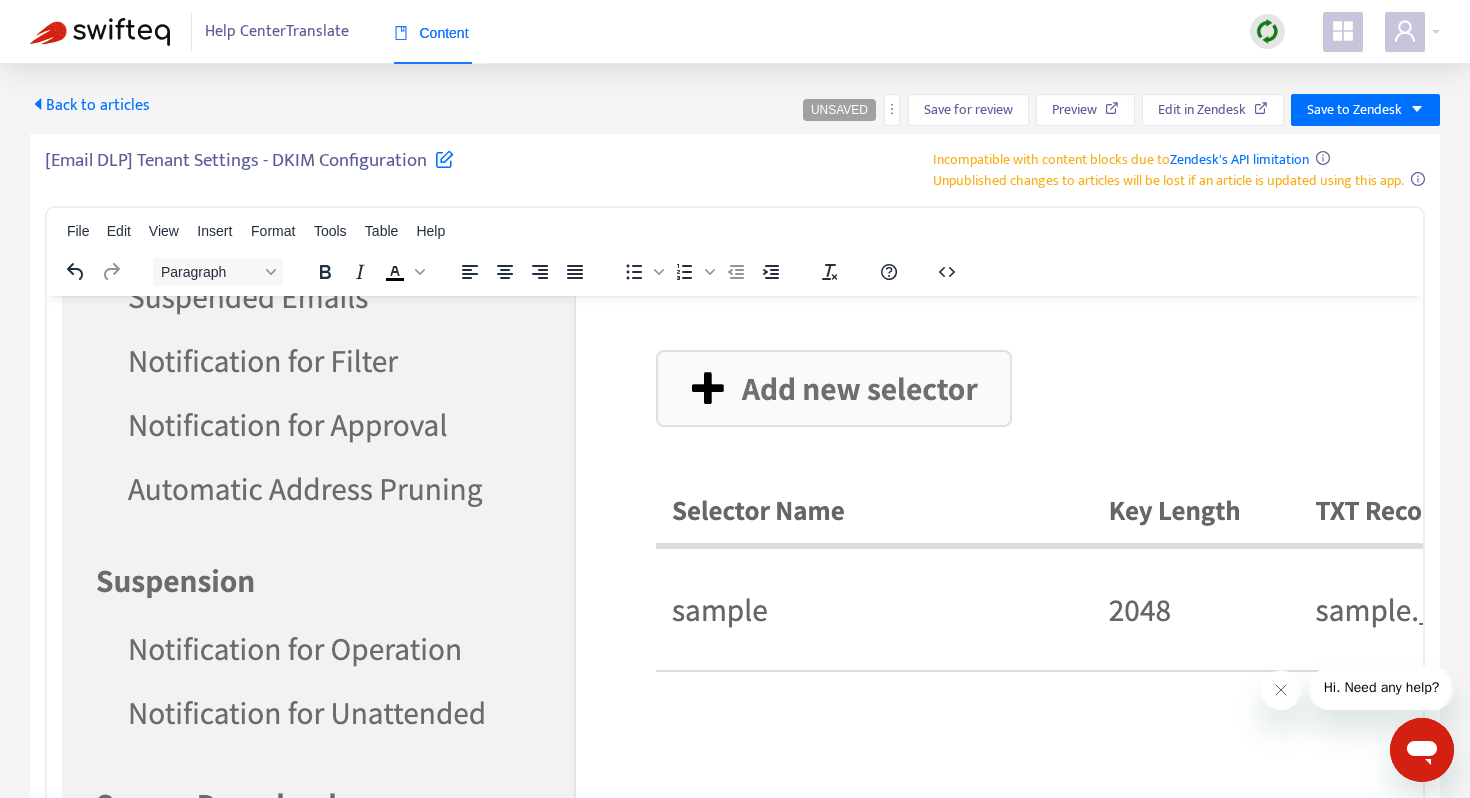 scroll, scrollTop: 6209, scrollLeft: 0, axis: vertical 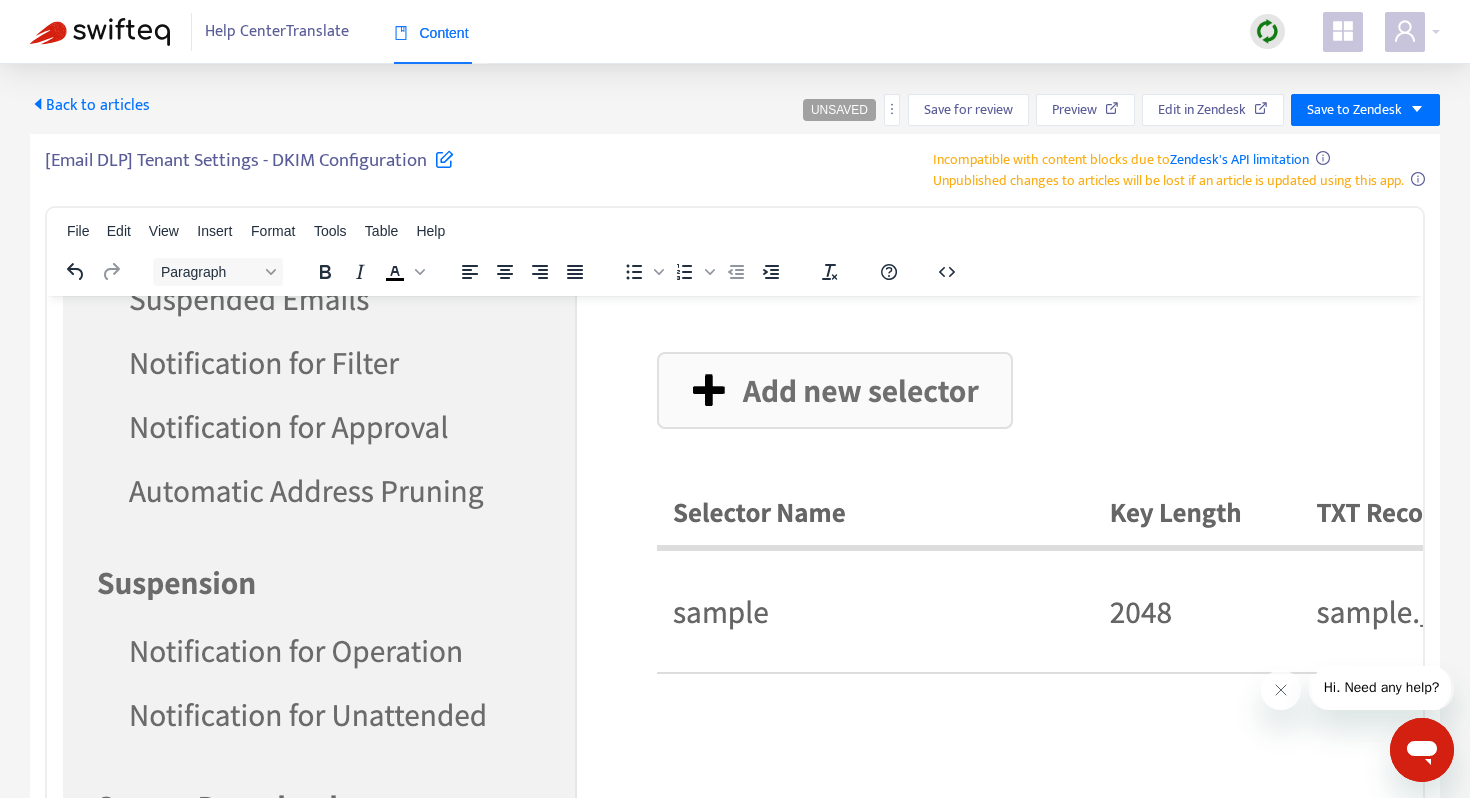 click at bounding box center (1549, -1401) 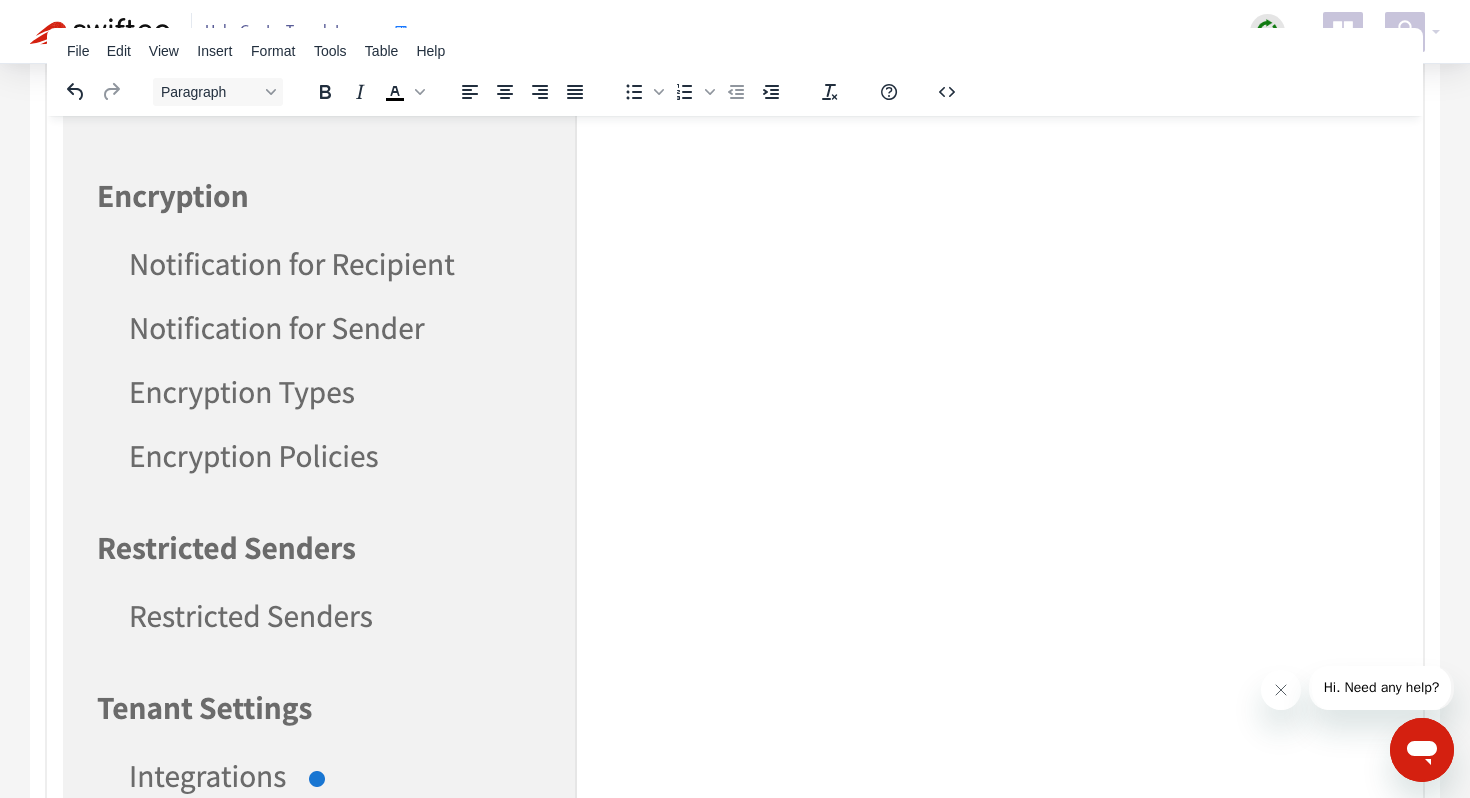 scroll, scrollTop: 6895, scrollLeft: 0, axis: vertical 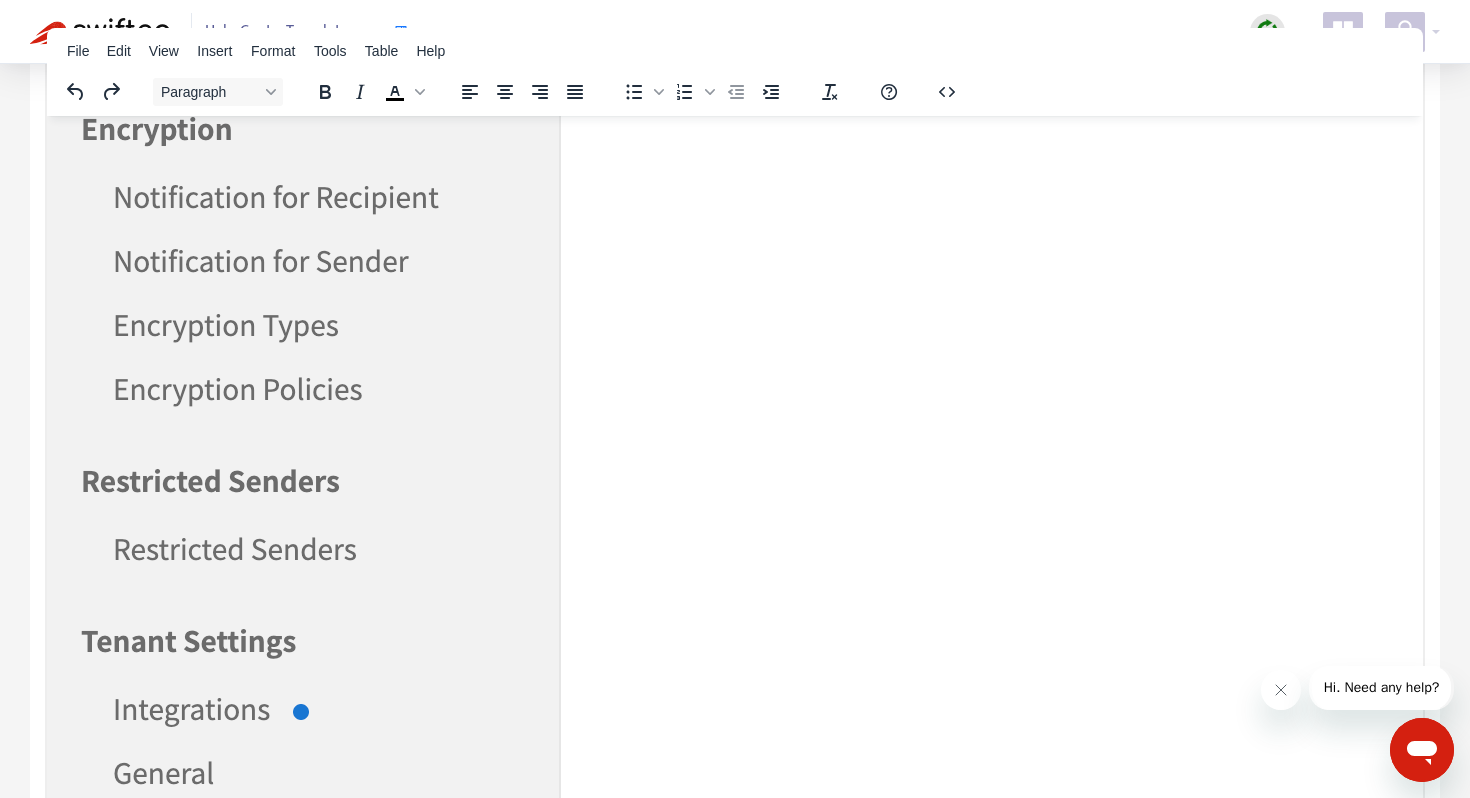 click at bounding box center [719, -1409] 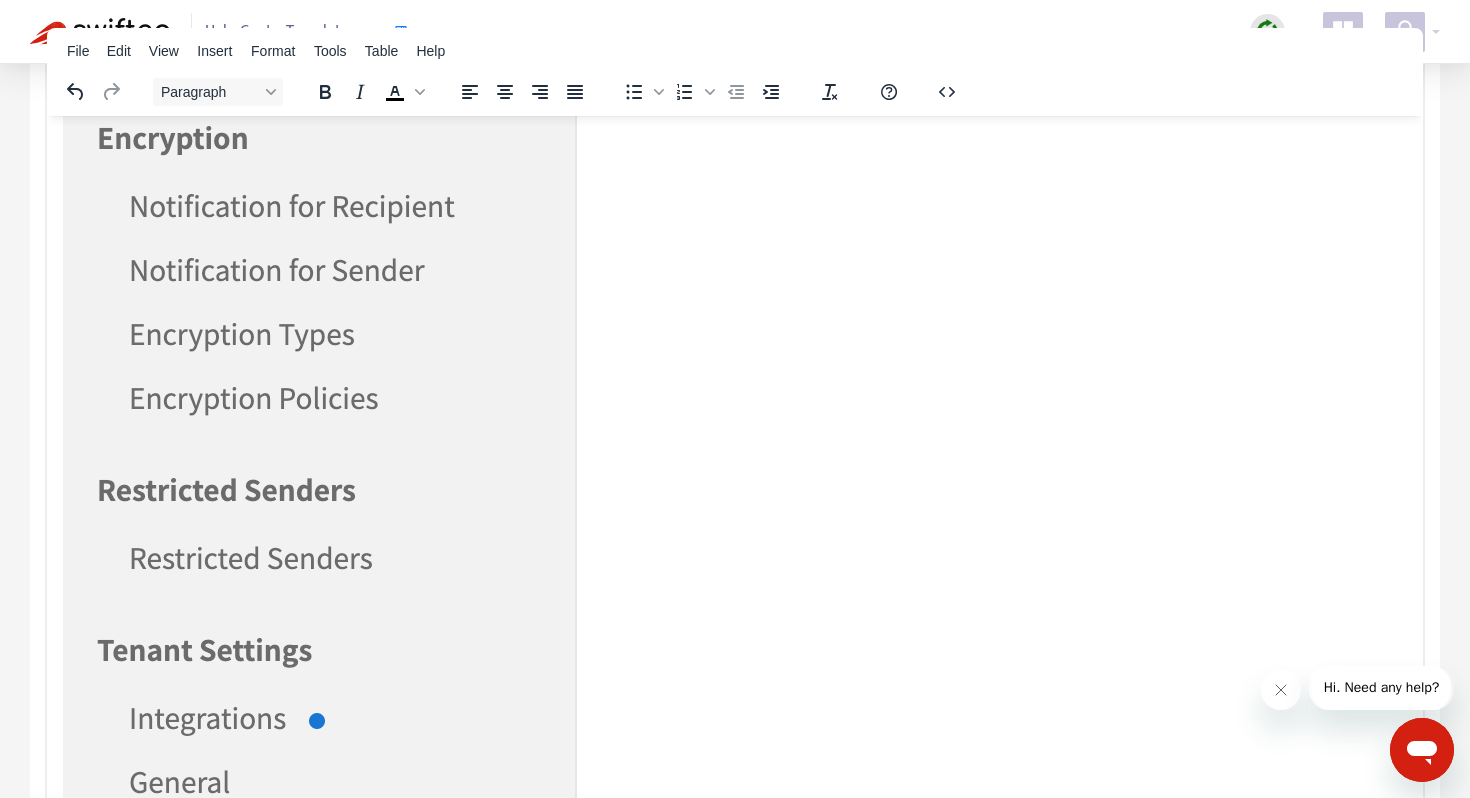 scroll, scrollTop: 5207, scrollLeft: 0, axis: vertical 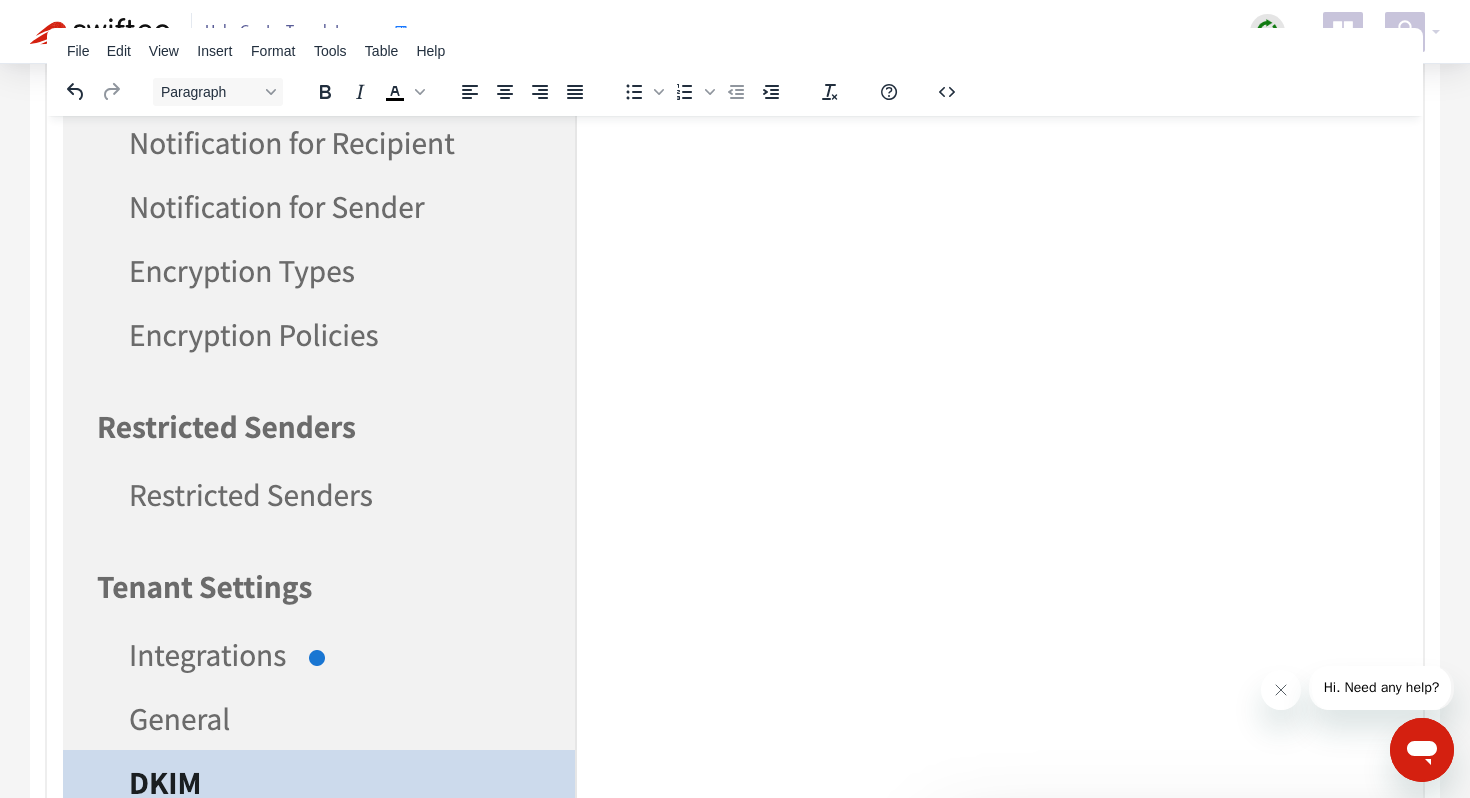 click at bounding box center [71, -1468] 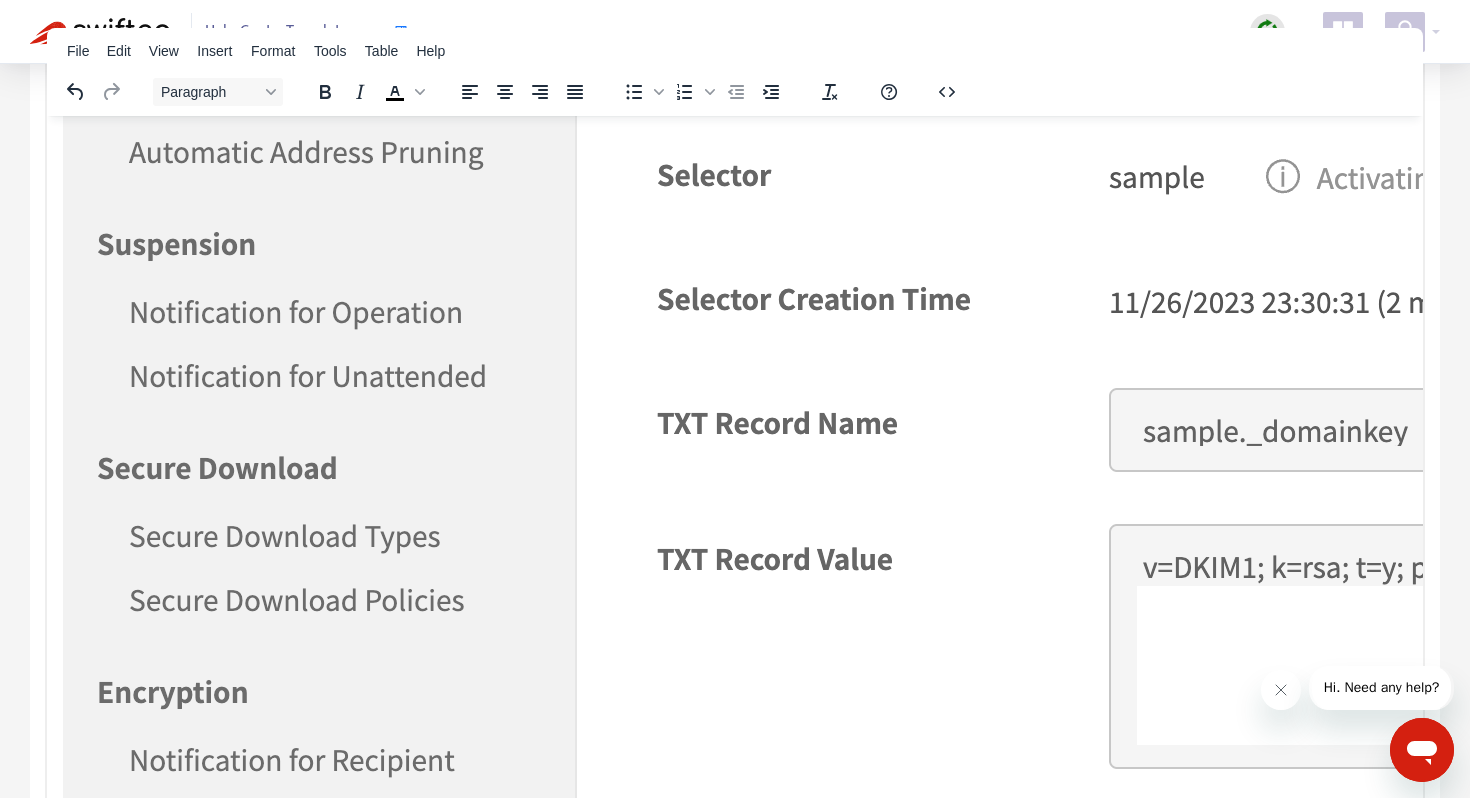 scroll, scrollTop: 6795, scrollLeft: 0, axis: vertical 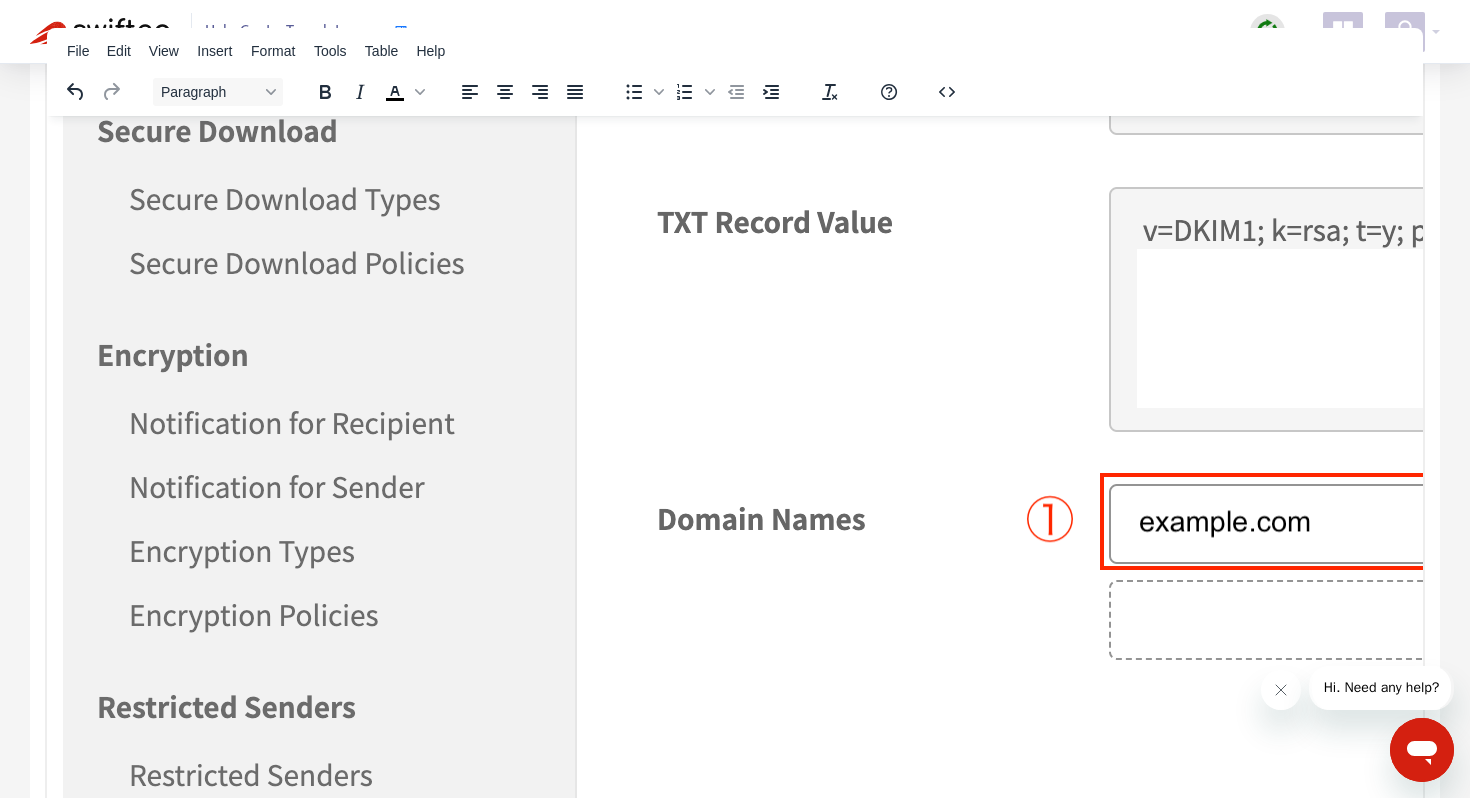 click at bounding box center (1351, -1658) 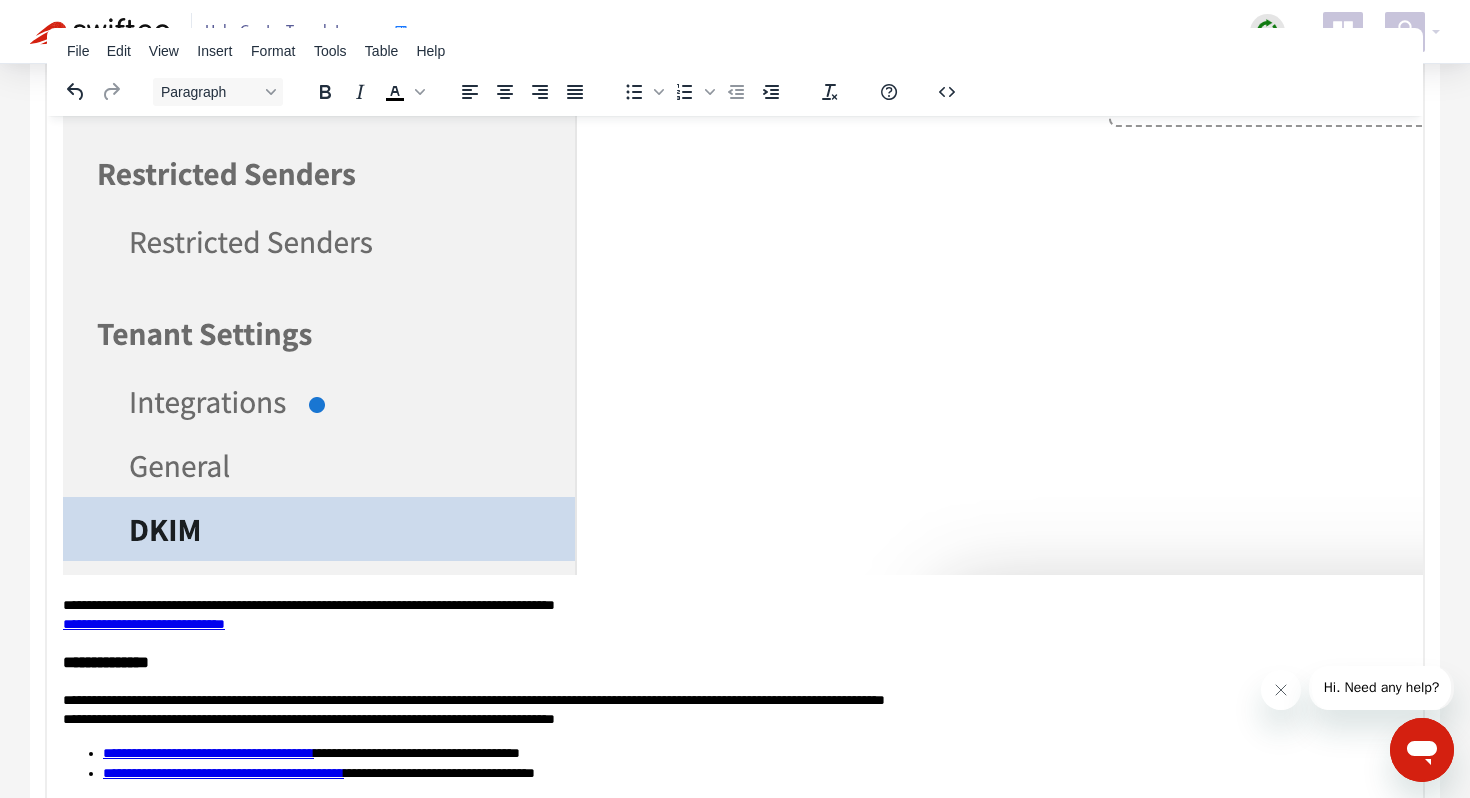 scroll, scrollTop: 8086, scrollLeft: 0, axis: vertical 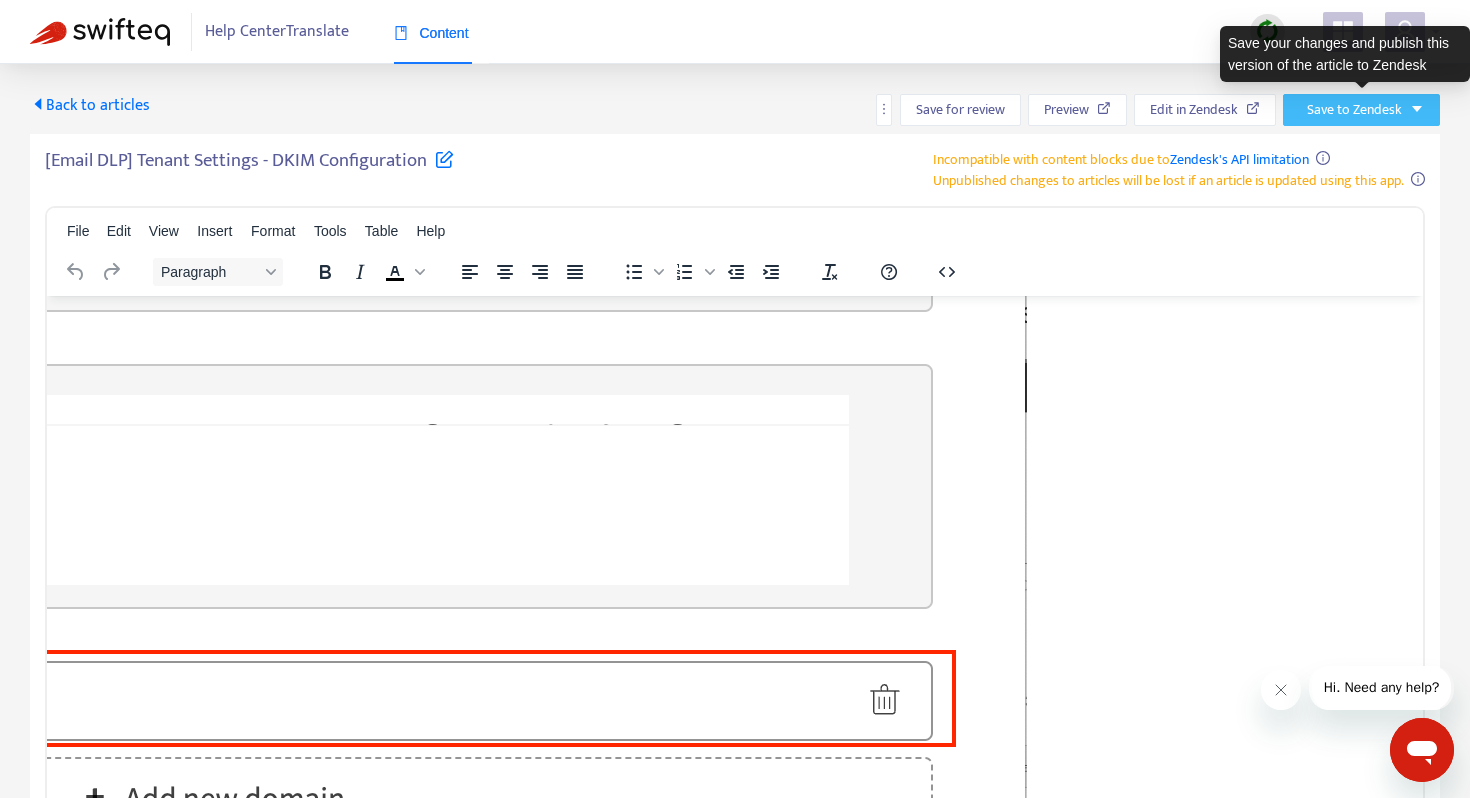 click on "Save to Zendesk" at bounding box center (1354, 110) 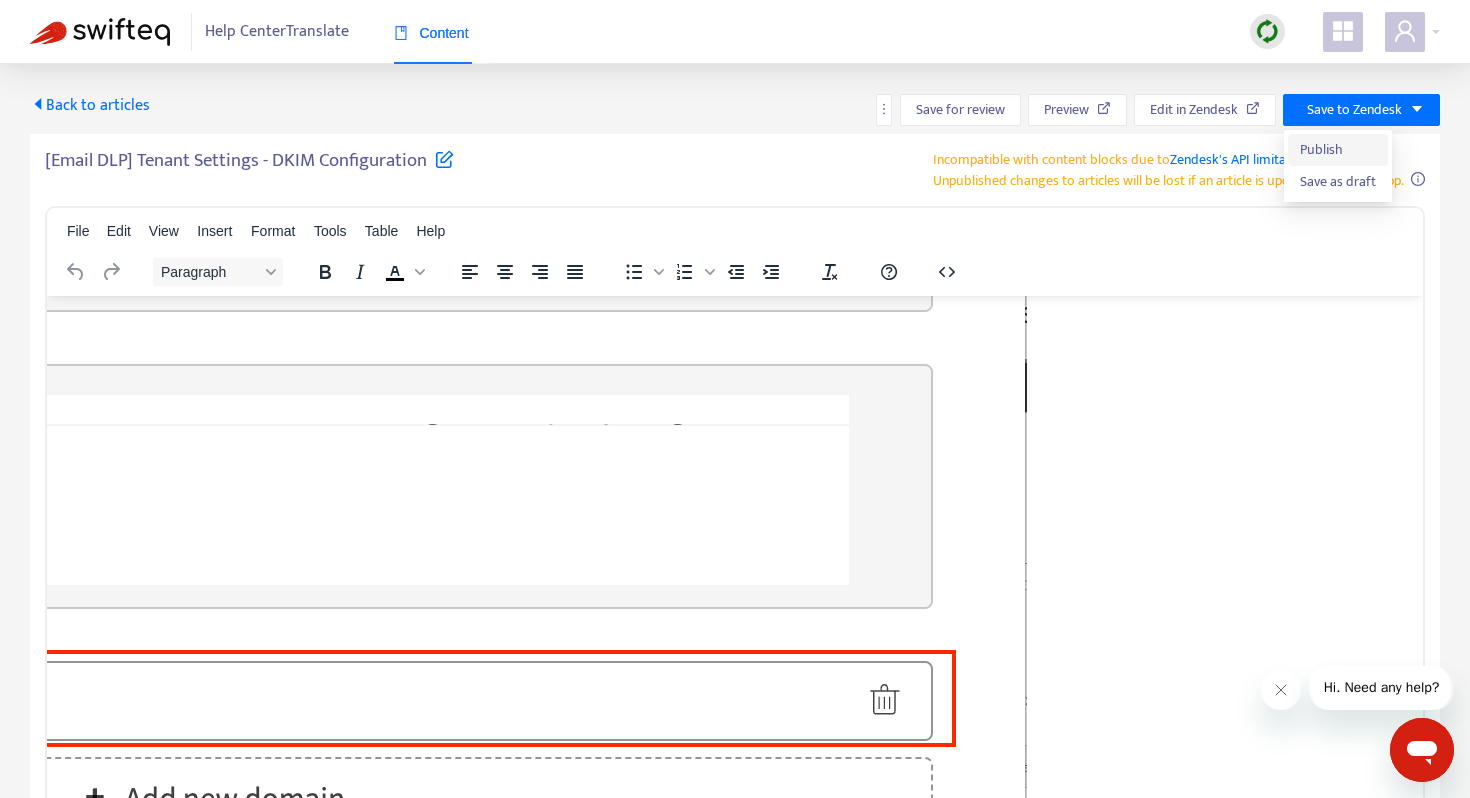 click on "Publish" at bounding box center [1338, 150] 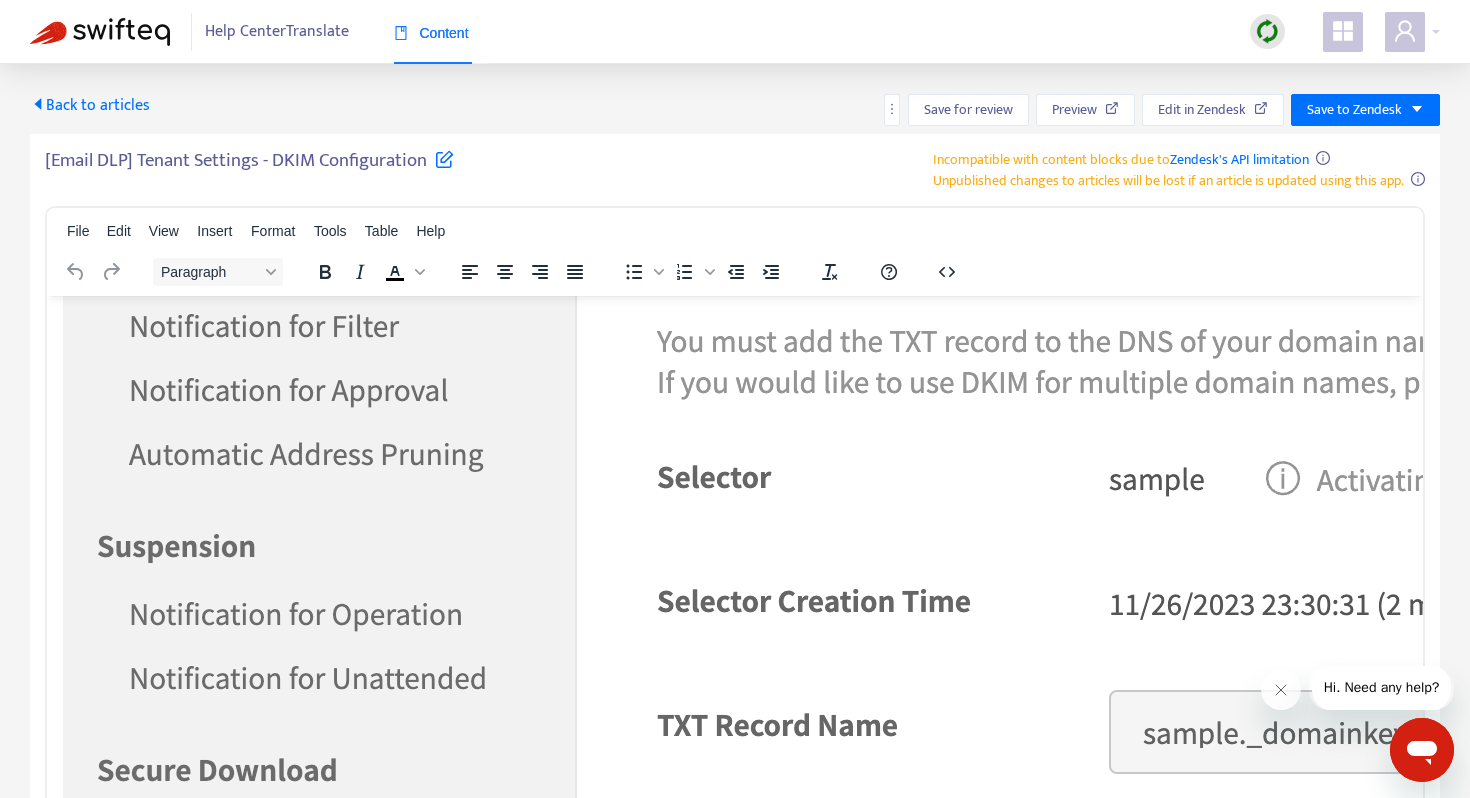 scroll, scrollTop: 10077, scrollLeft: 0, axis: vertical 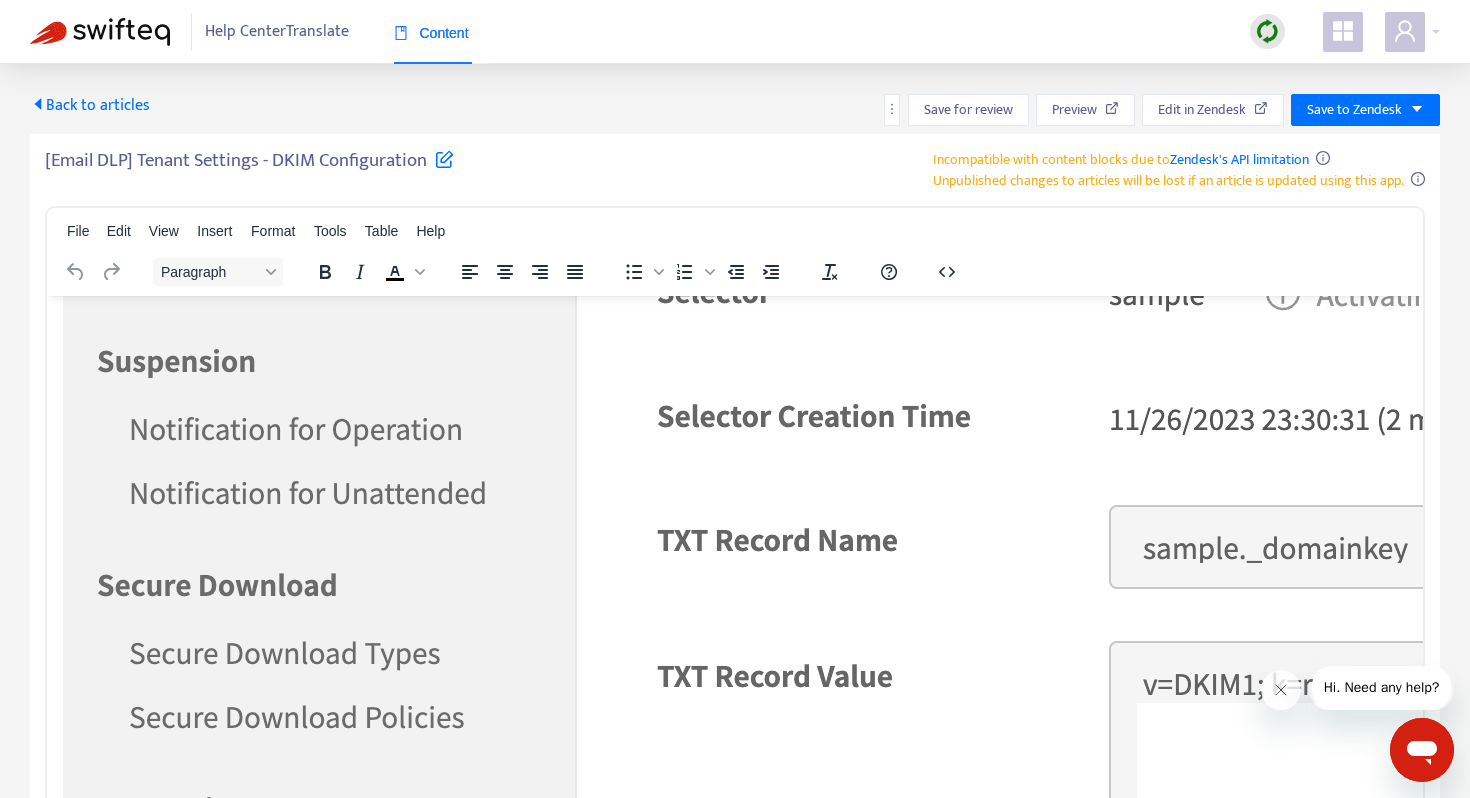 click at bounding box center (100, 32) 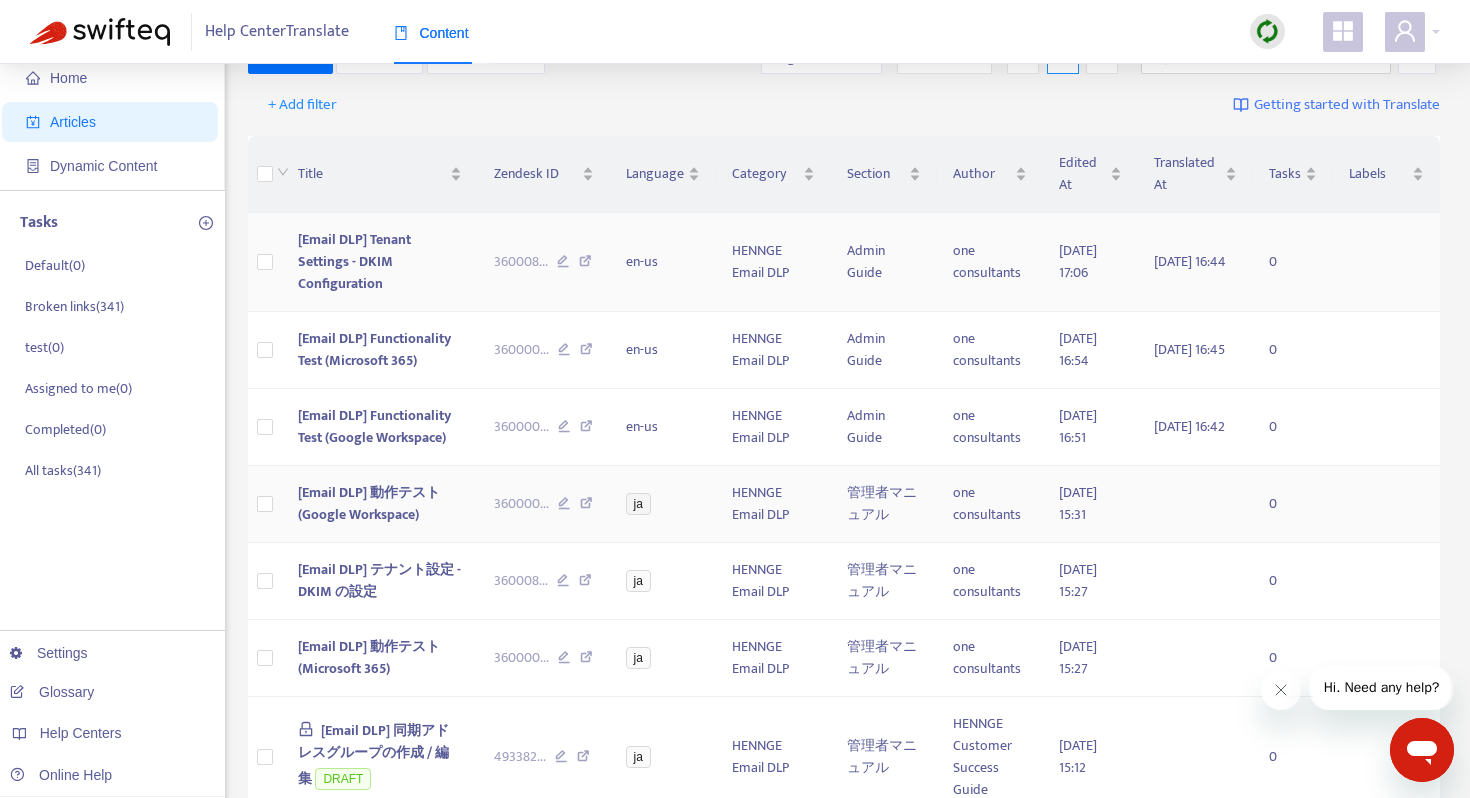 scroll, scrollTop: 0, scrollLeft: 0, axis: both 